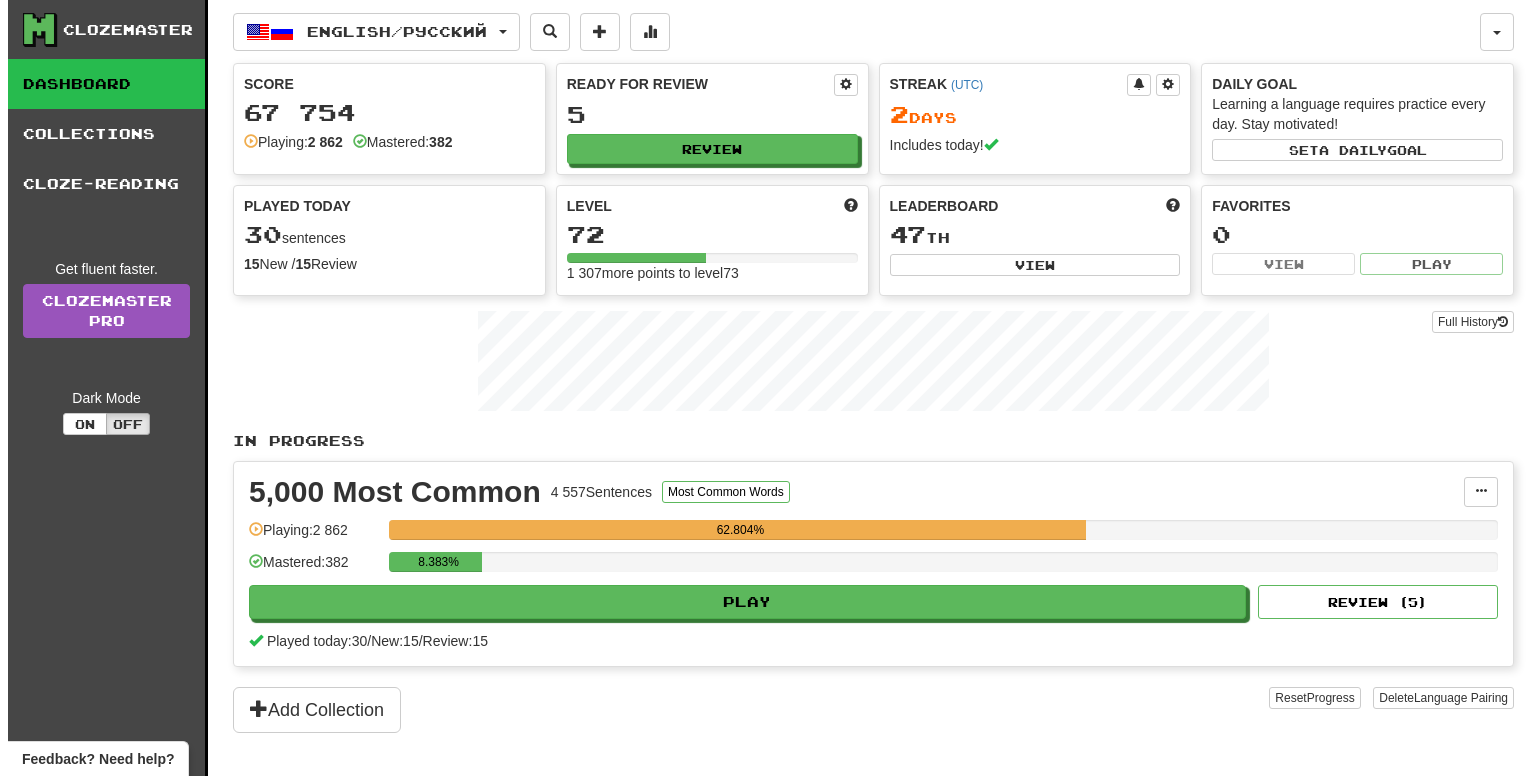 scroll, scrollTop: 0, scrollLeft: 0, axis: both 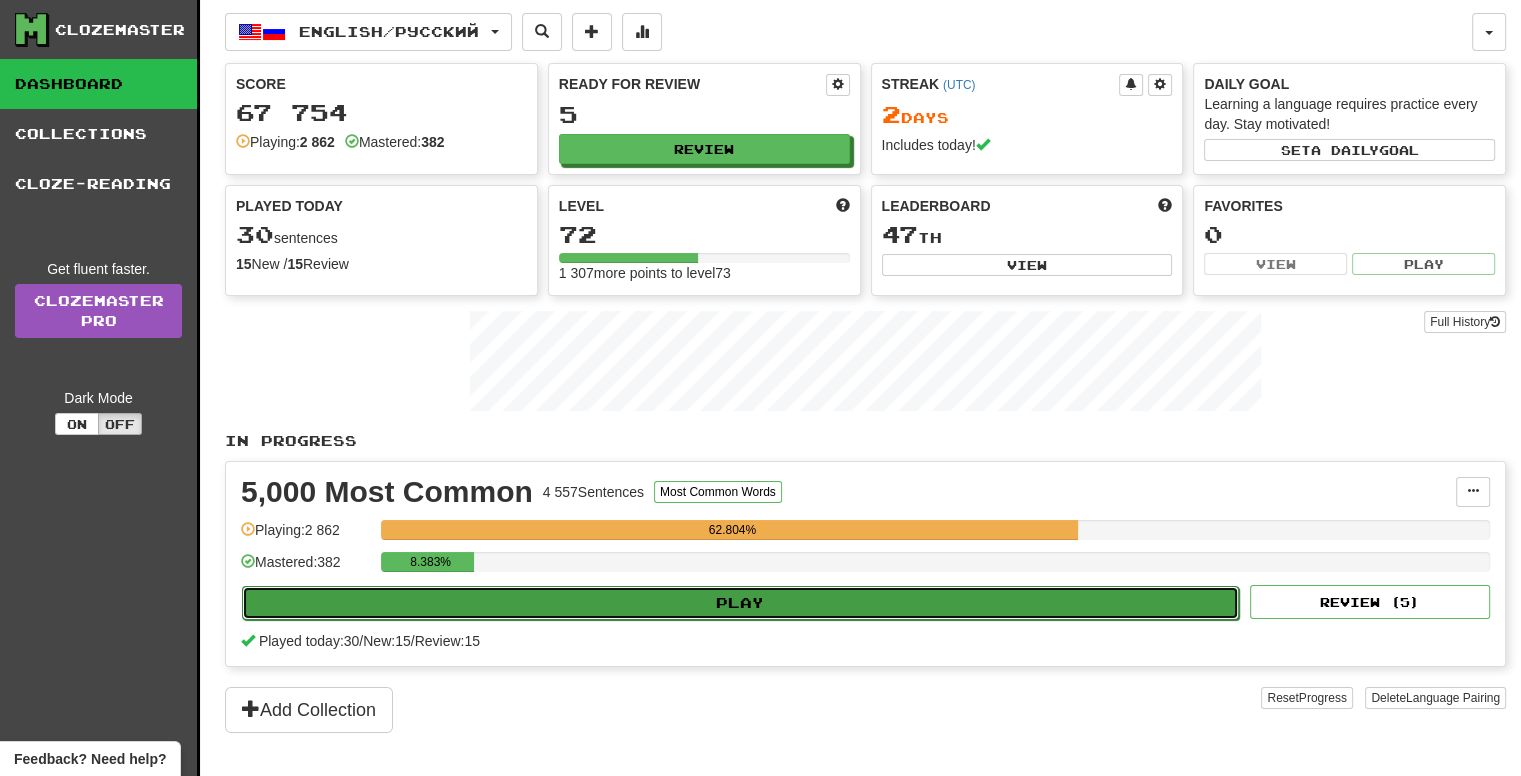 click on "Play" at bounding box center (740, 603) 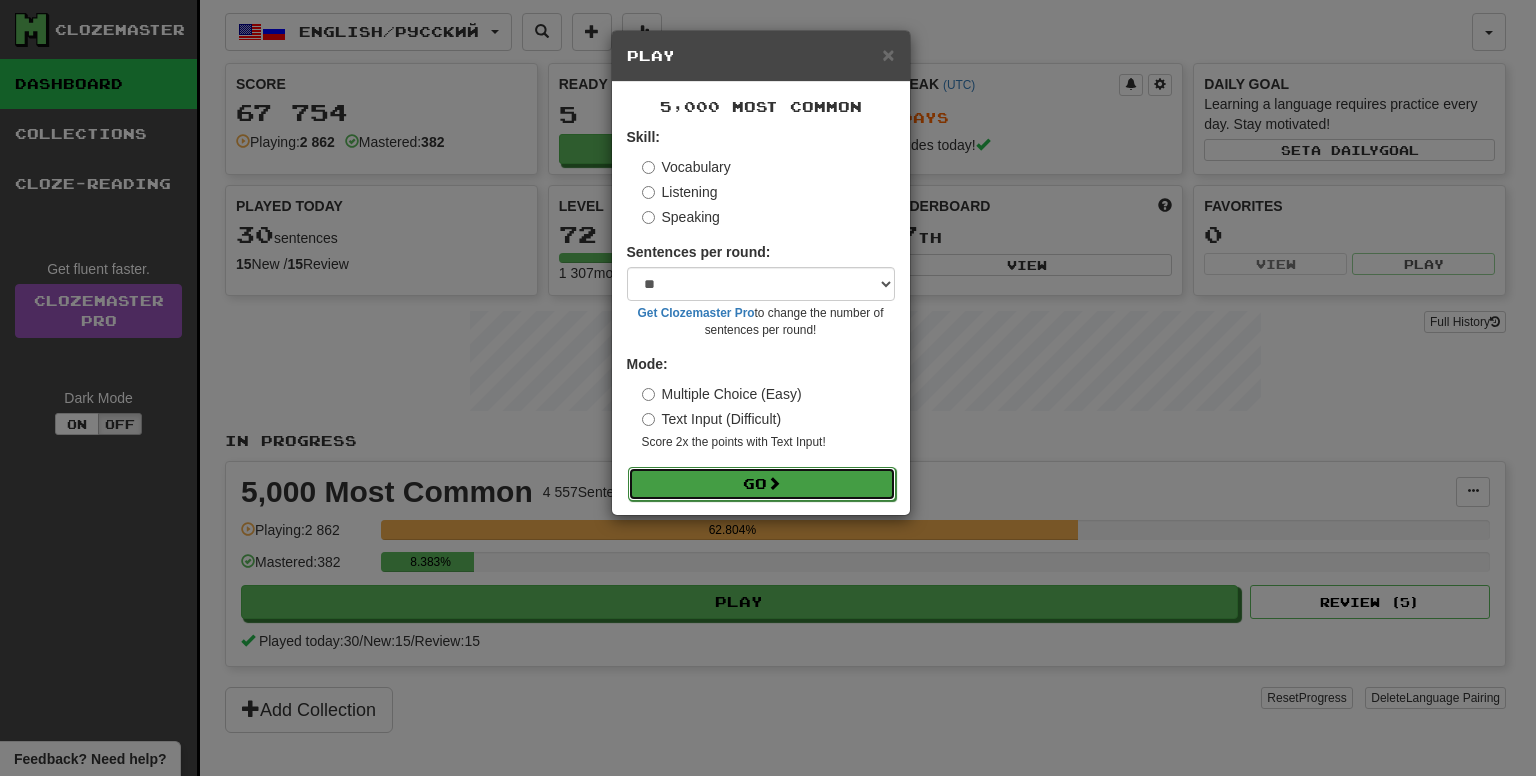 click on "Go" at bounding box center [762, 484] 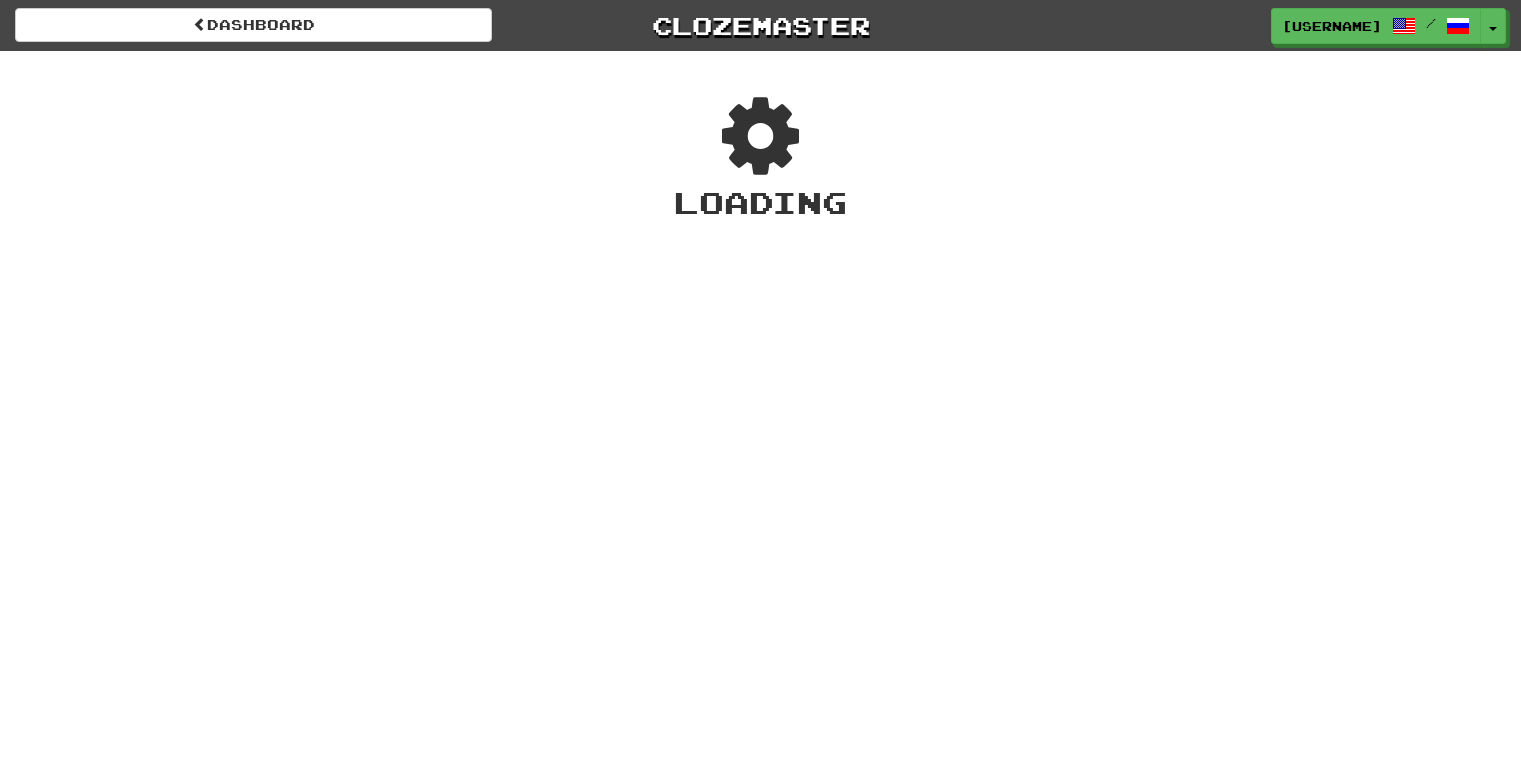 scroll, scrollTop: 0, scrollLeft: 0, axis: both 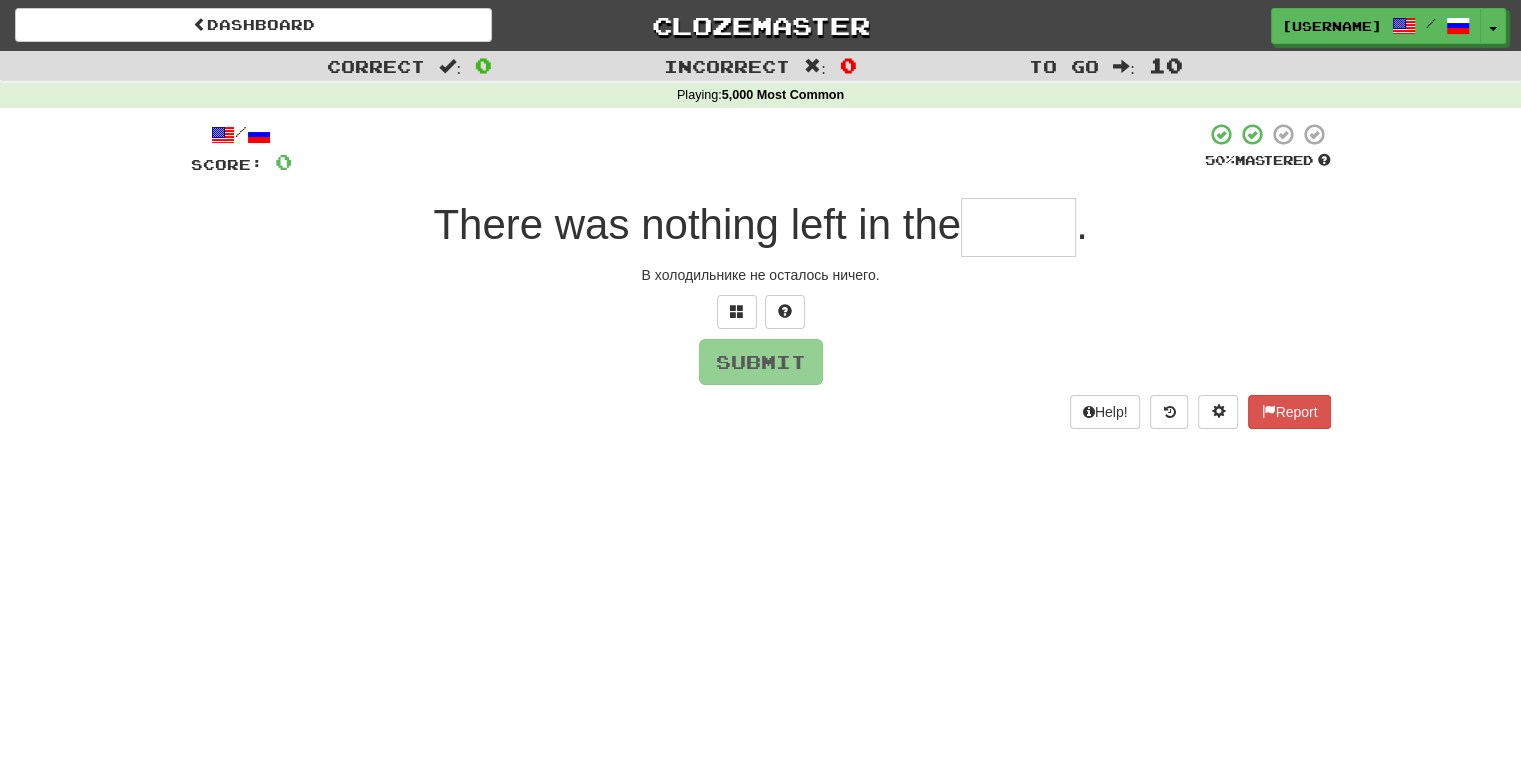 click on "Dashboard
Clozemaster
[USERNAME]
/
Toggle Dropdown
Dashboard
Leaderboard
Activity Feed
Notifications
Profile
Discussions
English
/
Русский
Streak:
2
Review:
20
Points Today: 0
Languages
Account
Logout
[USERNAME]
/
Toggle Dropdown
Dashboard
Leaderboard
Activity Feed
Notifications
Profile
Discussions
English
/
Русский
Streak:
2
Review:
20
Points Today: 0
Languages
Account
Logout
clozemaster
Correct   :   0 Incorrect   :   0 To go   :   10 Playing :  5,000 Most Common  /  Score:   0 50 %  Mastered There was nothing left in the  . В холодильнике не осталось ничего. Submit  Help!  Report" at bounding box center [760, 388] 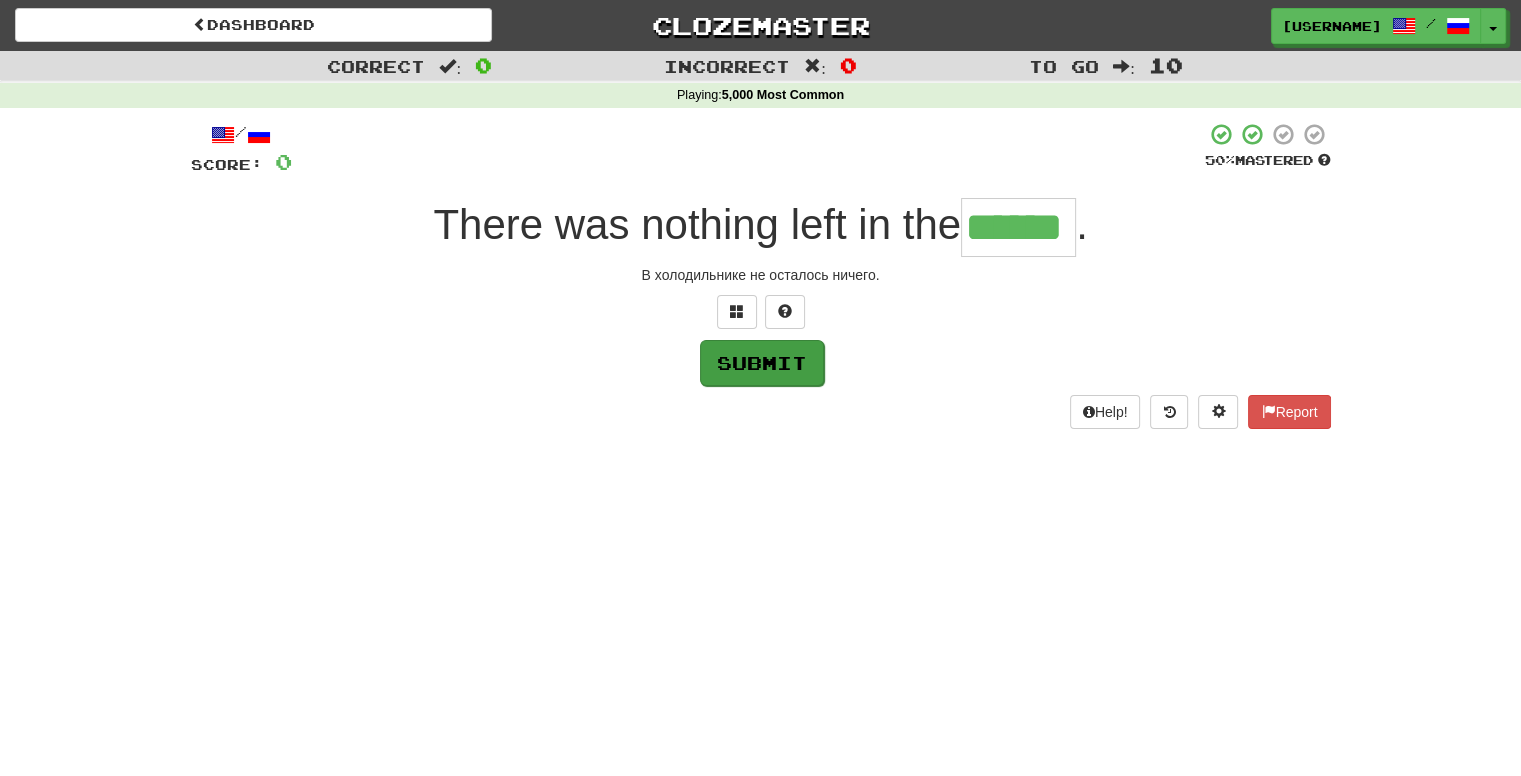 type on "******" 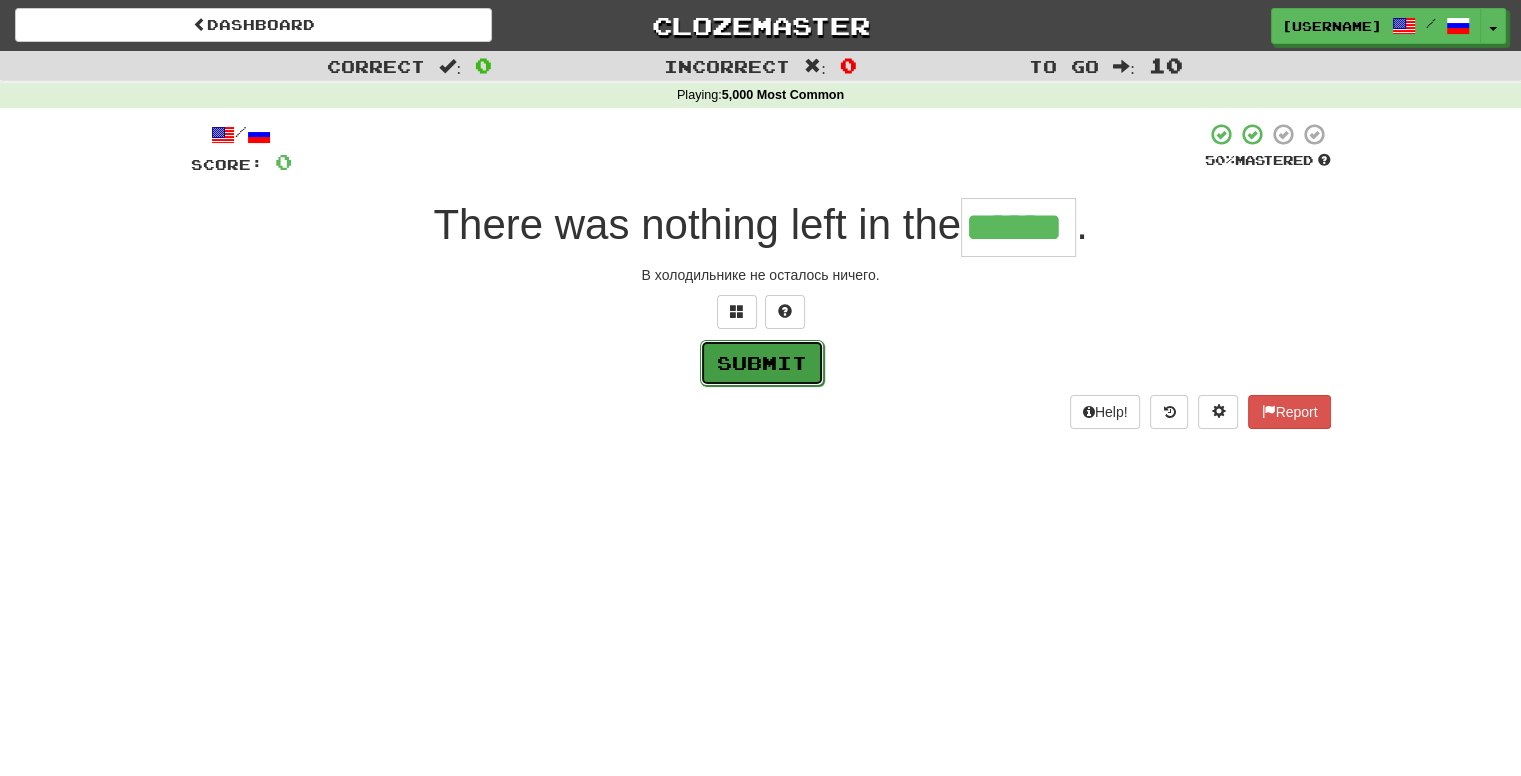 click on "Submit" at bounding box center [762, 363] 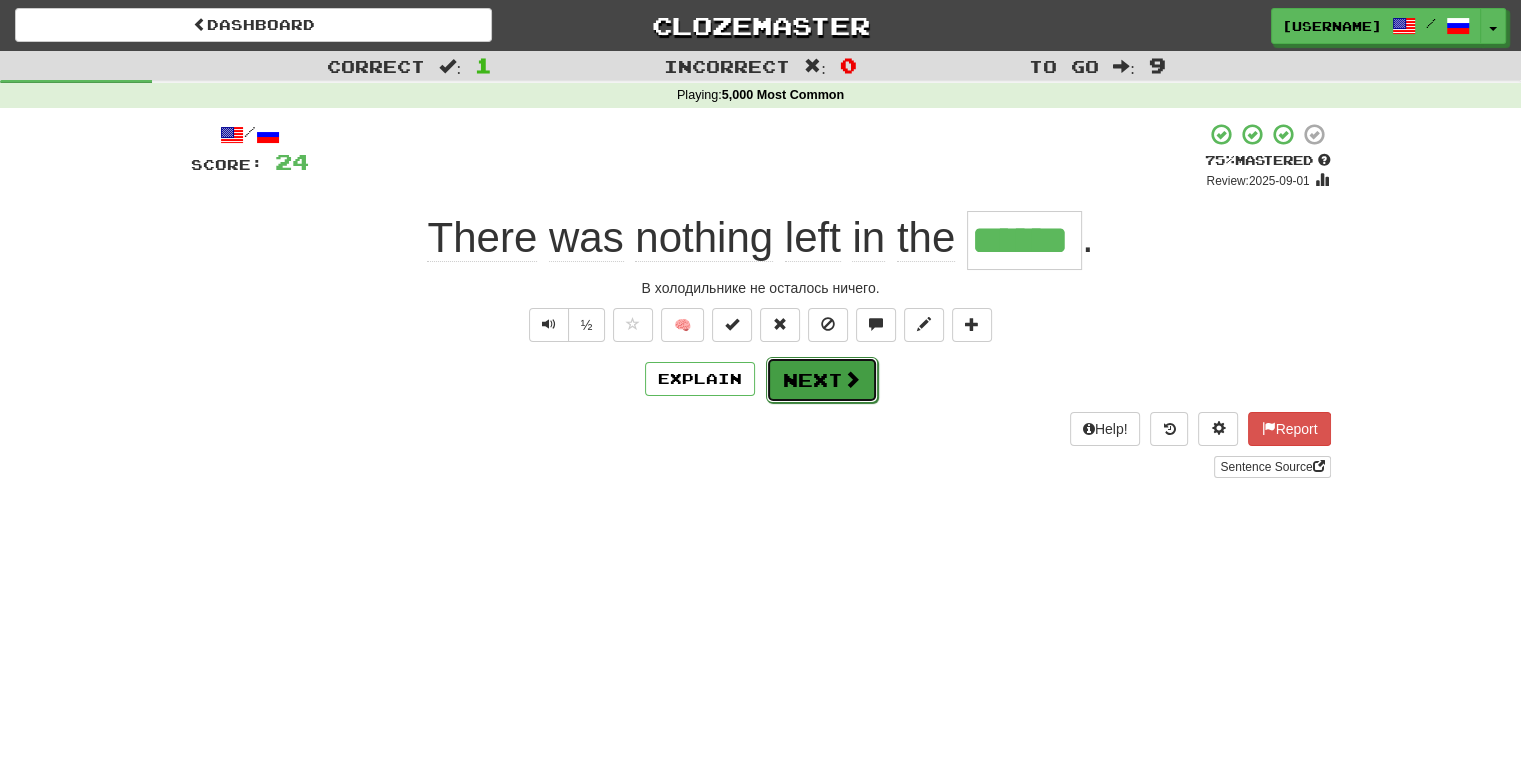 click on "Next" at bounding box center [822, 380] 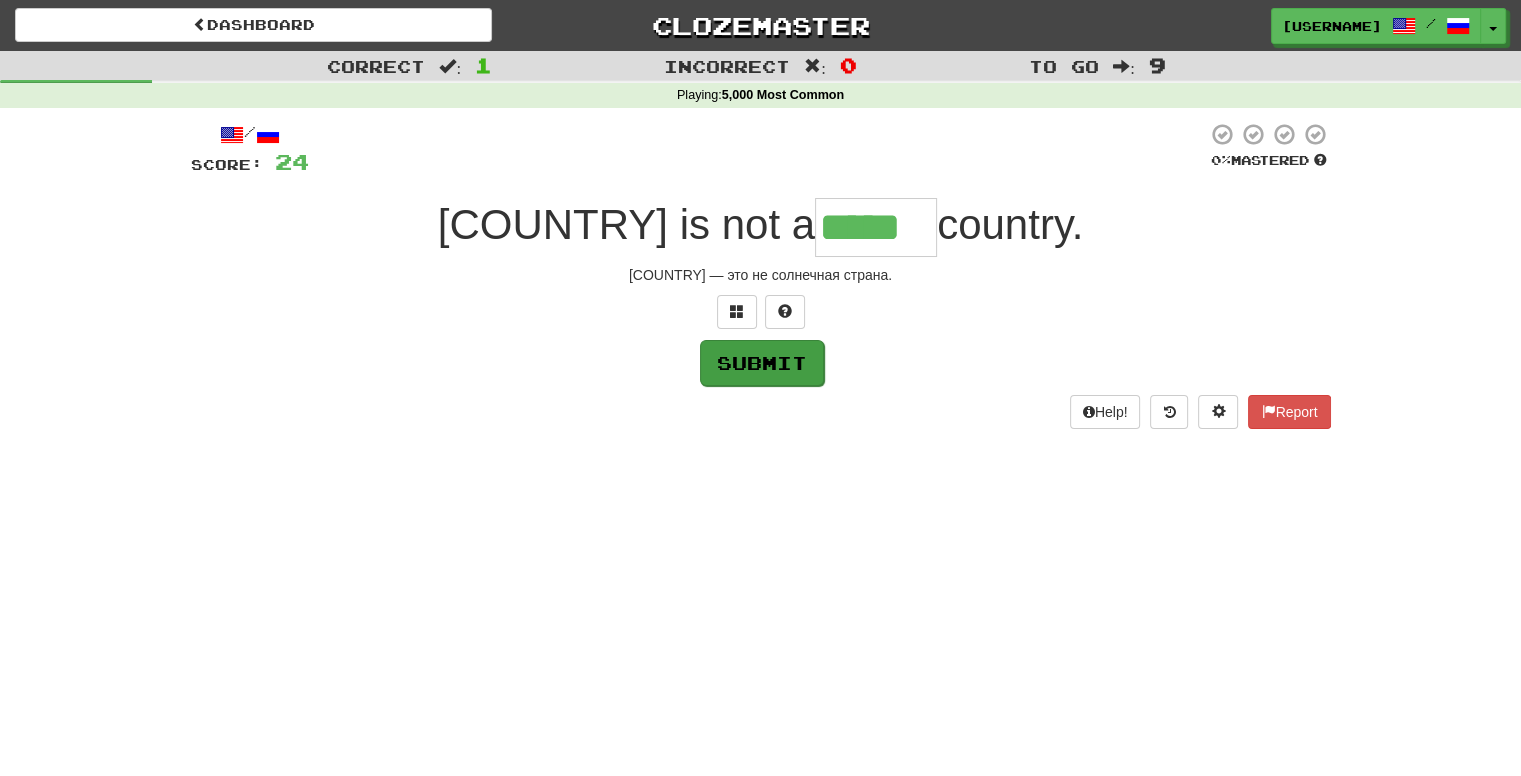 type on "*****" 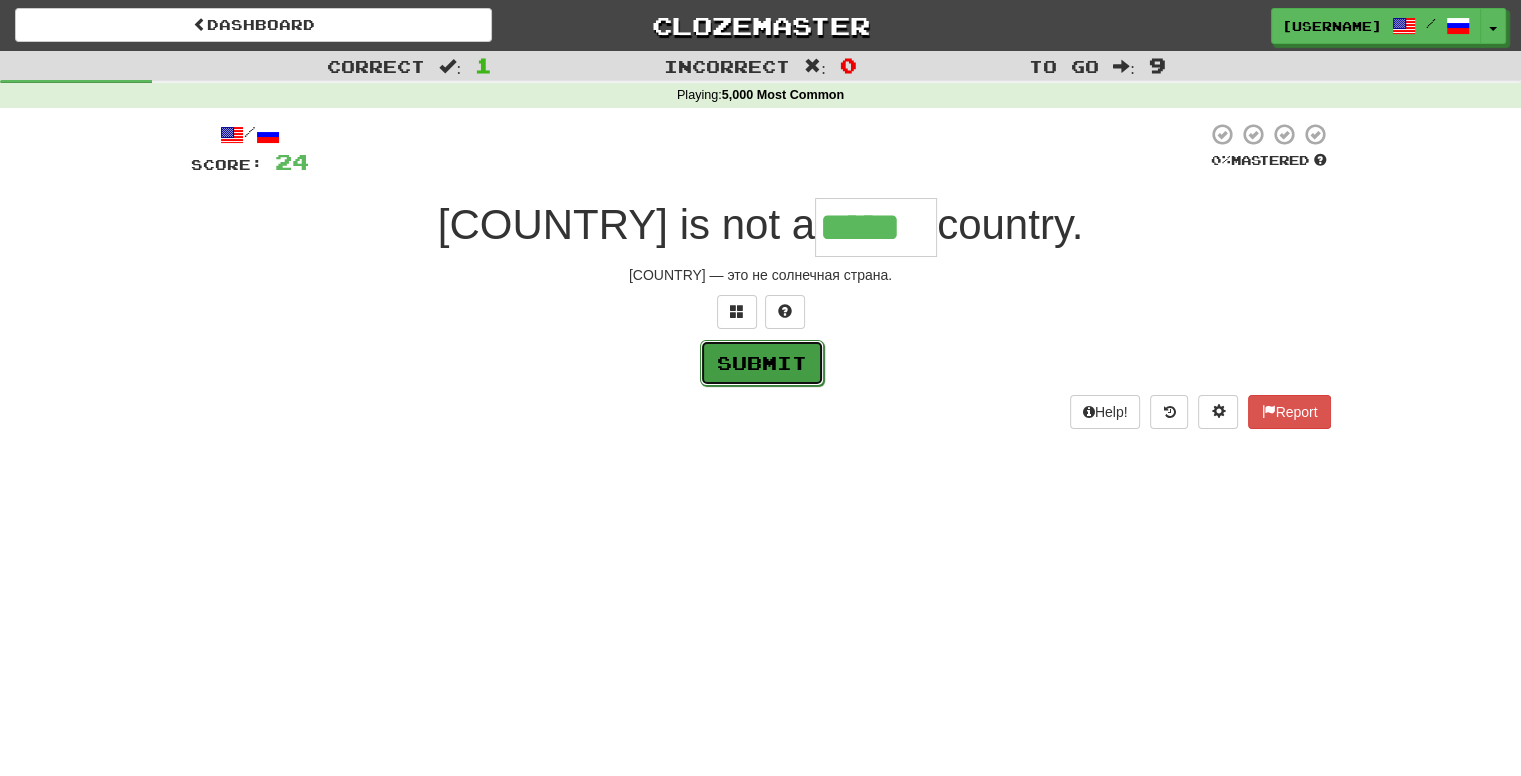 click on "Submit" at bounding box center (762, 363) 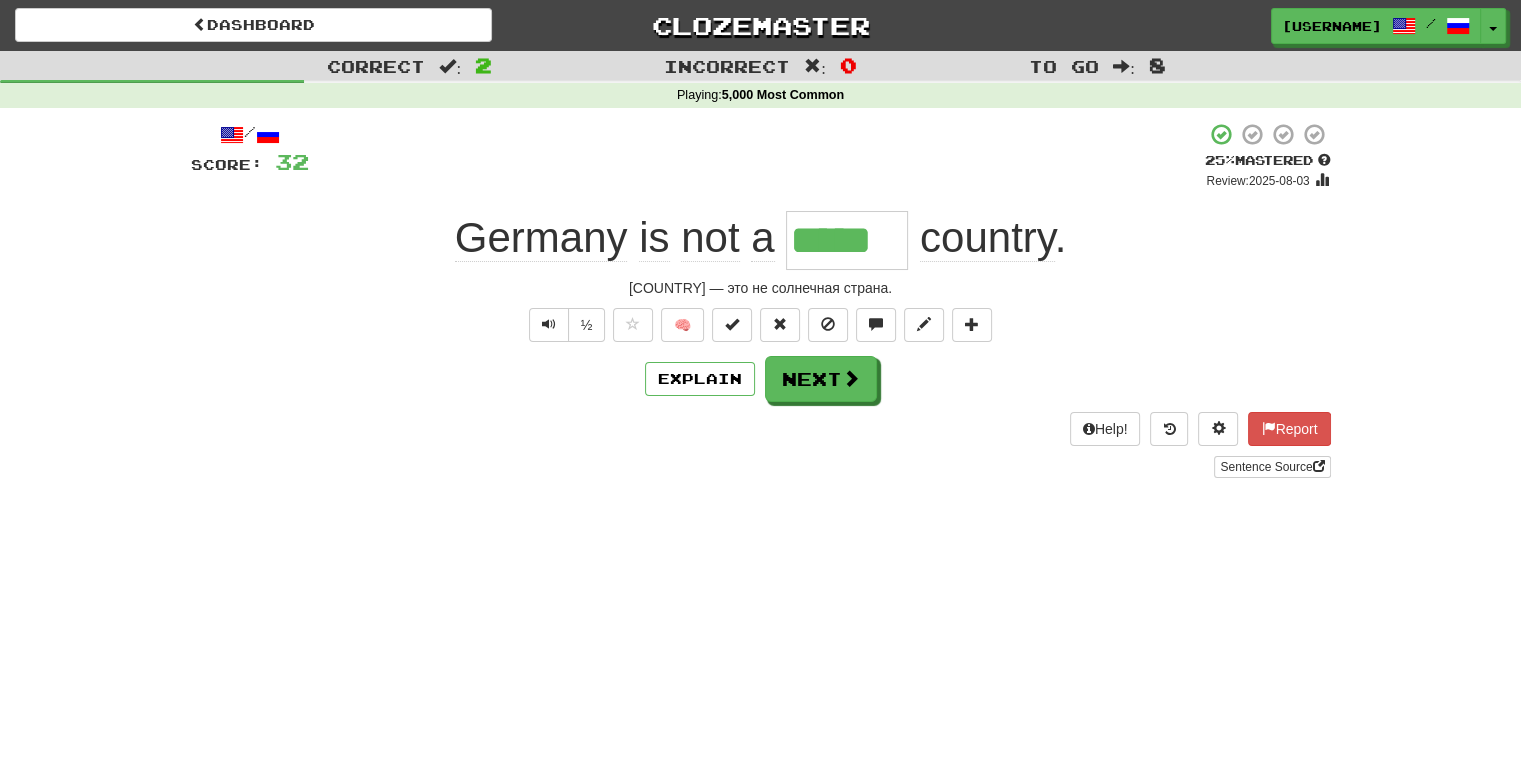 click on "Dashboard
Clozemaster
[USERNAME]
/
Toggle Dropdown
Dashboard
Leaderboard
Activity Feed
Notifications
Profile
Discussions
English
/
Русский
Streak:
2
Review:
20
Points Today: 0
Languages
Account
Logout
[USERNAME]
/
Toggle Dropdown
Dashboard
Leaderboard
Activity Feed
Notifications
Profile
Discussions
English
/
Русский
Streak:
2
Review:
20
Points Today: 0
Languages
Account
Logout
clozemaster
Correct   :   2 Incorrect   :   0 To go   :   8 Playing :  5,000 Most Common  /  Score:   32 + 8 25 %  Mastered Review:  2025-08-03 Germany   is   not   a   *****   country . ½ 🧠 Explain Next  Help!  Report Sentence Source" at bounding box center (760, 388) 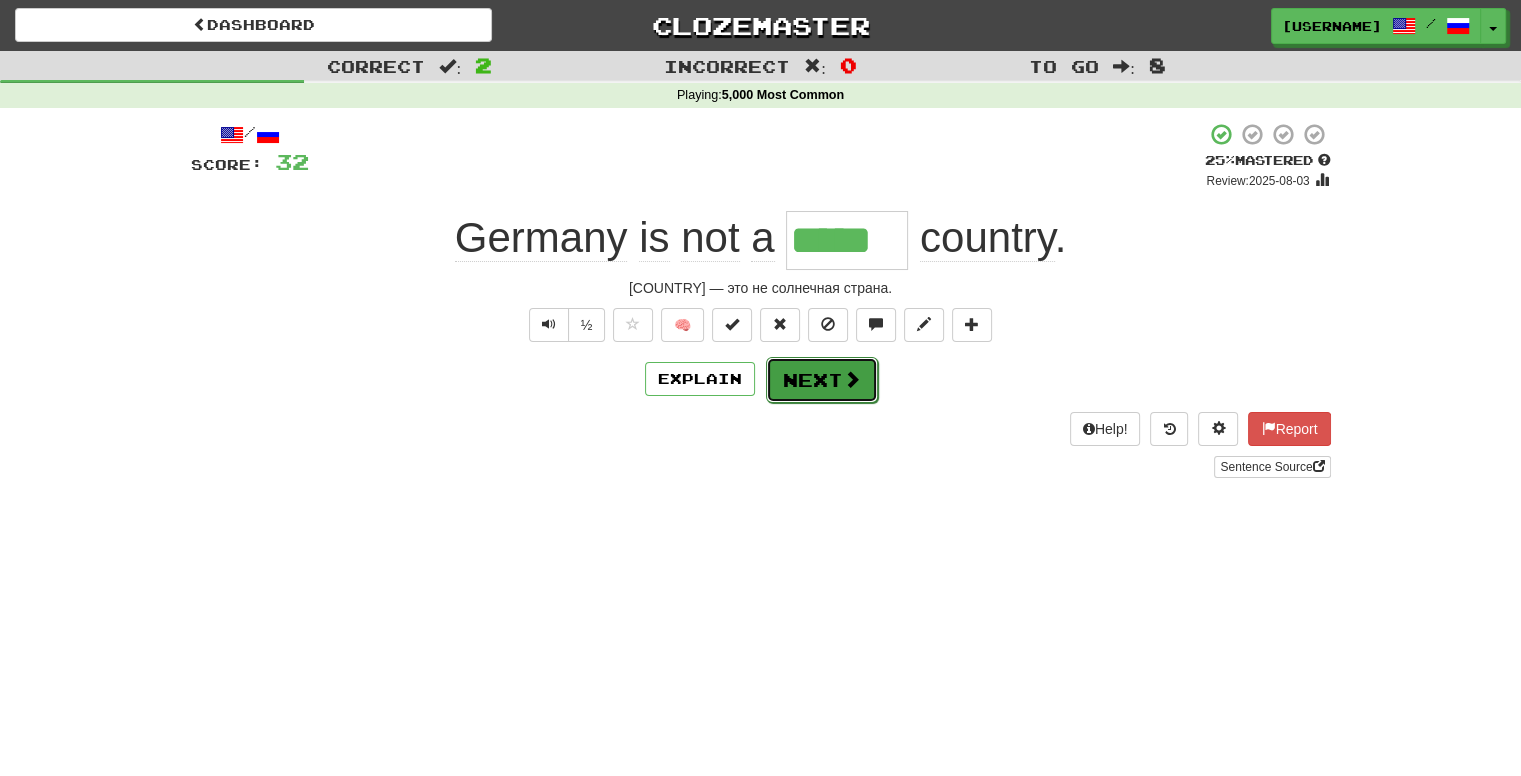 click on "Next" at bounding box center [822, 380] 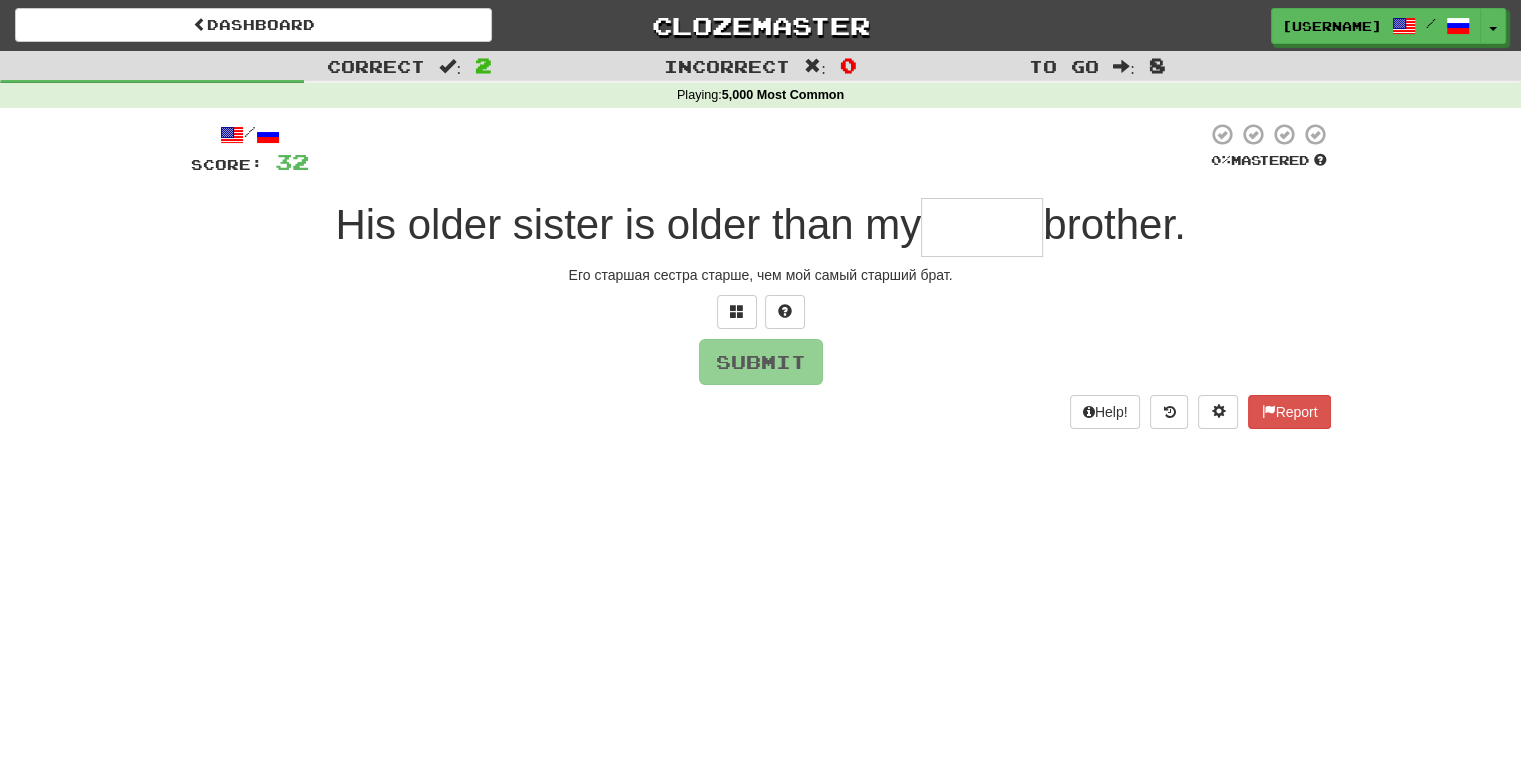 type on "*" 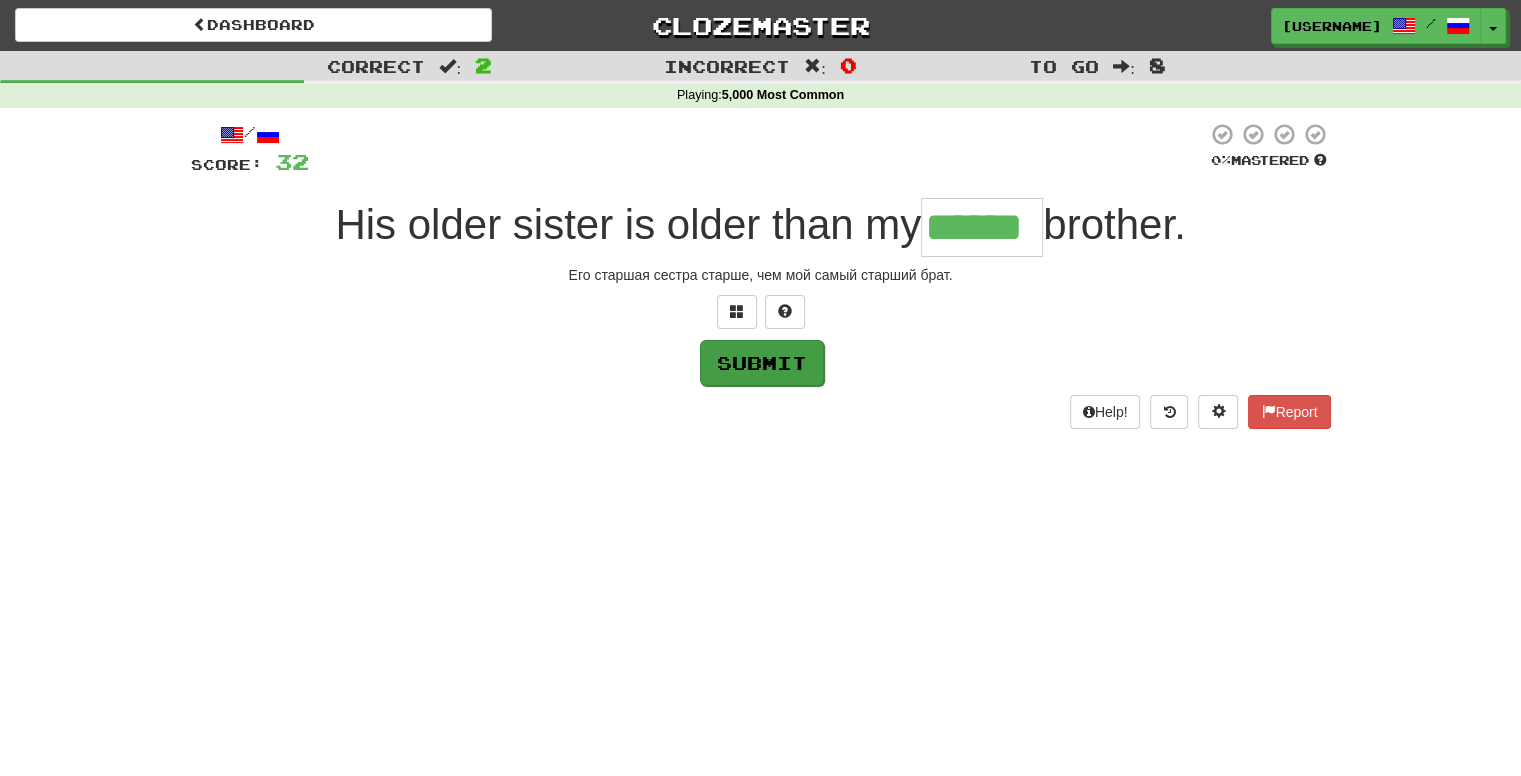type on "******" 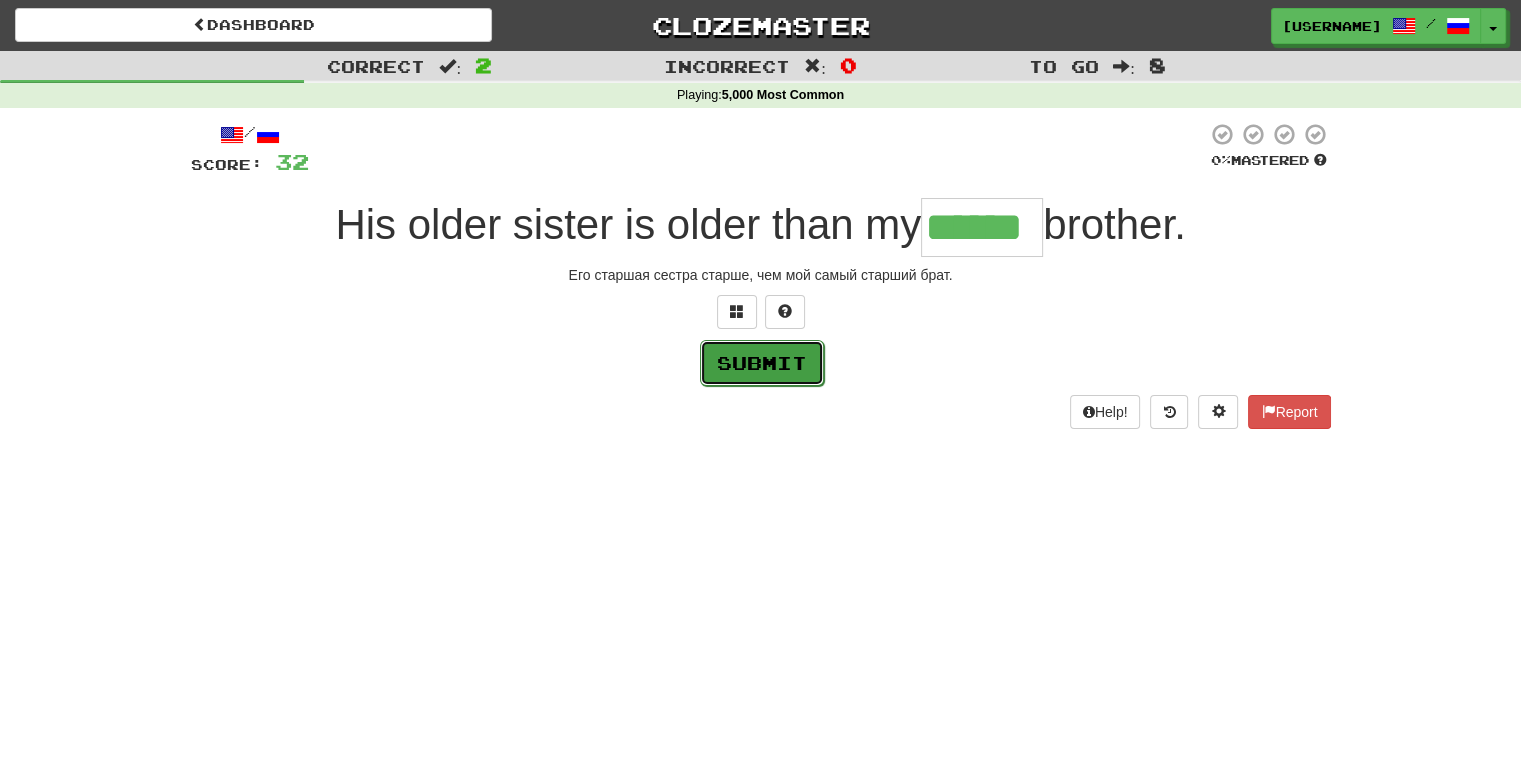 click on "Submit" at bounding box center [762, 363] 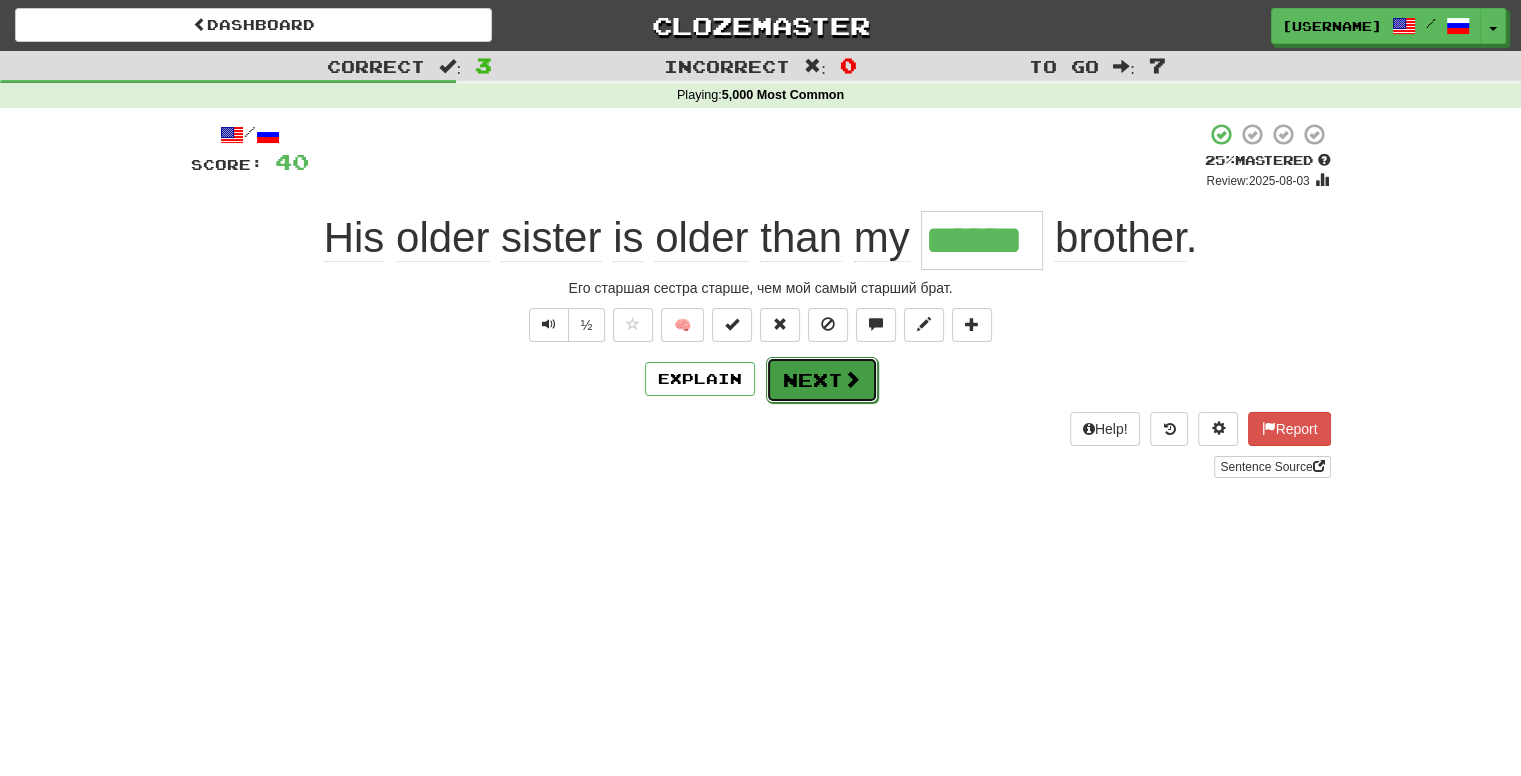 click at bounding box center (852, 379) 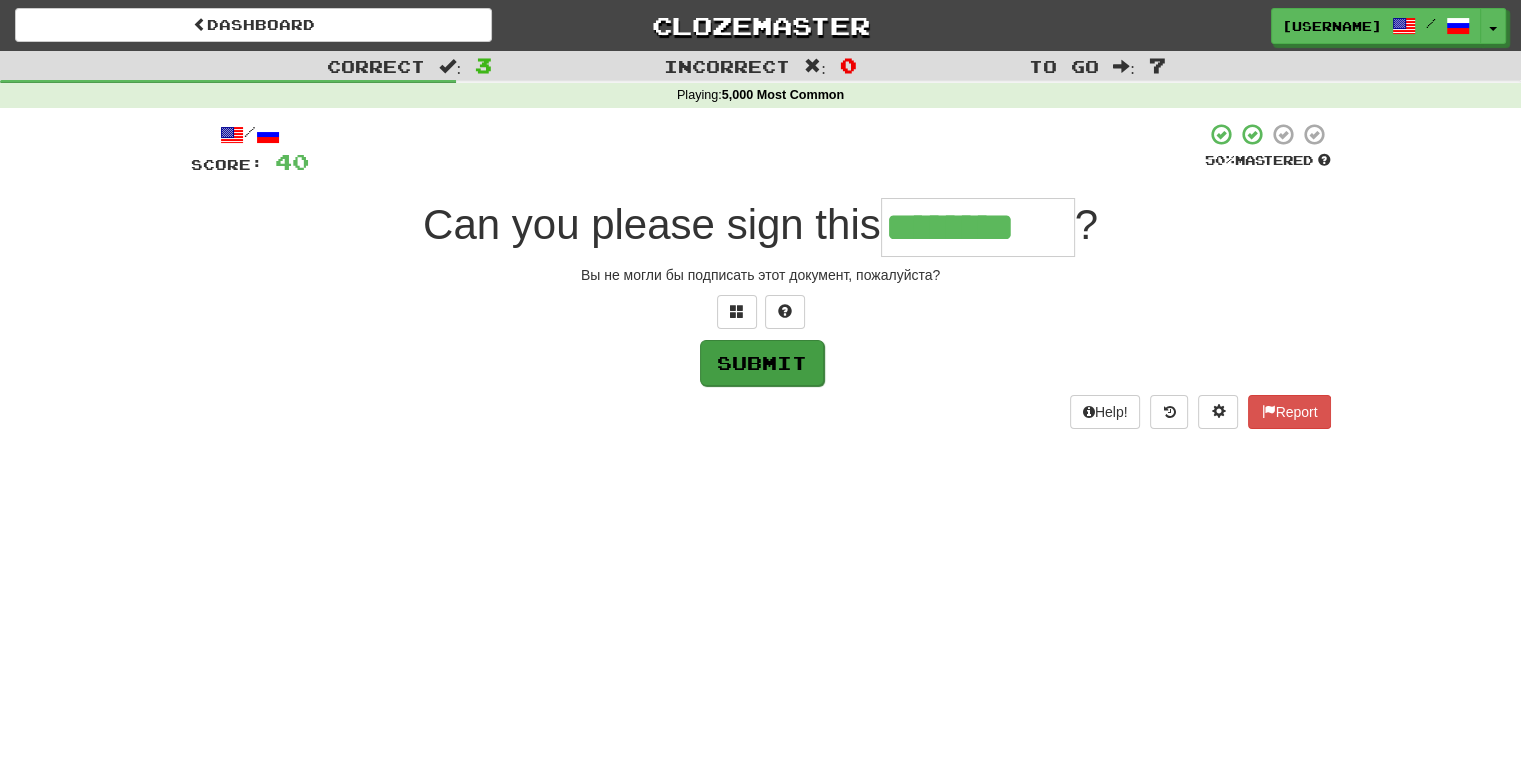 type on "********" 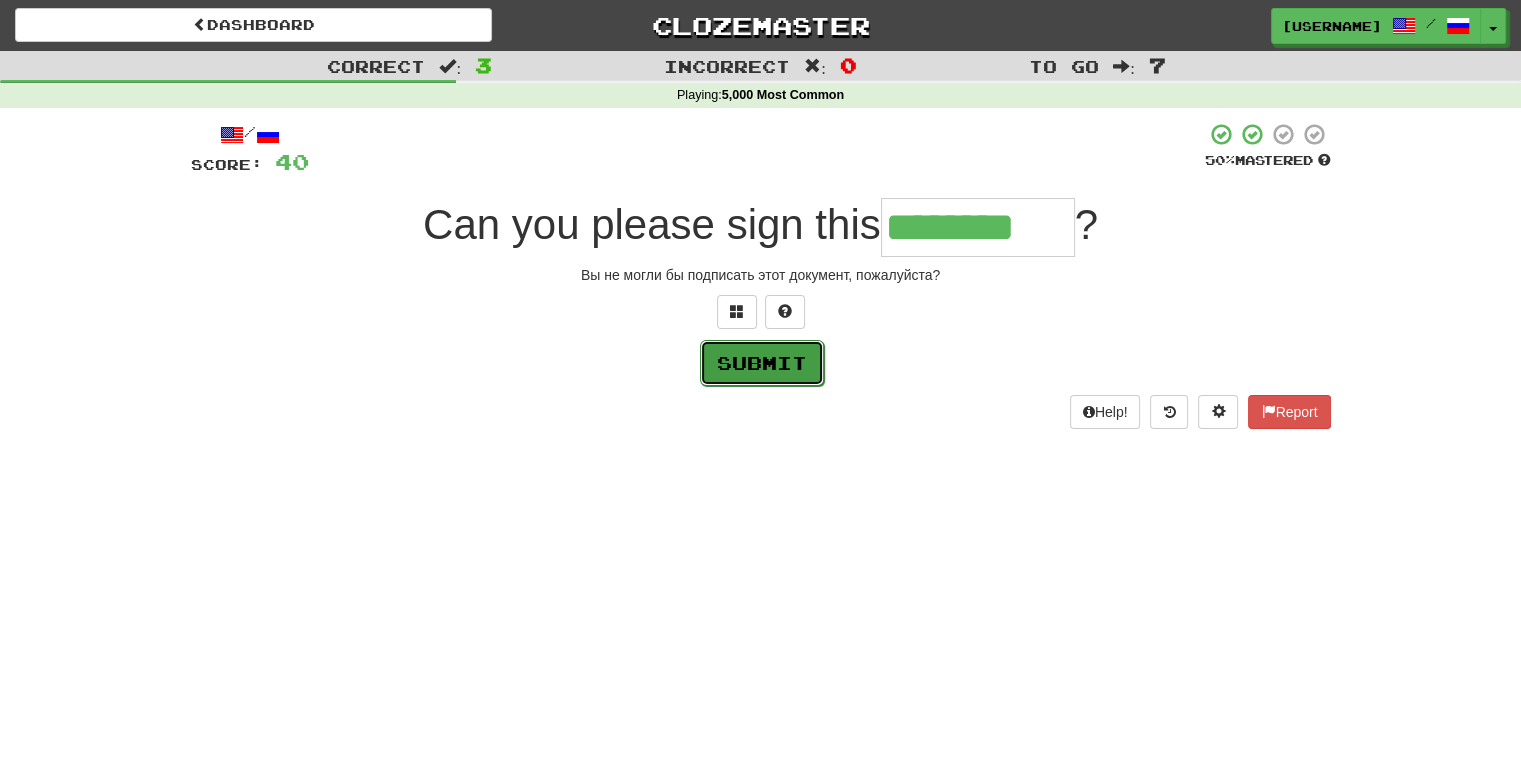 click on "Submit" at bounding box center (762, 363) 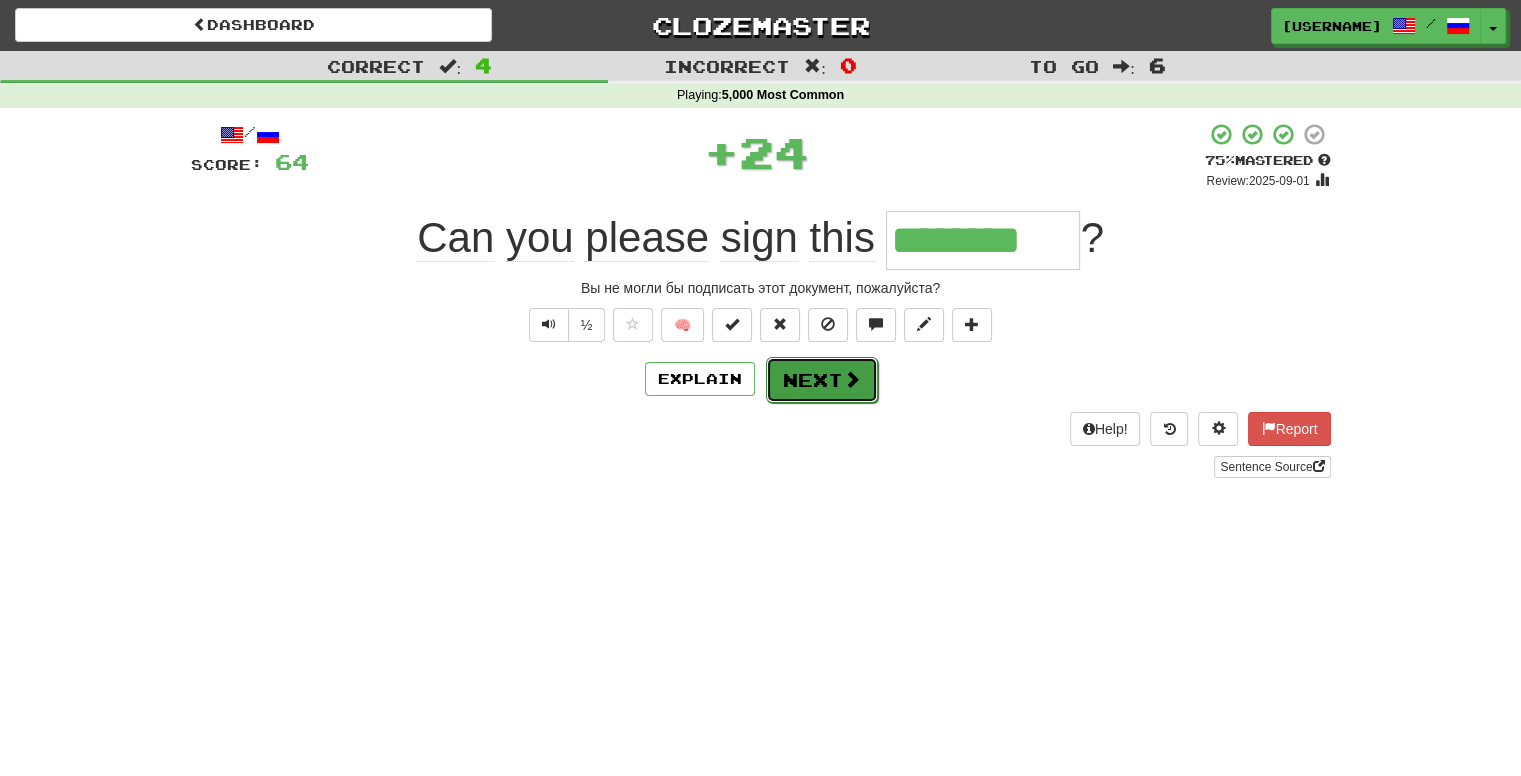 click on "Next" at bounding box center [822, 380] 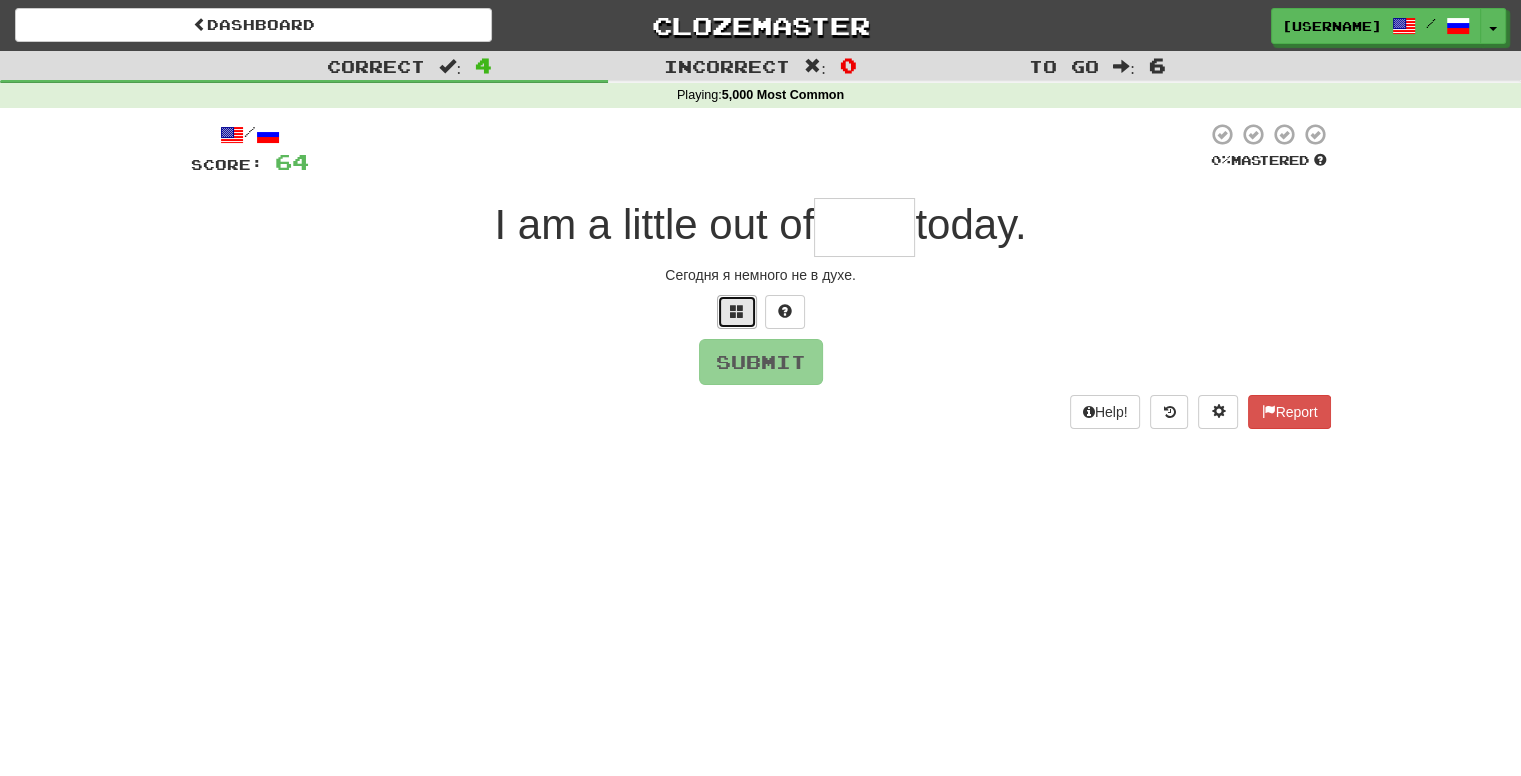 click at bounding box center [737, 312] 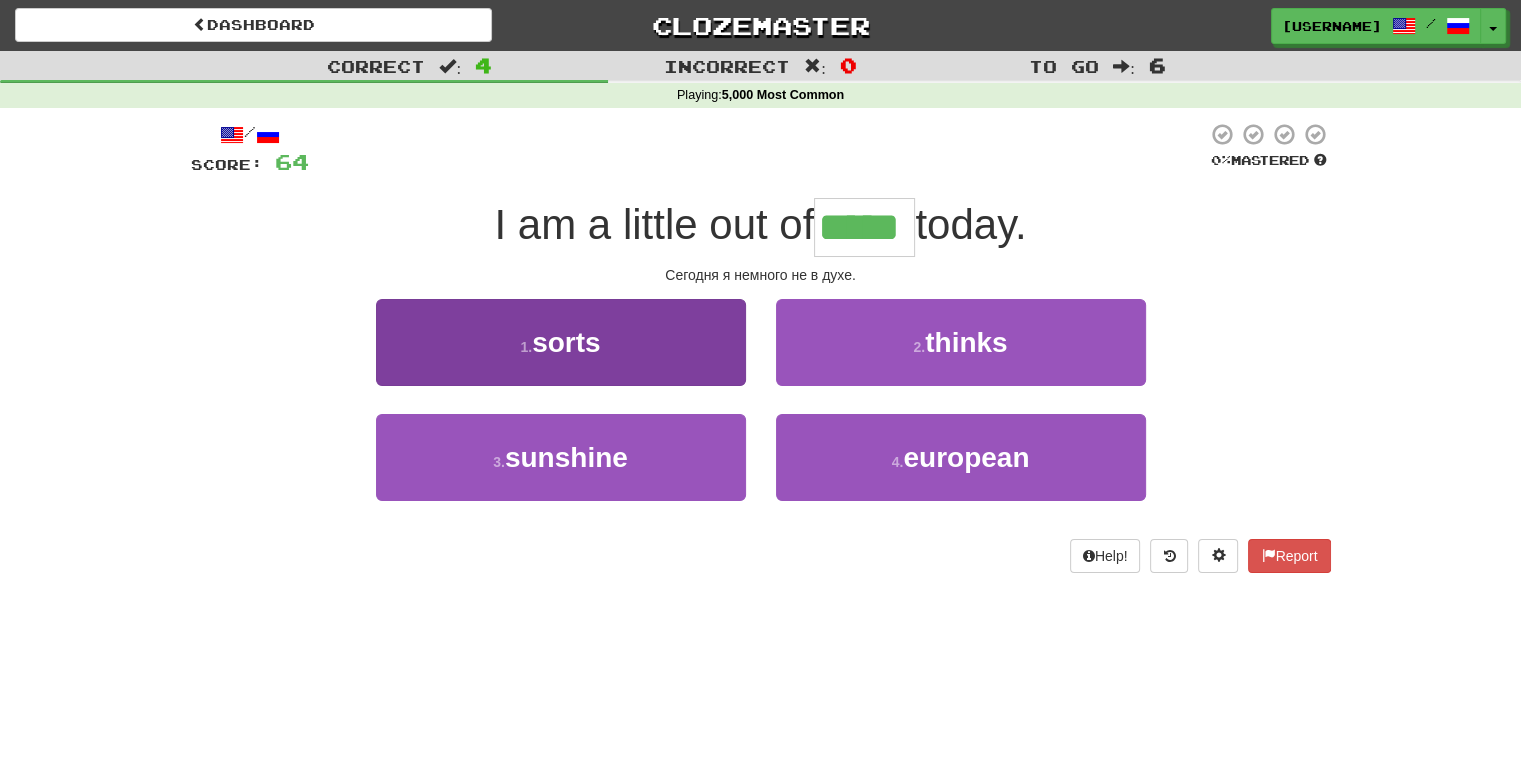 type on "*****" 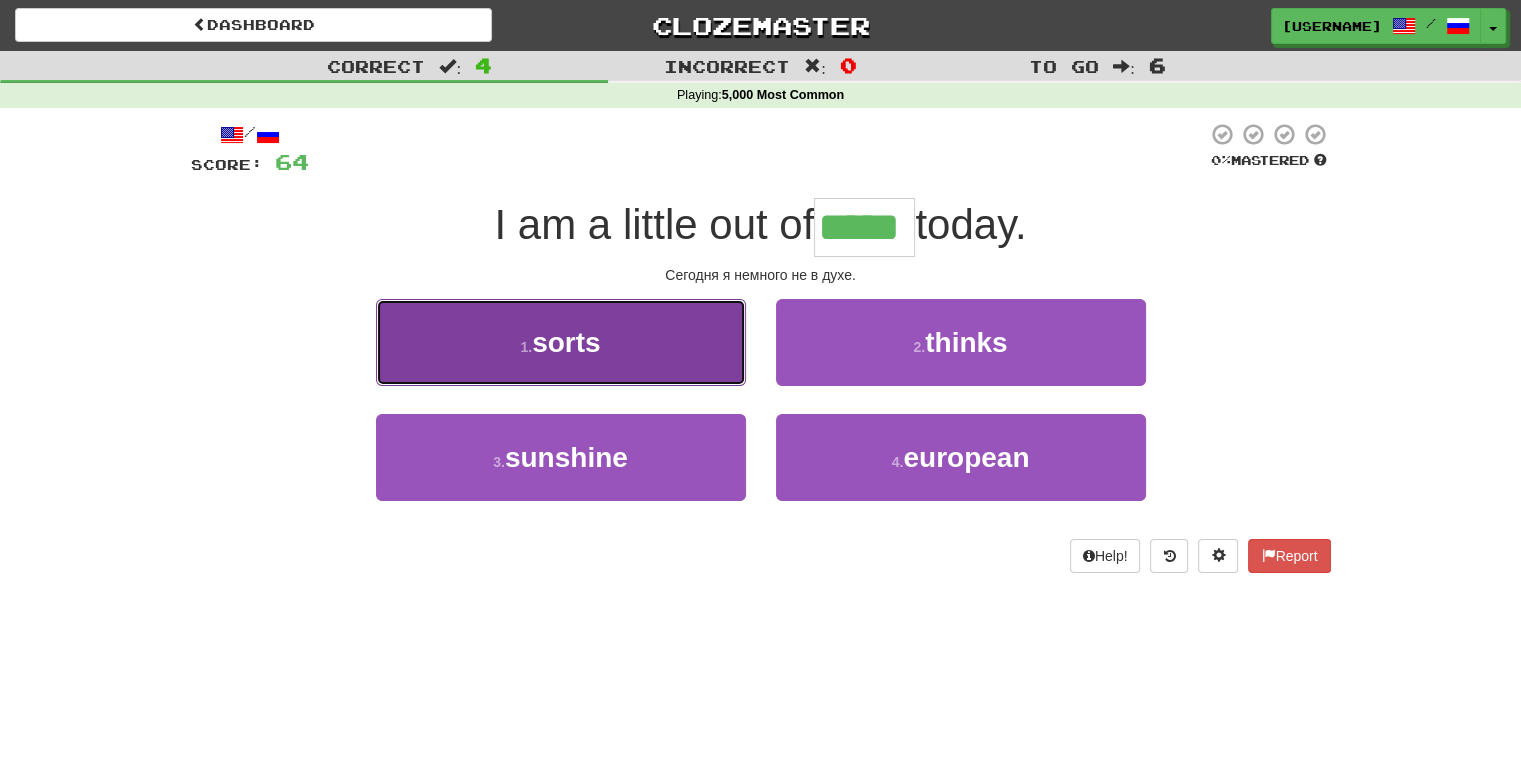 click on "1 .  sorts" at bounding box center [561, 342] 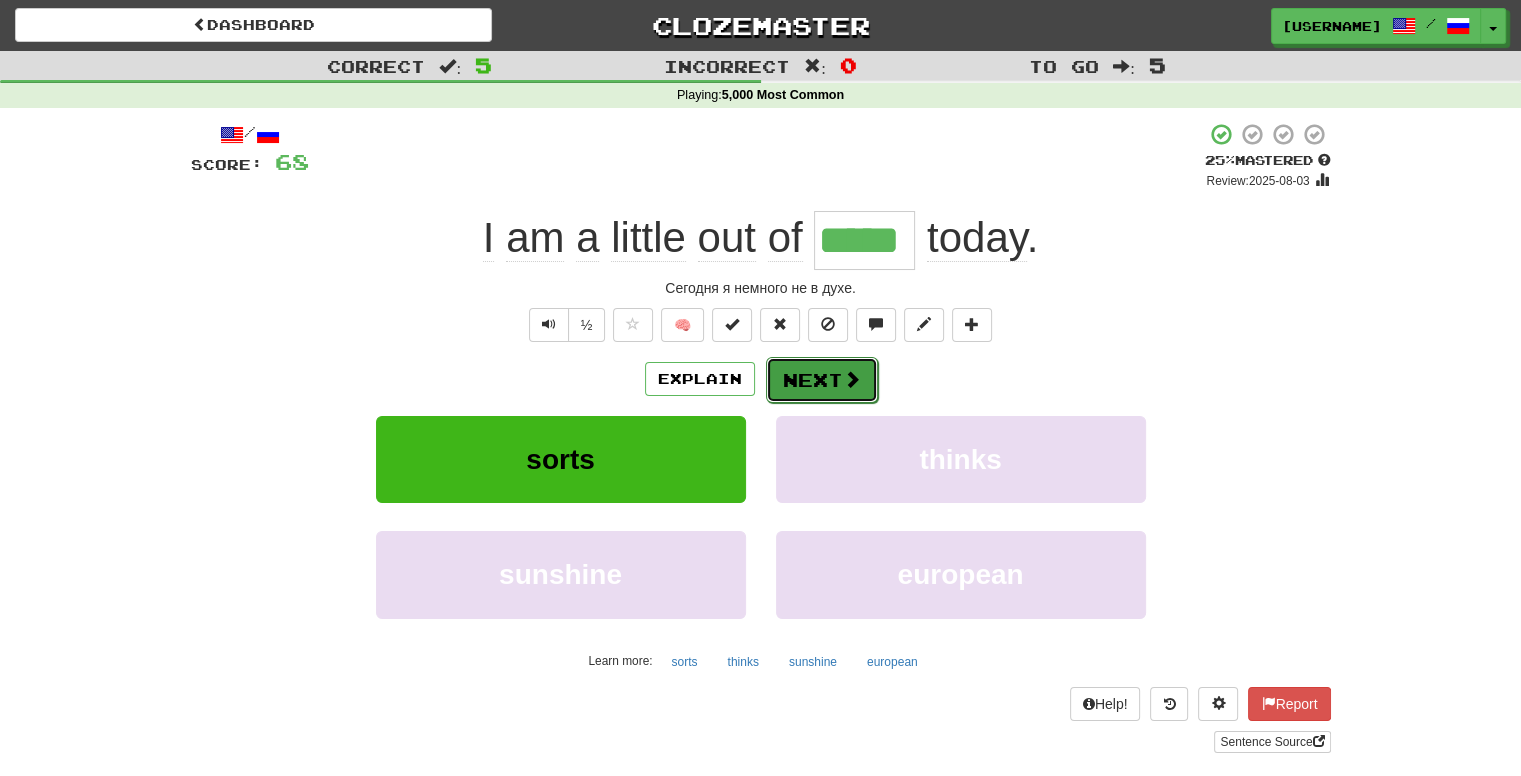 click on "Next" at bounding box center [822, 380] 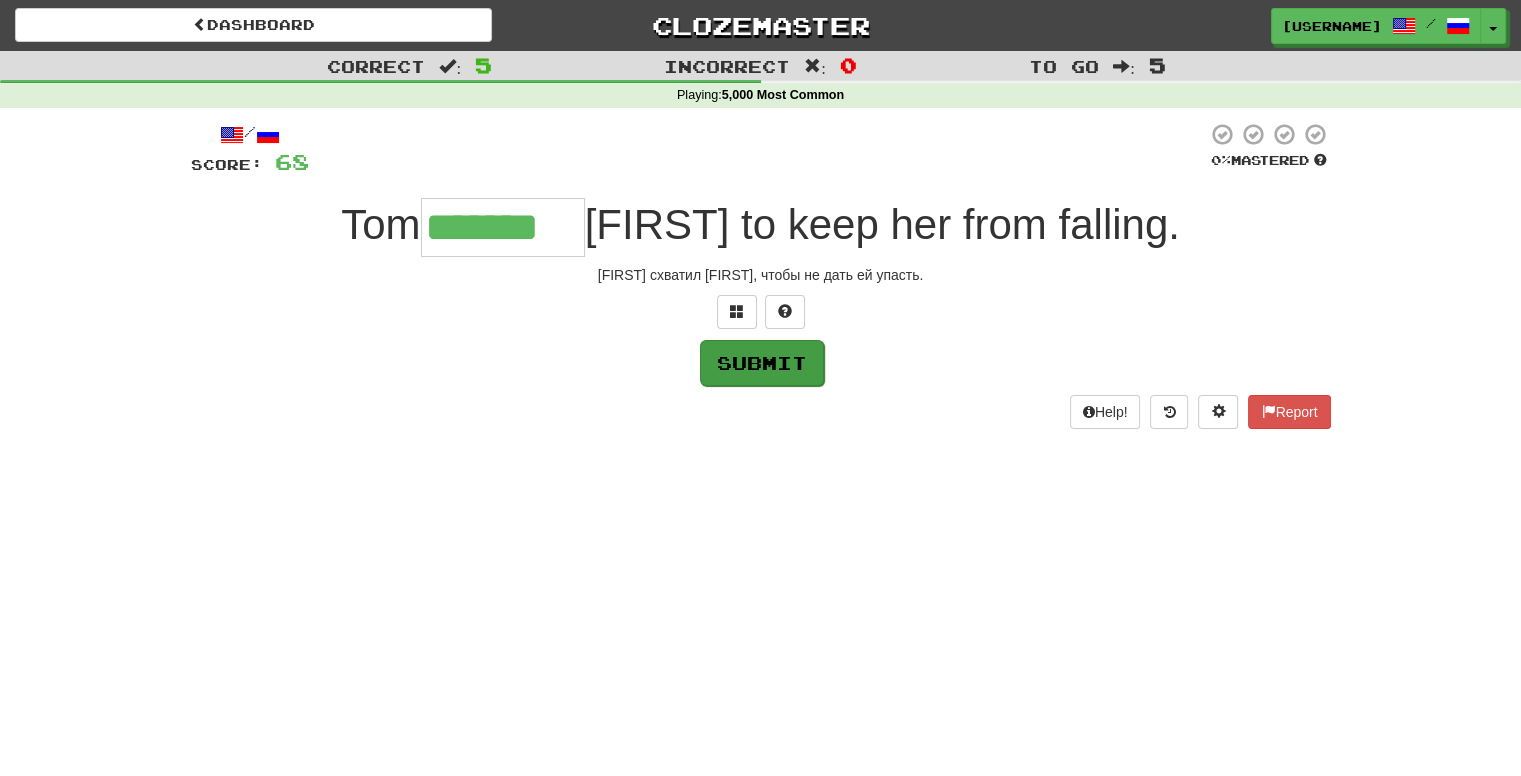 type on "*******" 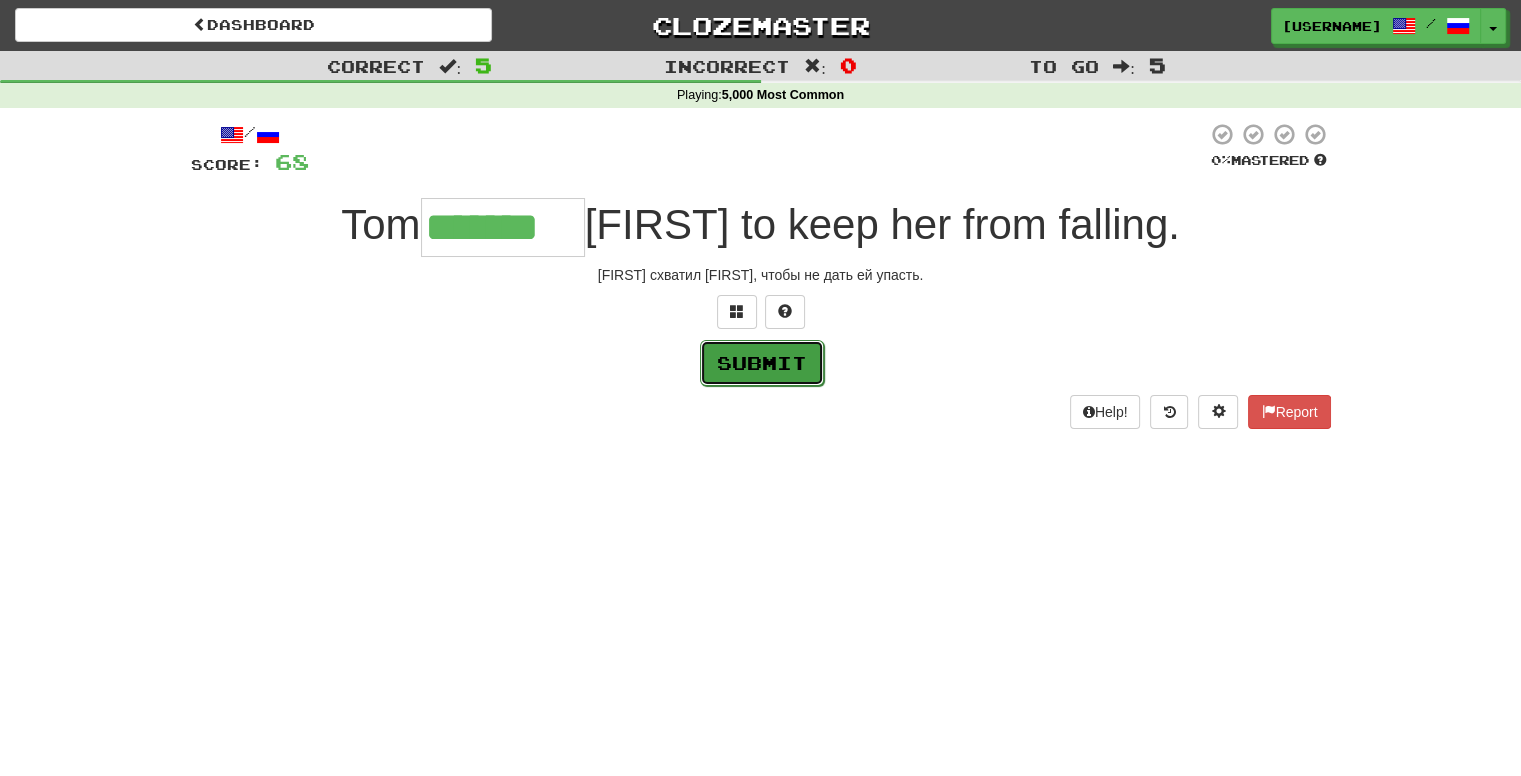 click on "Submit" at bounding box center (762, 363) 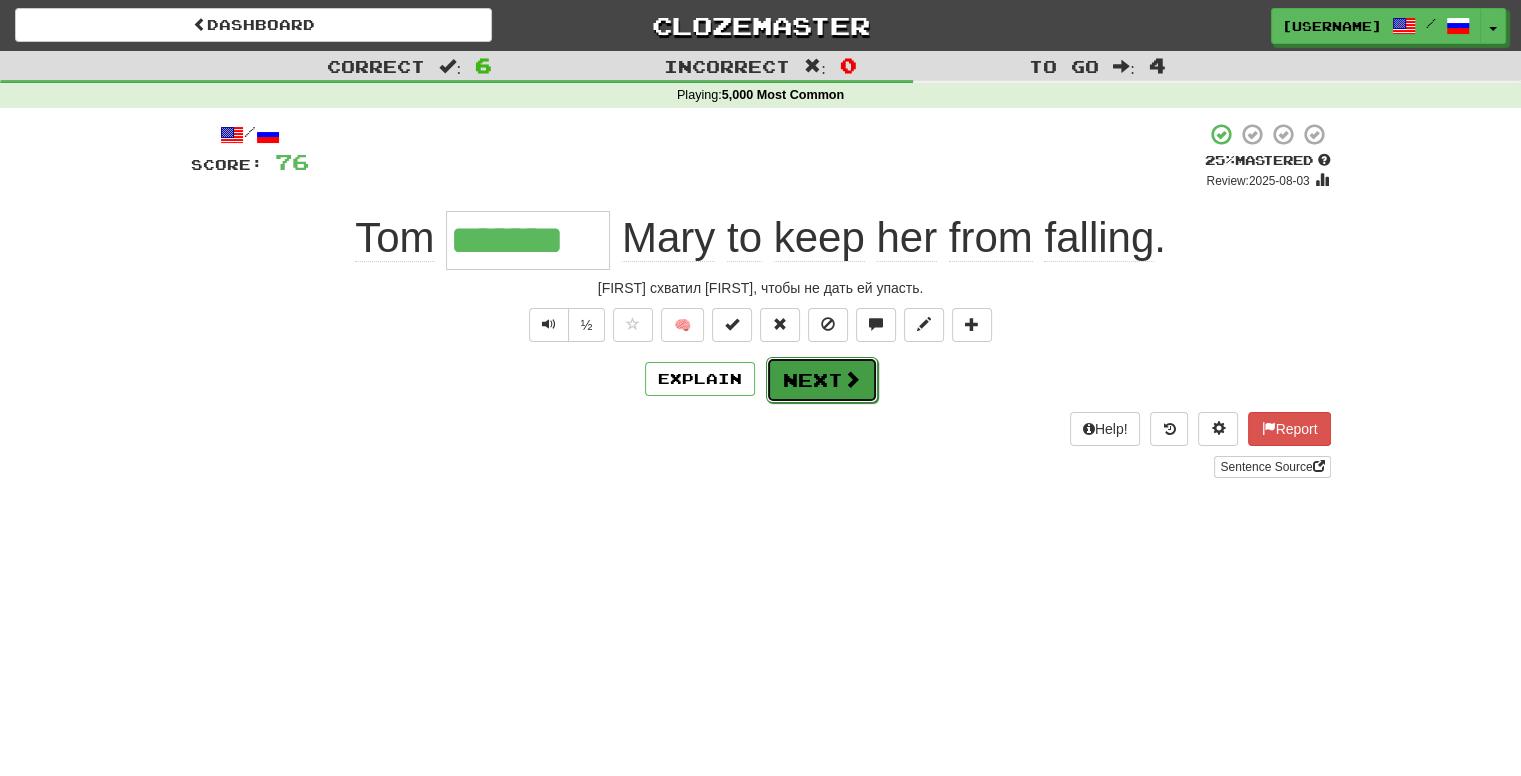 click at bounding box center (852, 379) 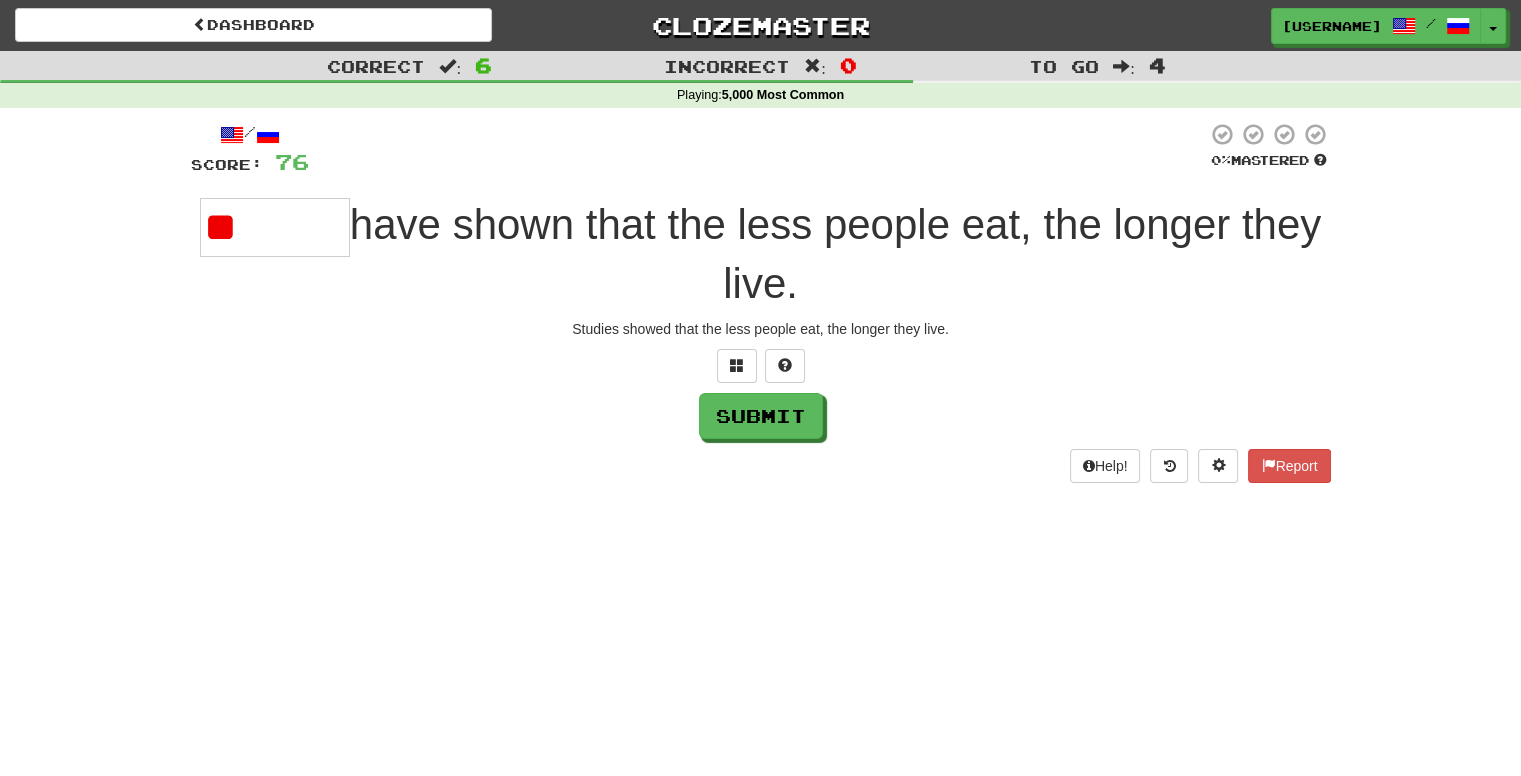 type on "*" 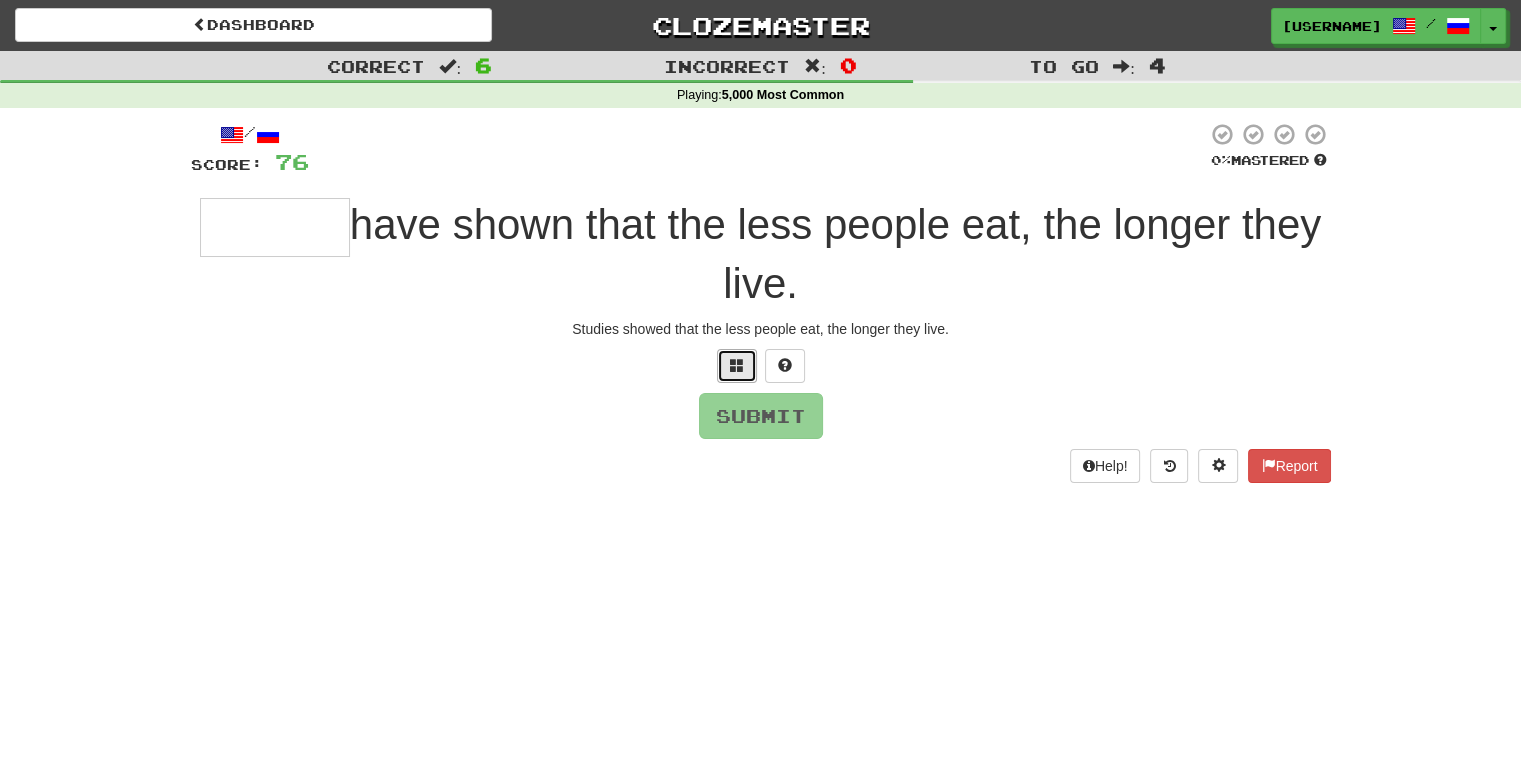 click at bounding box center [737, 366] 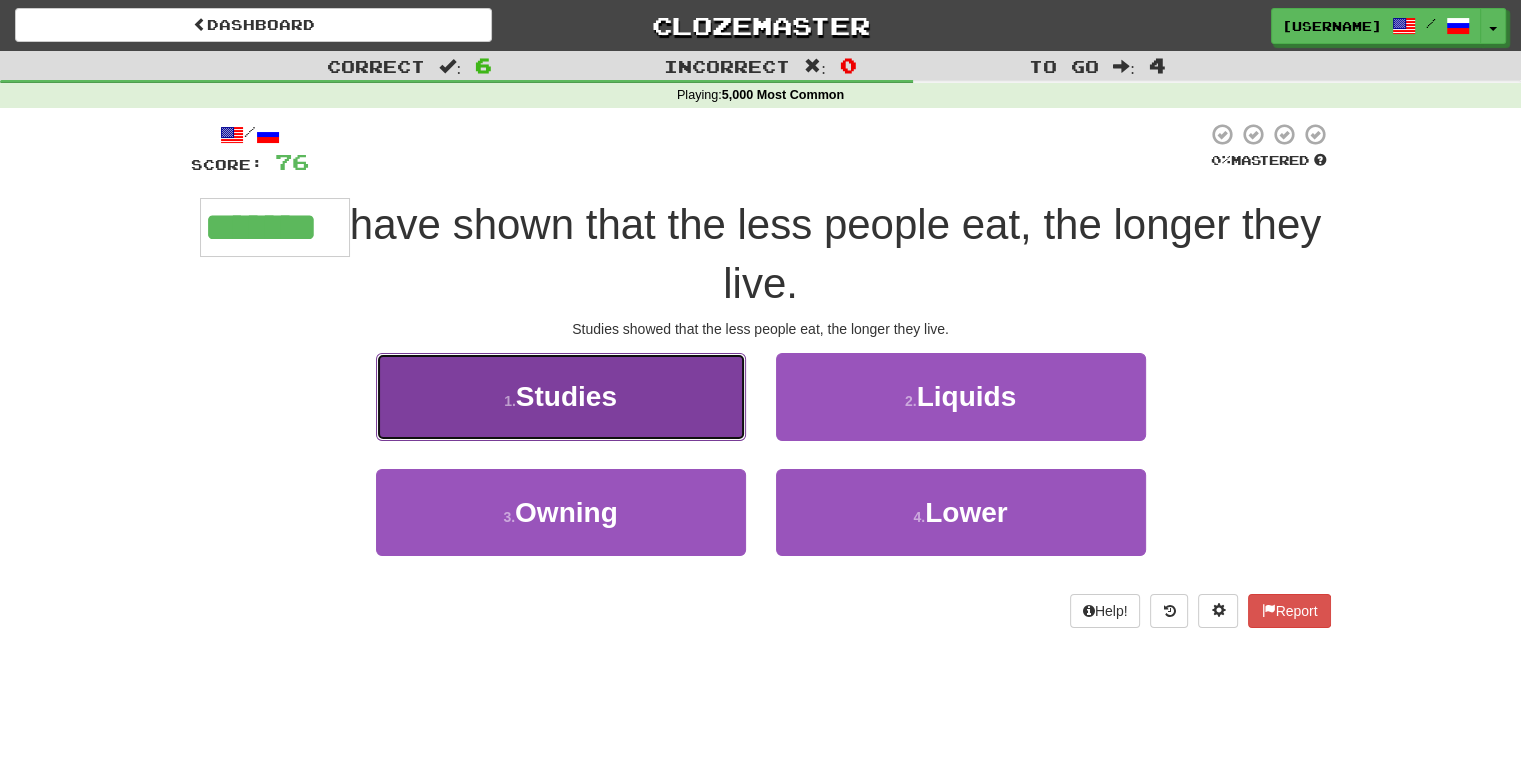 click on "1 .  Studies" at bounding box center [561, 396] 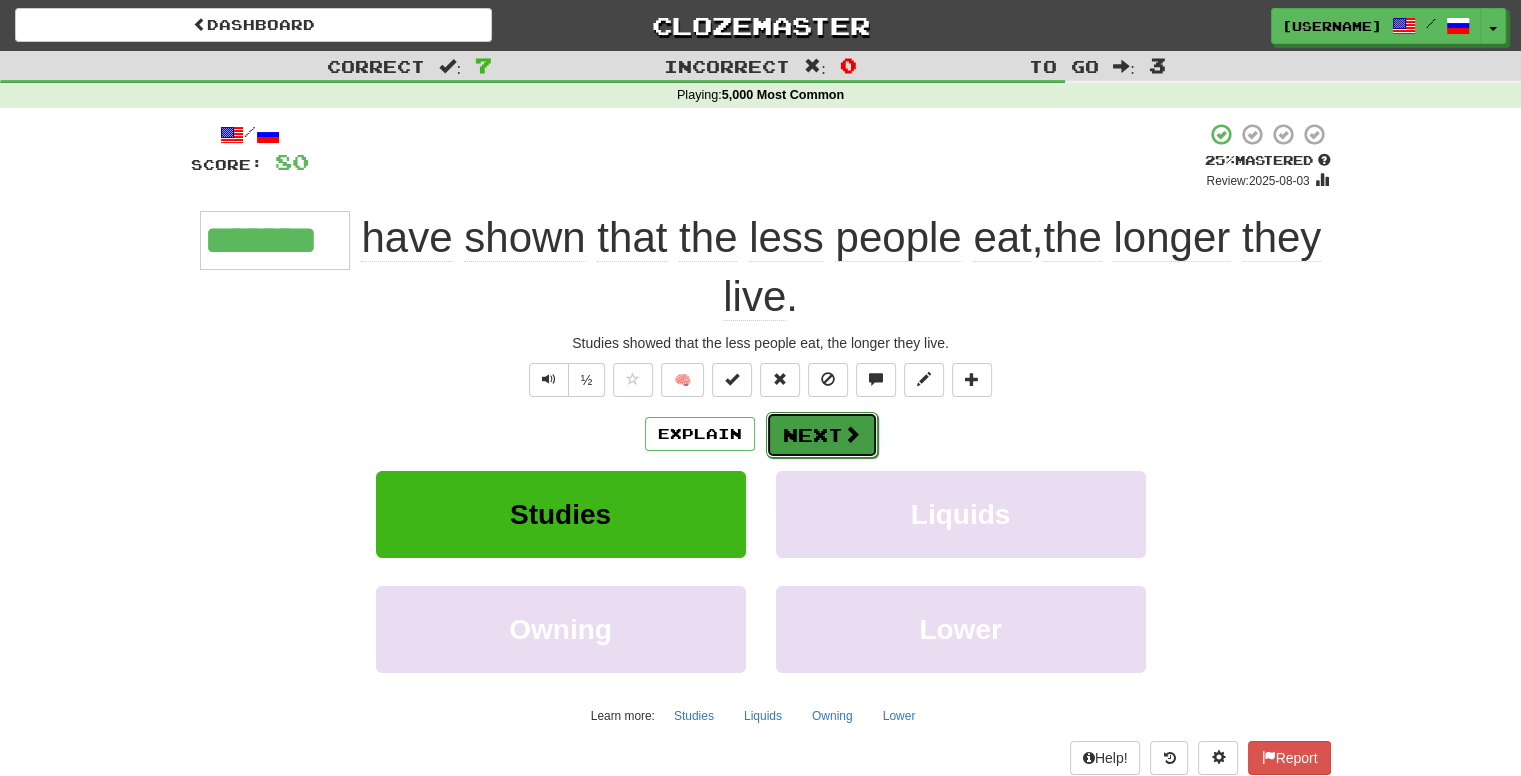 click on "Next" at bounding box center (822, 435) 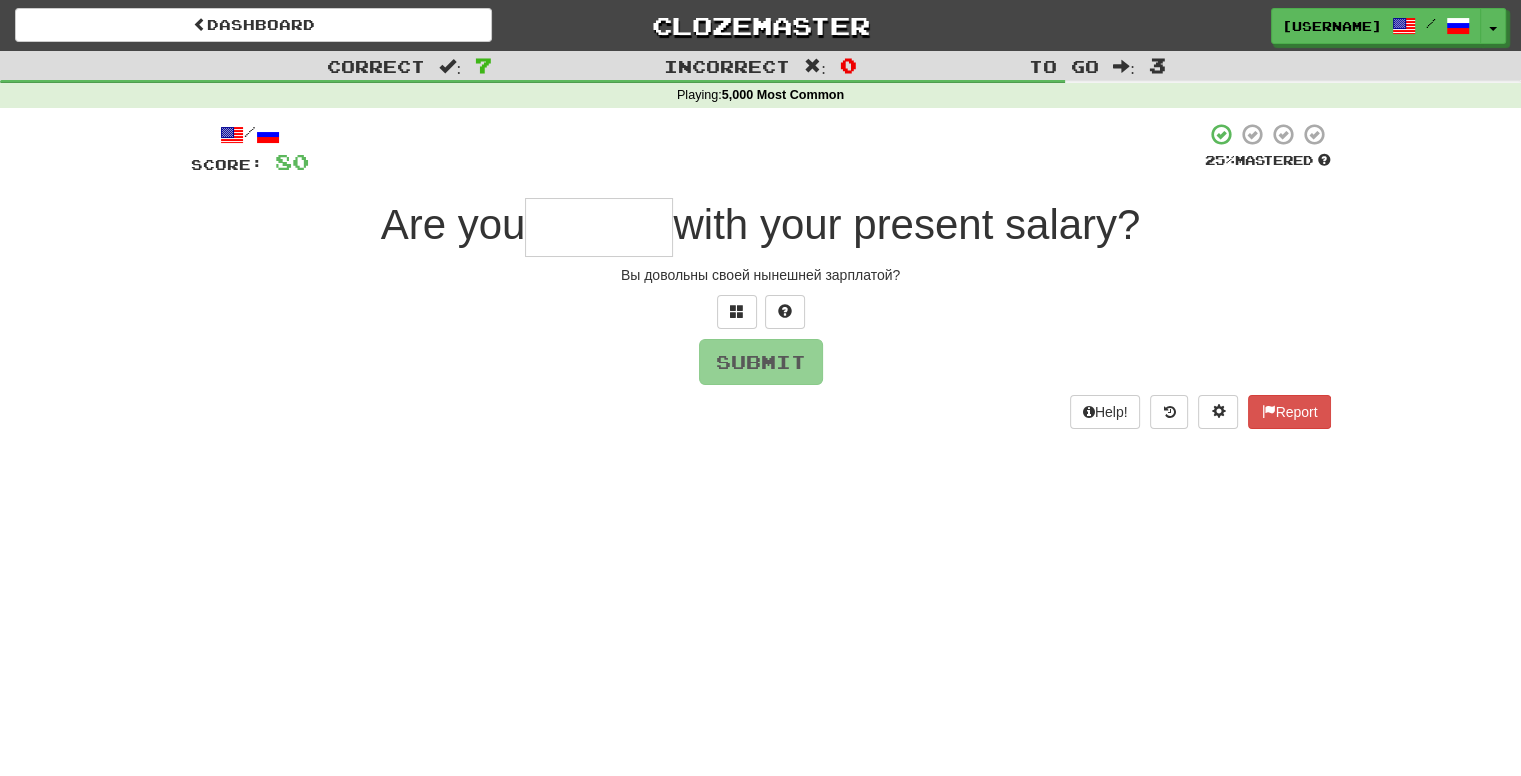 type on "*" 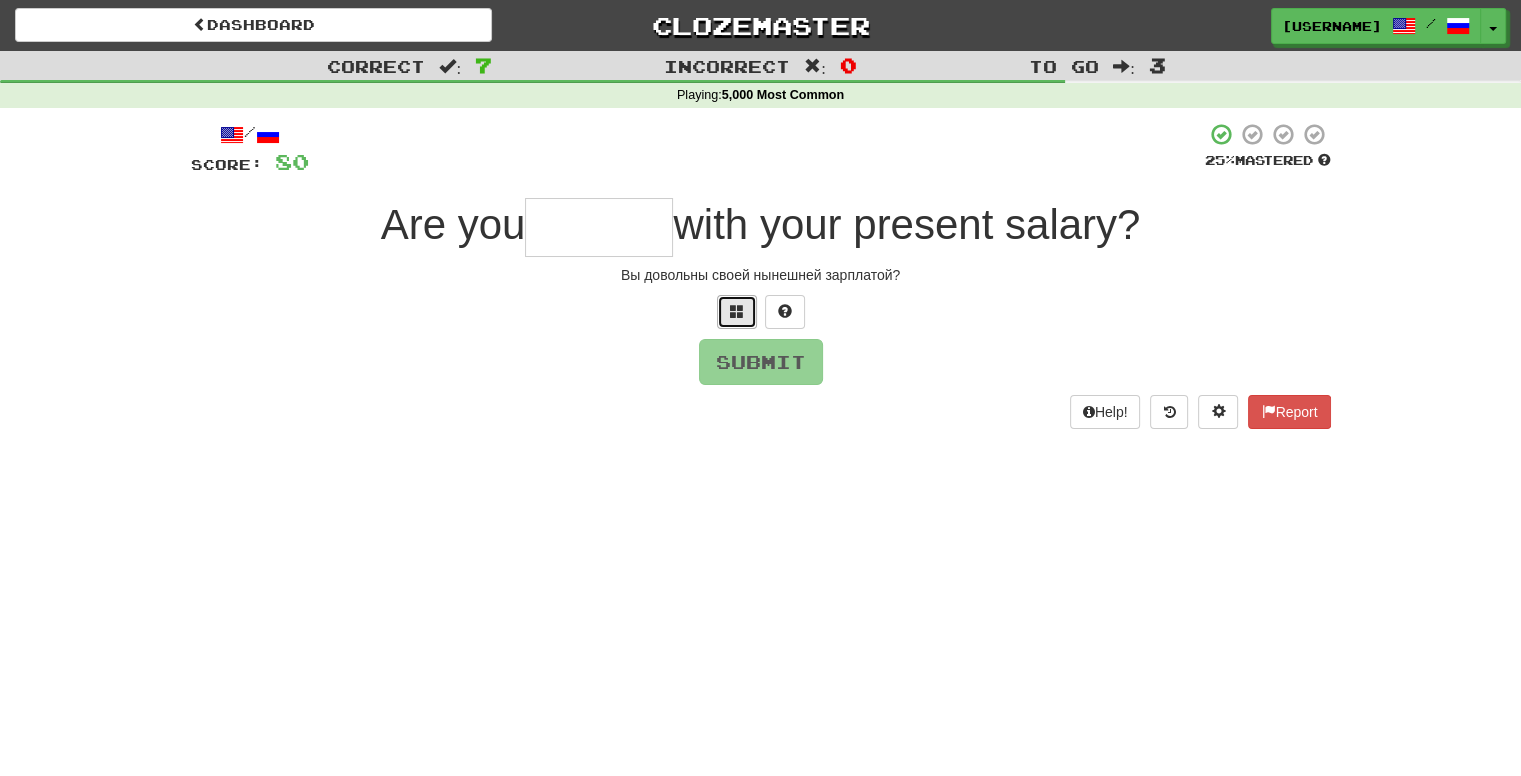 click at bounding box center [737, 311] 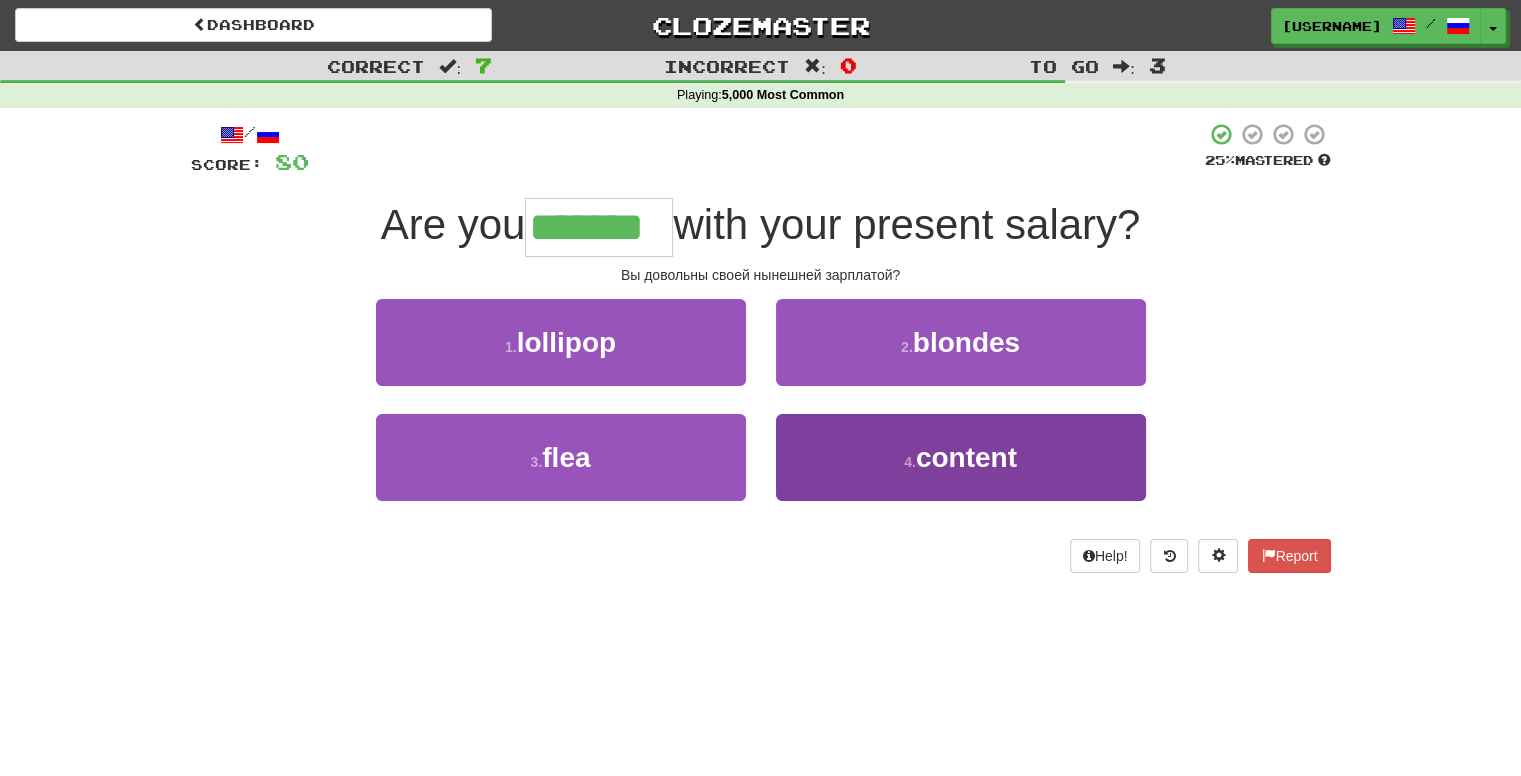 type on "*******" 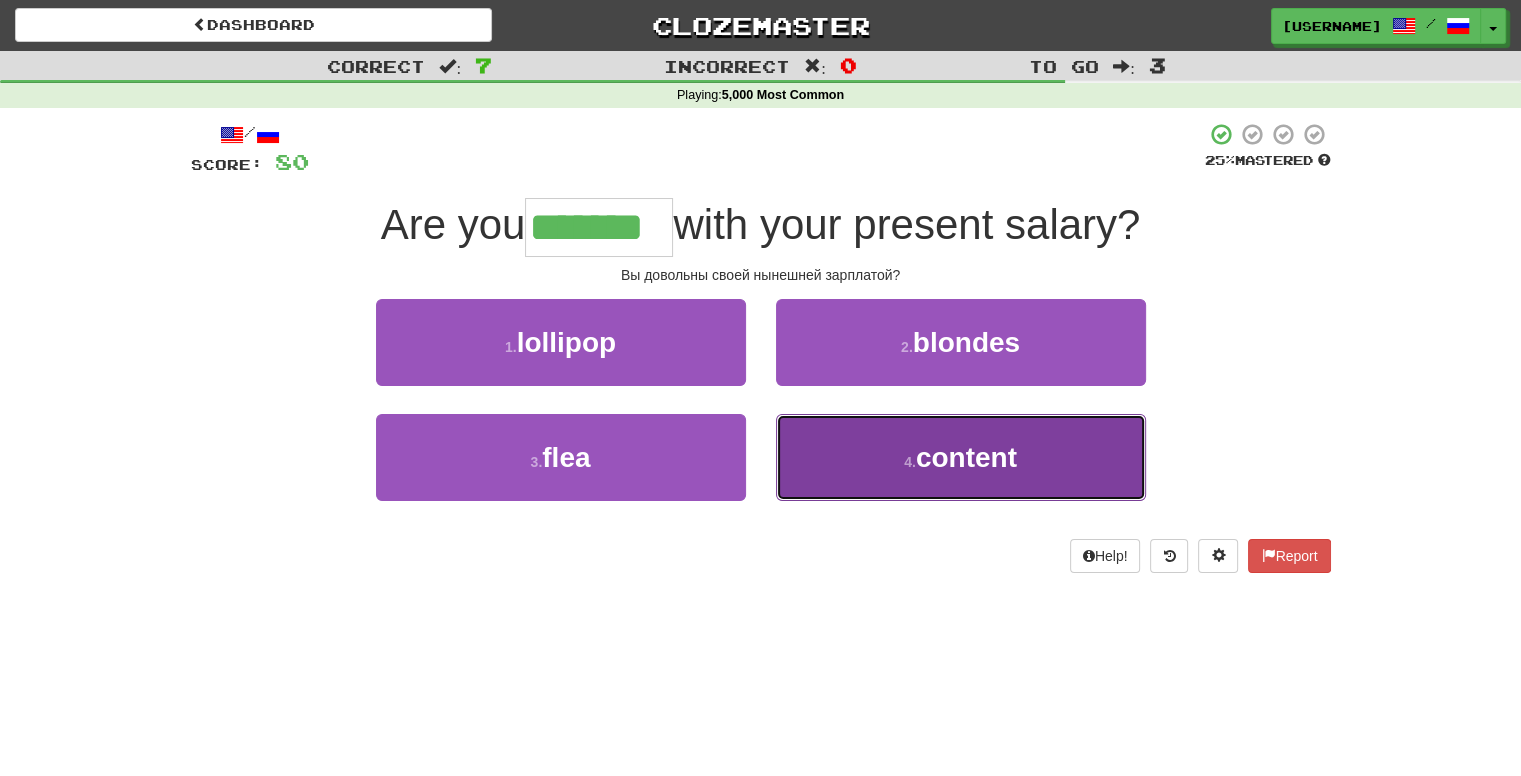 click on "content" at bounding box center [966, 457] 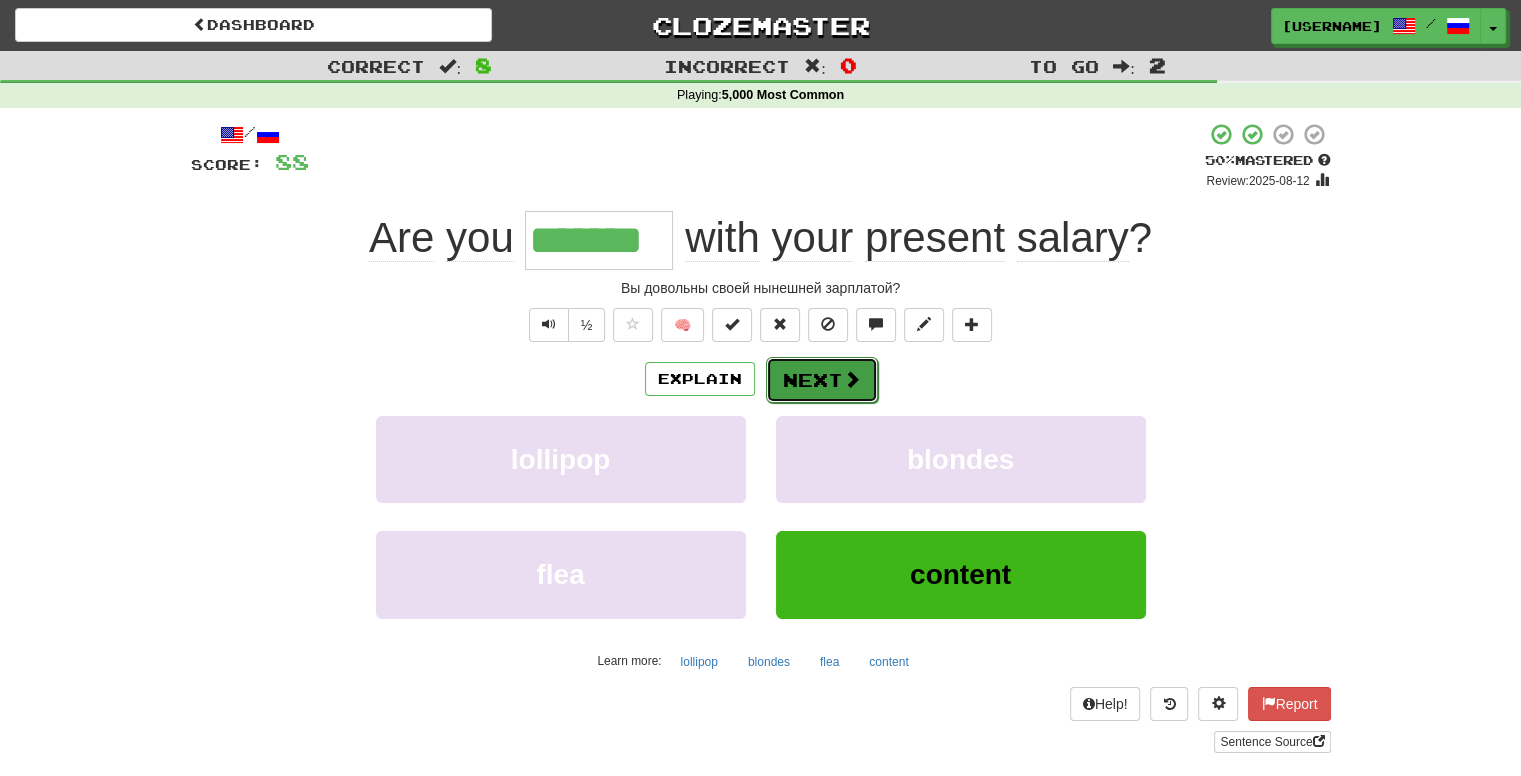 click on "Next" at bounding box center [822, 380] 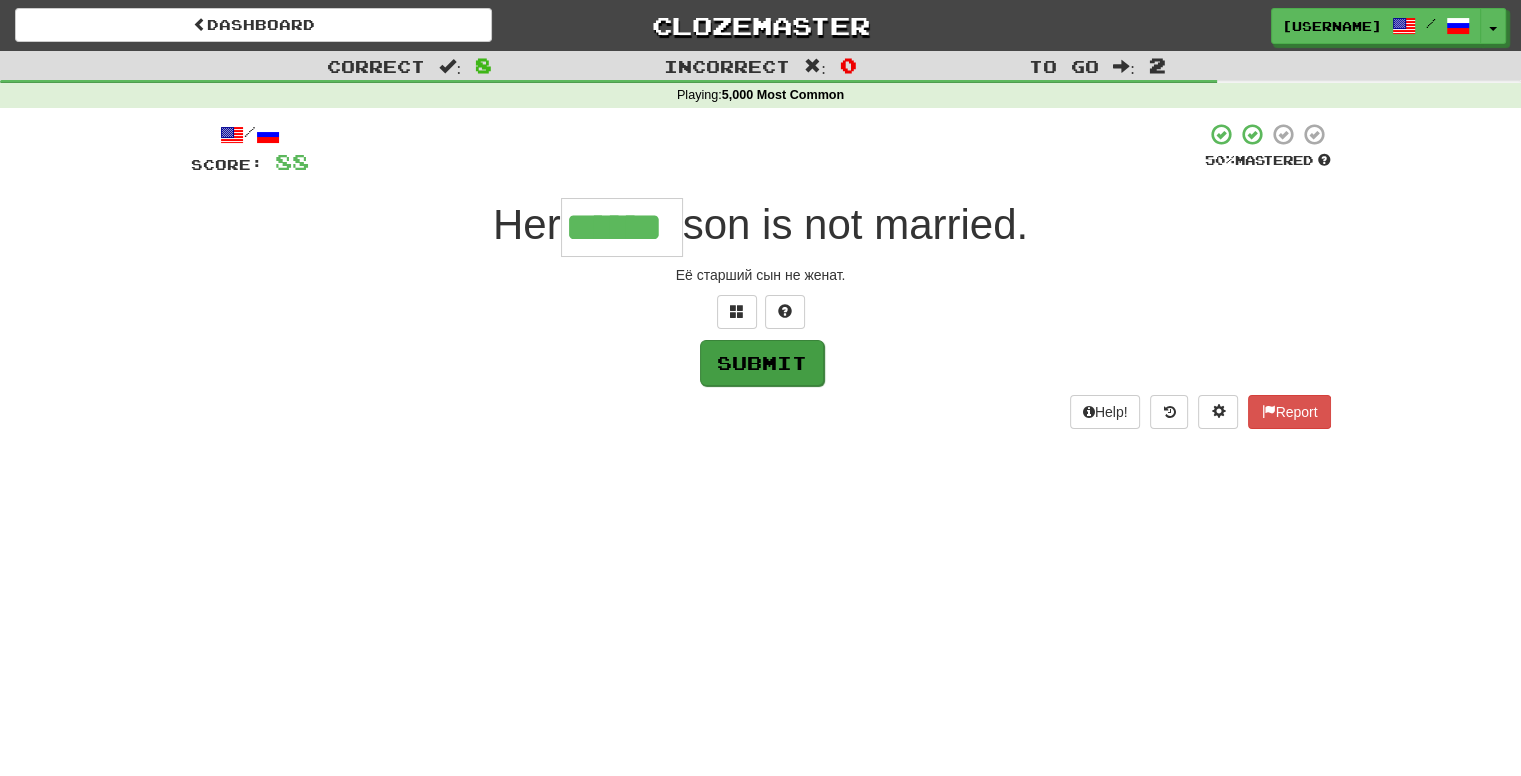 type on "******" 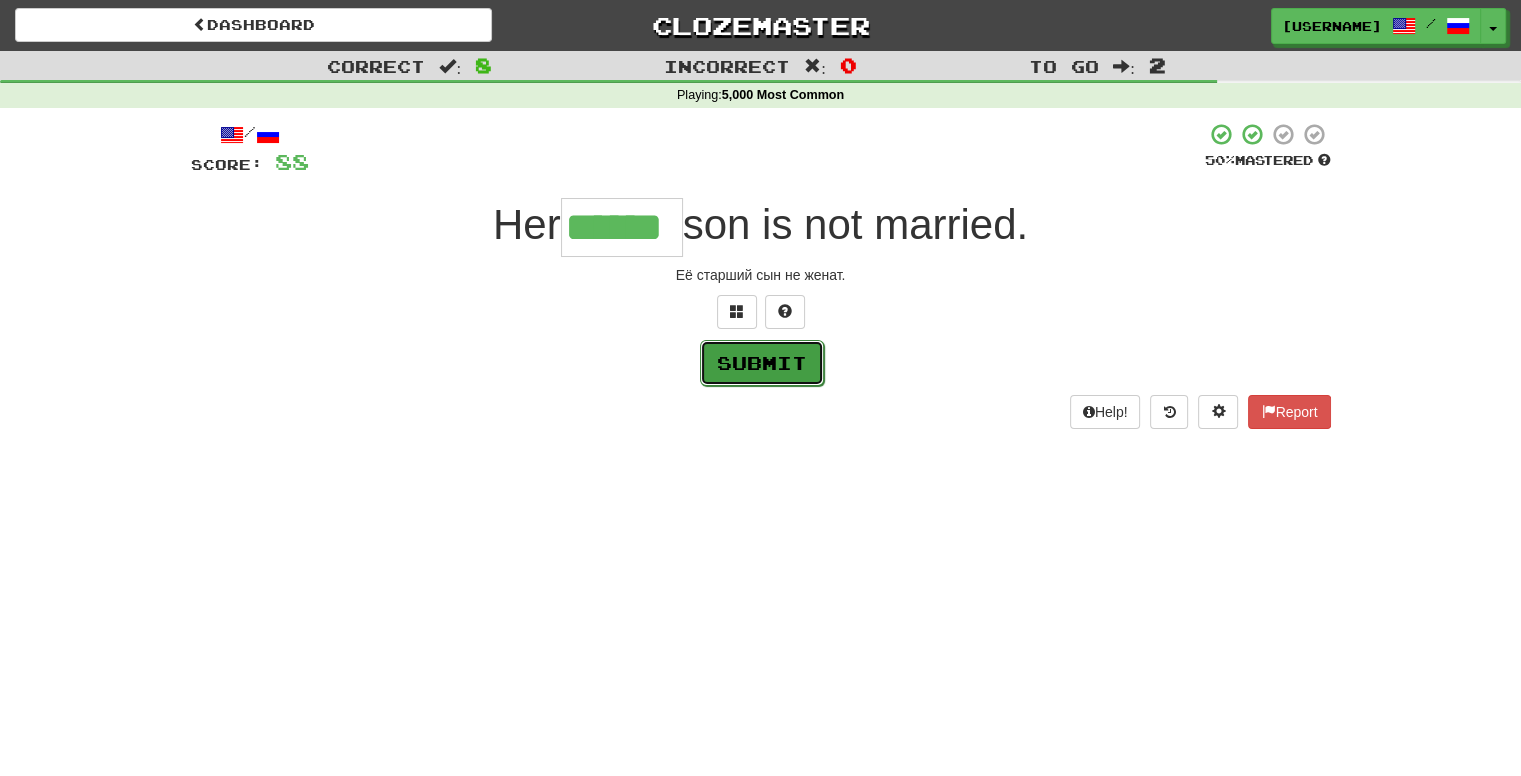 click on "Submit" at bounding box center (762, 363) 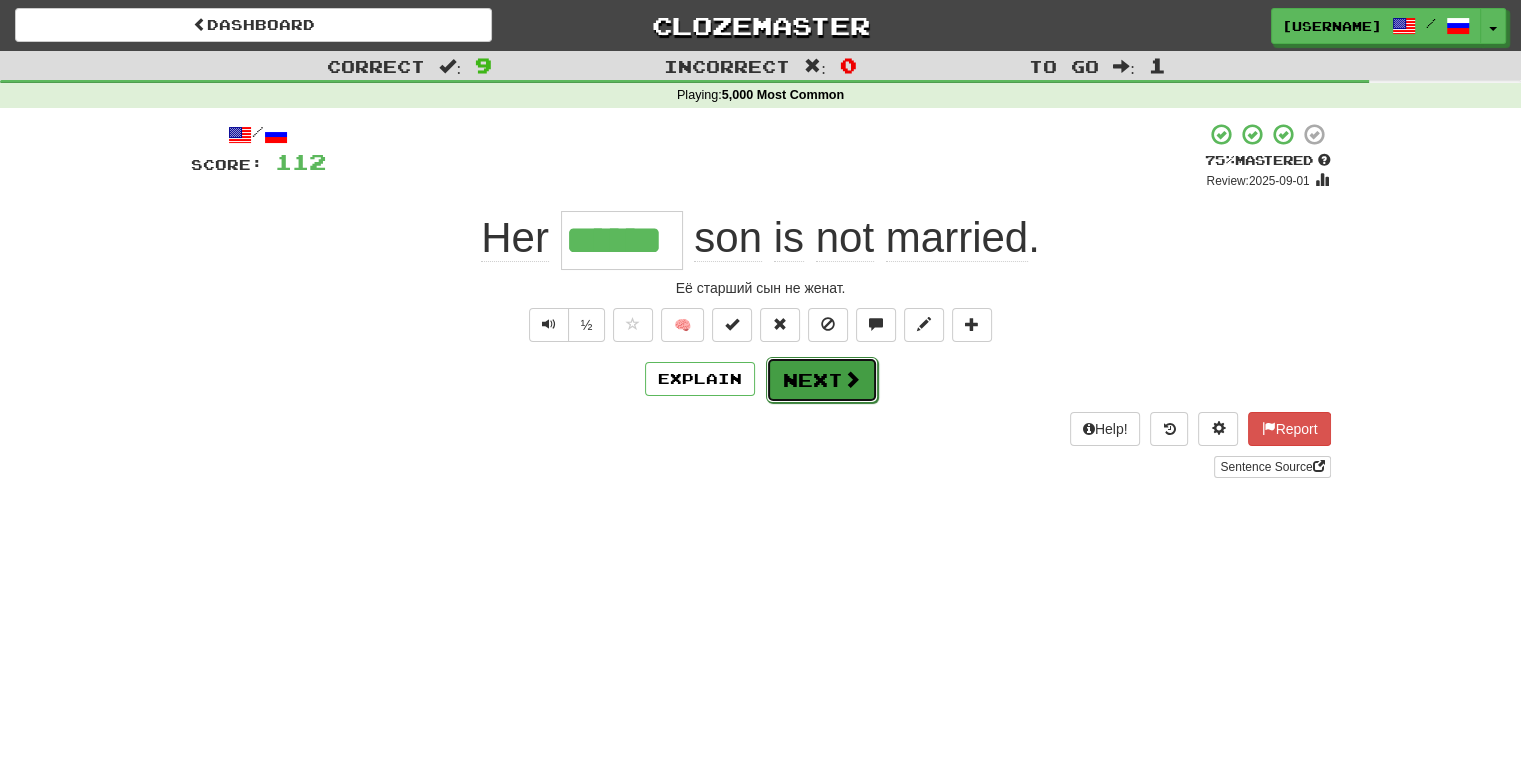 click at bounding box center [852, 379] 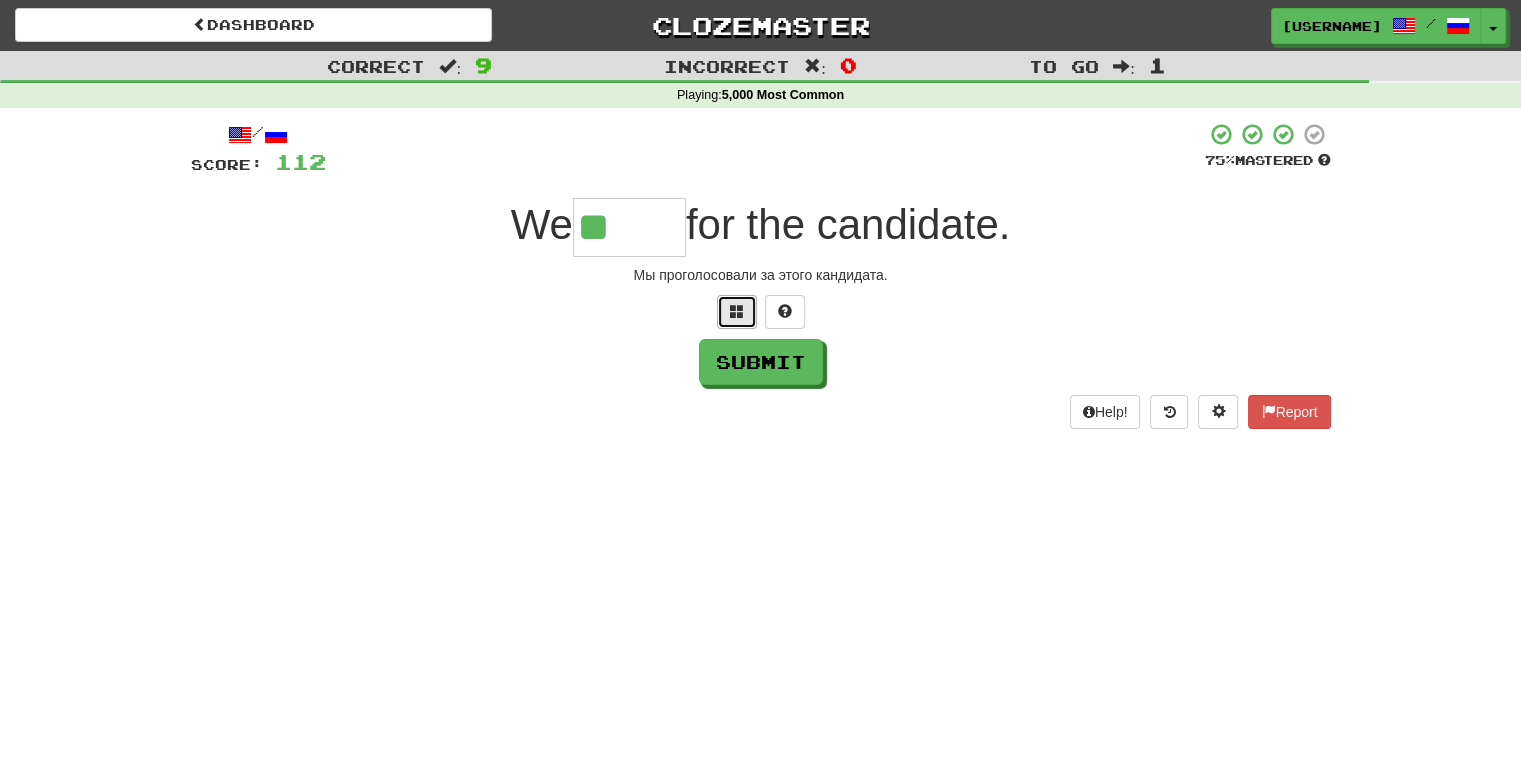 click at bounding box center (737, 312) 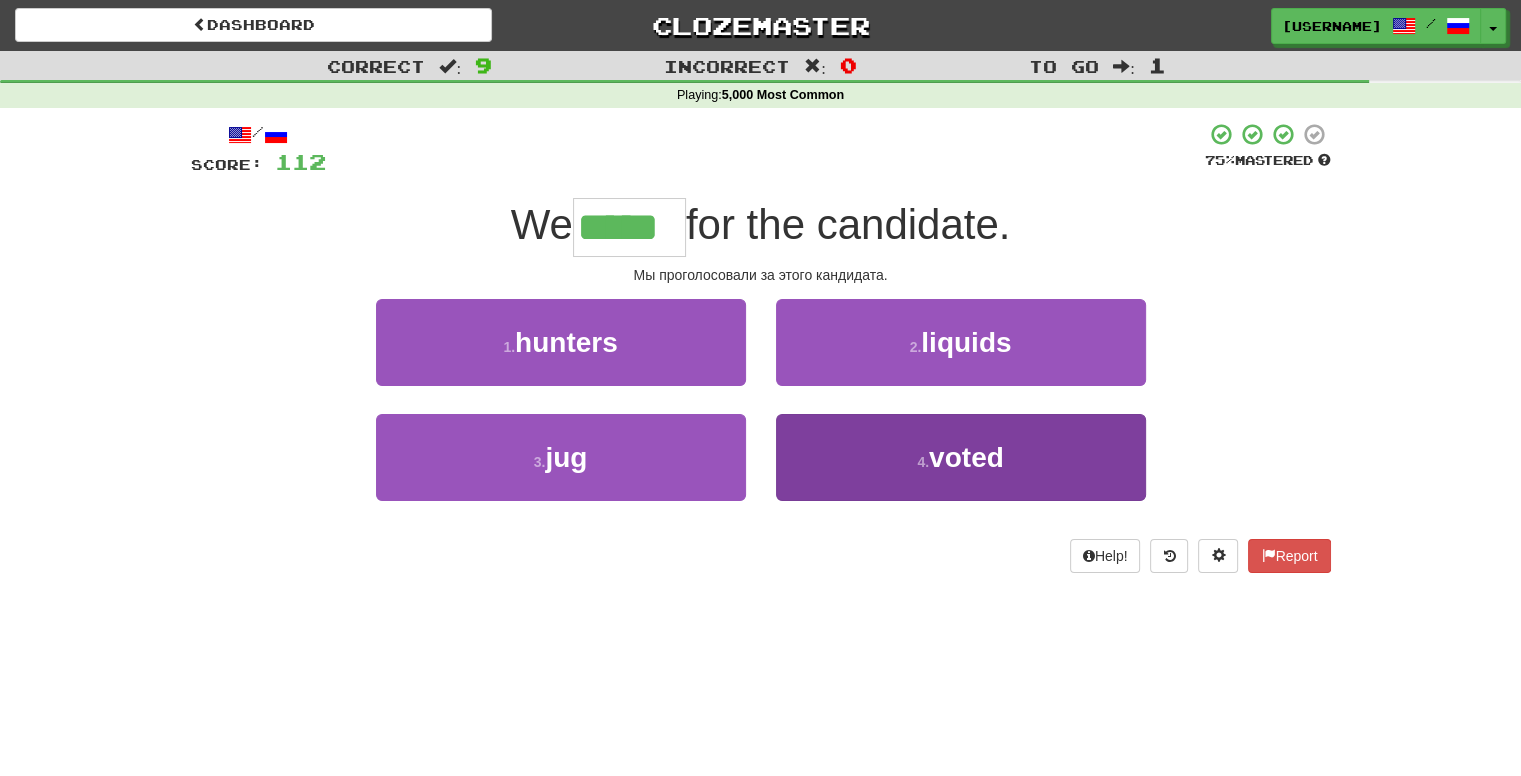 type on "*****" 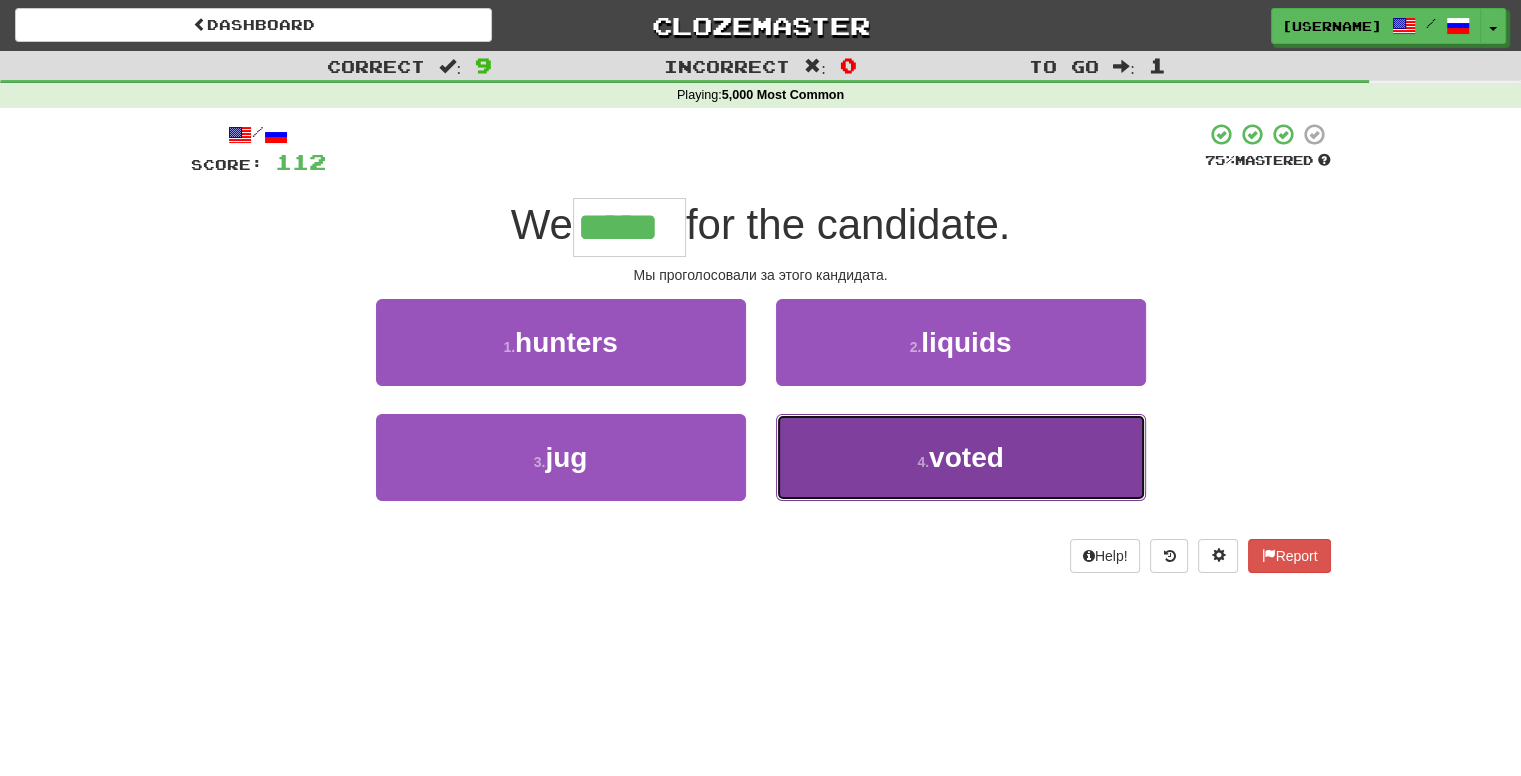 drag, startPoint x: 960, startPoint y: 465, endPoint x: 931, endPoint y: 601, distance: 139.05754 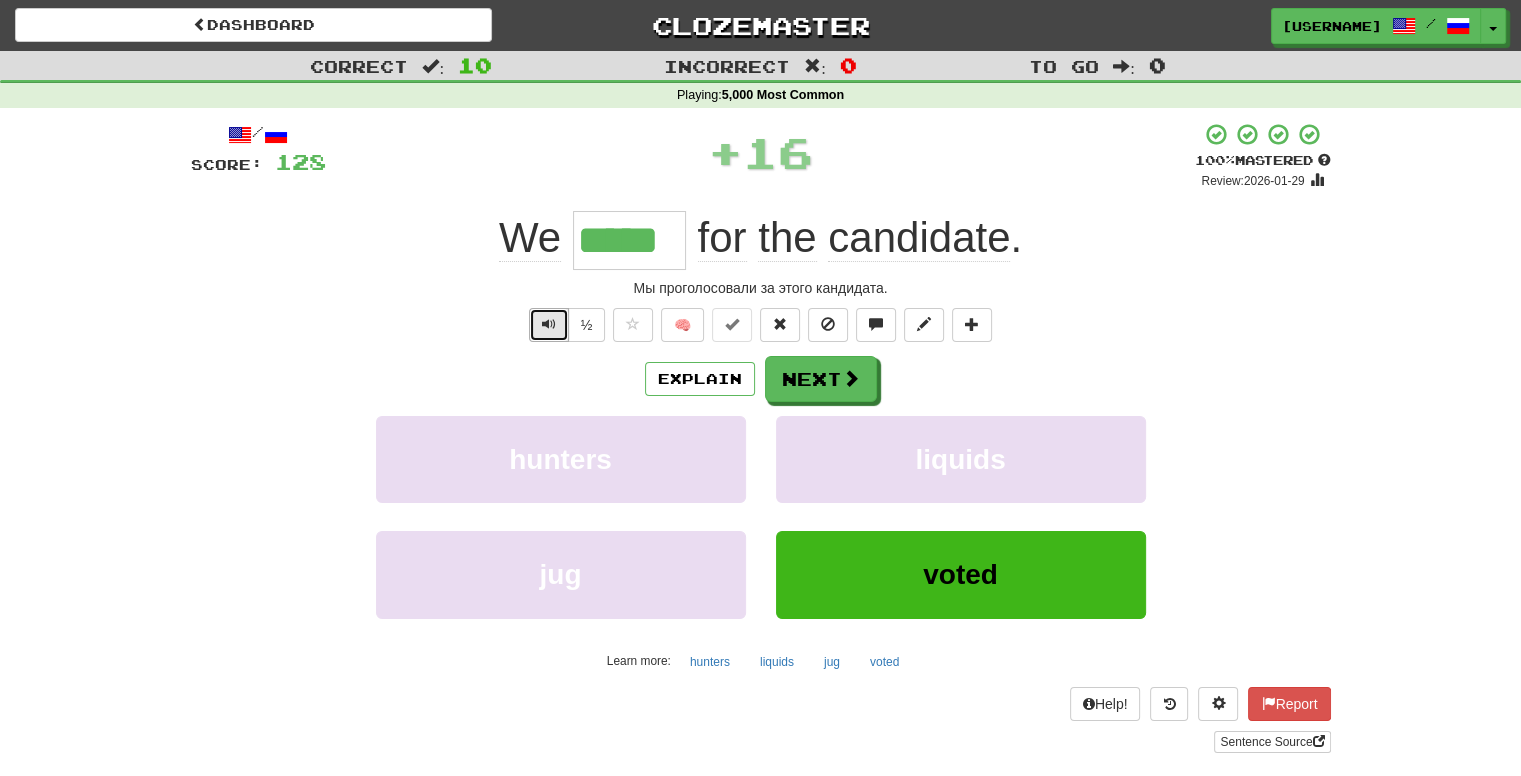 click at bounding box center (549, 324) 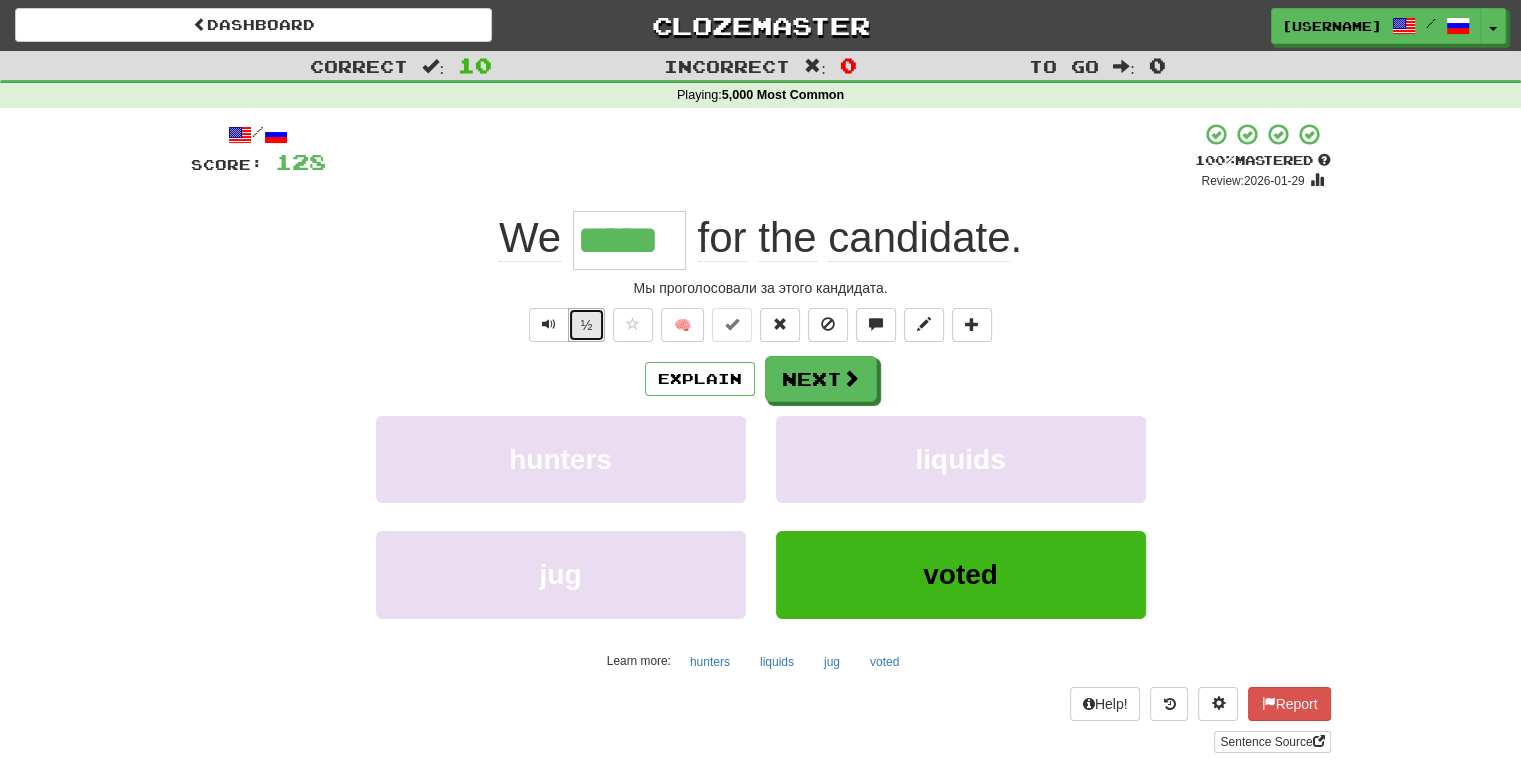 click on "½" at bounding box center [587, 325] 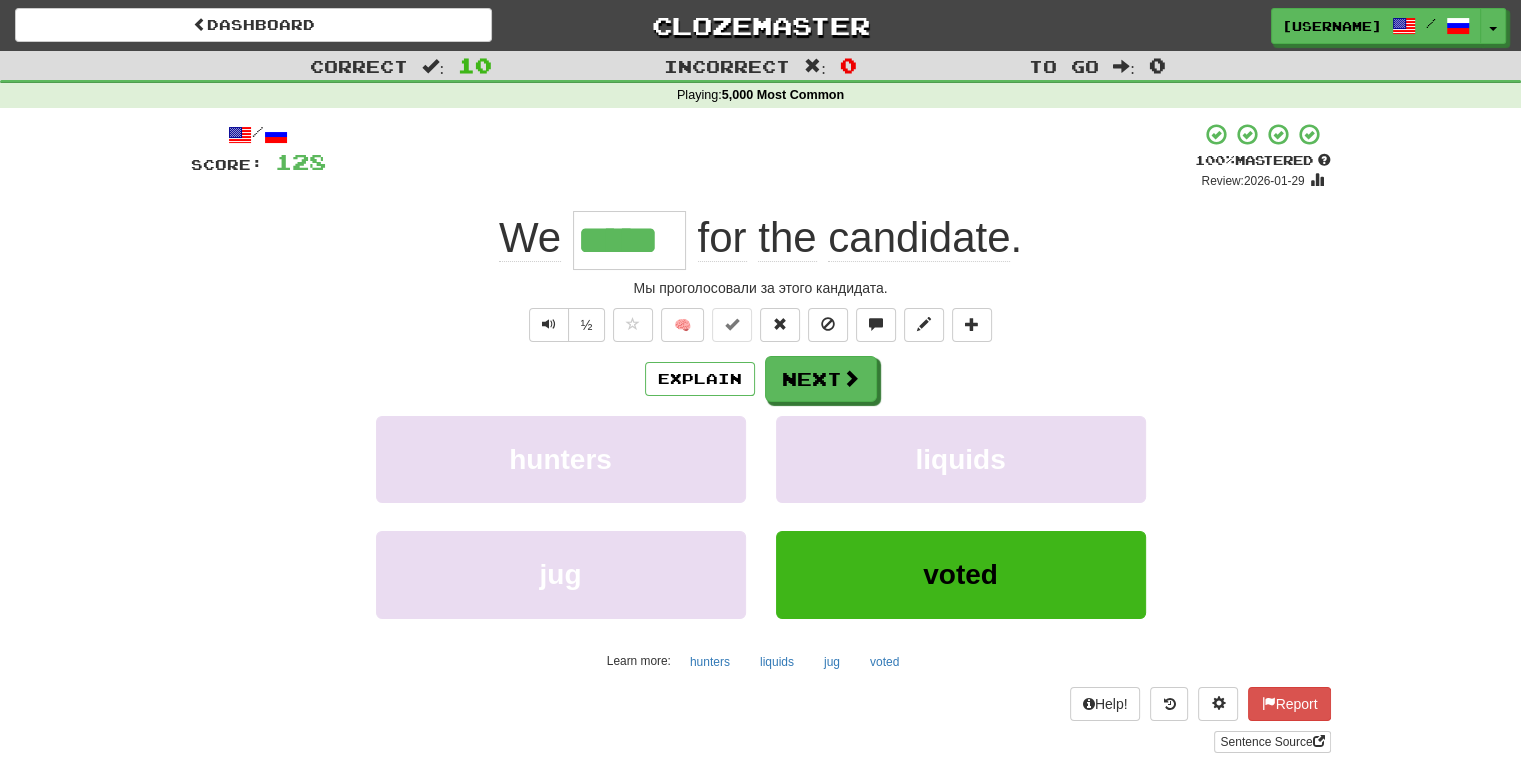 click on "½ 🧠" at bounding box center (761, 325) 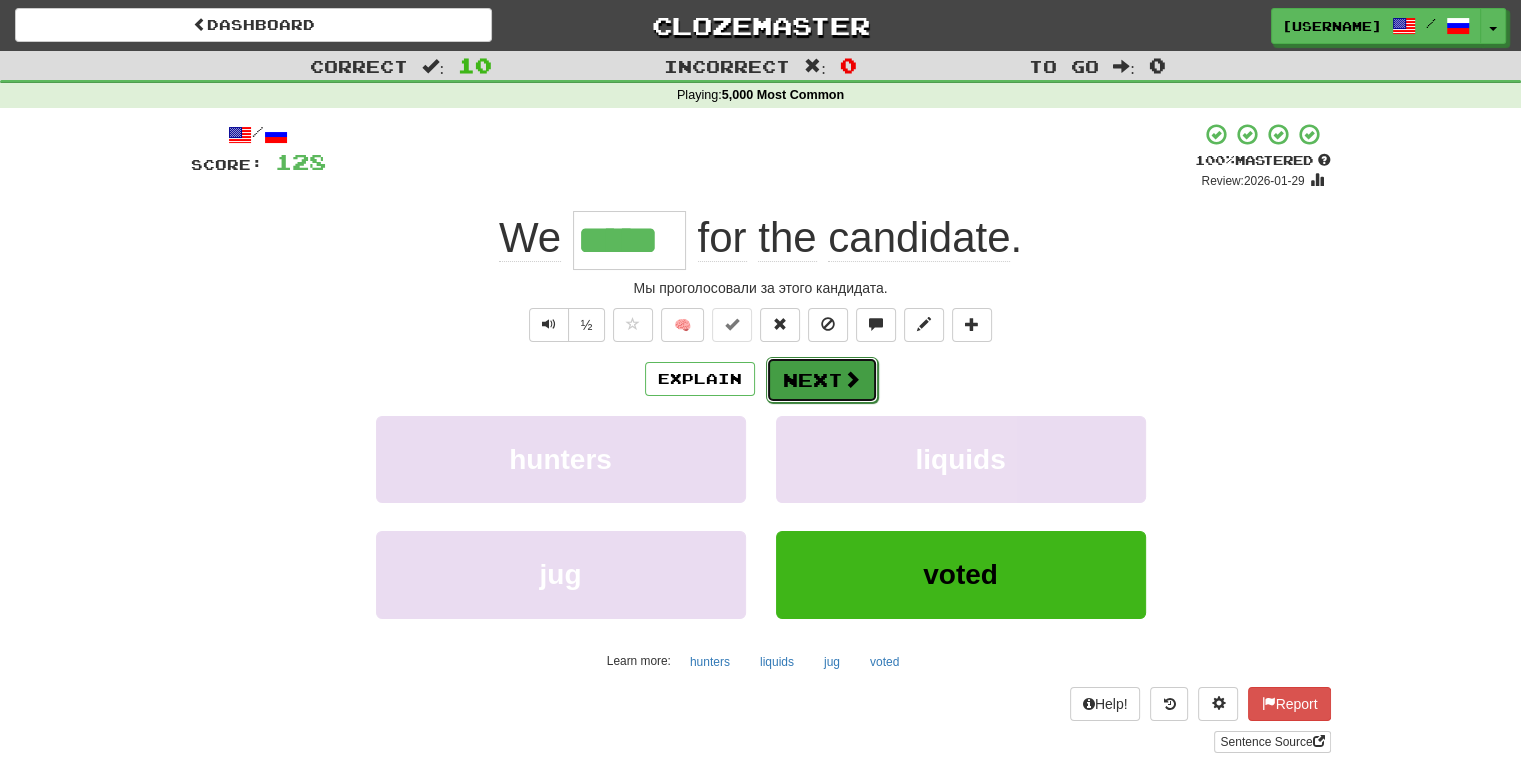 click on "Next" at bounding box center [822, 380] 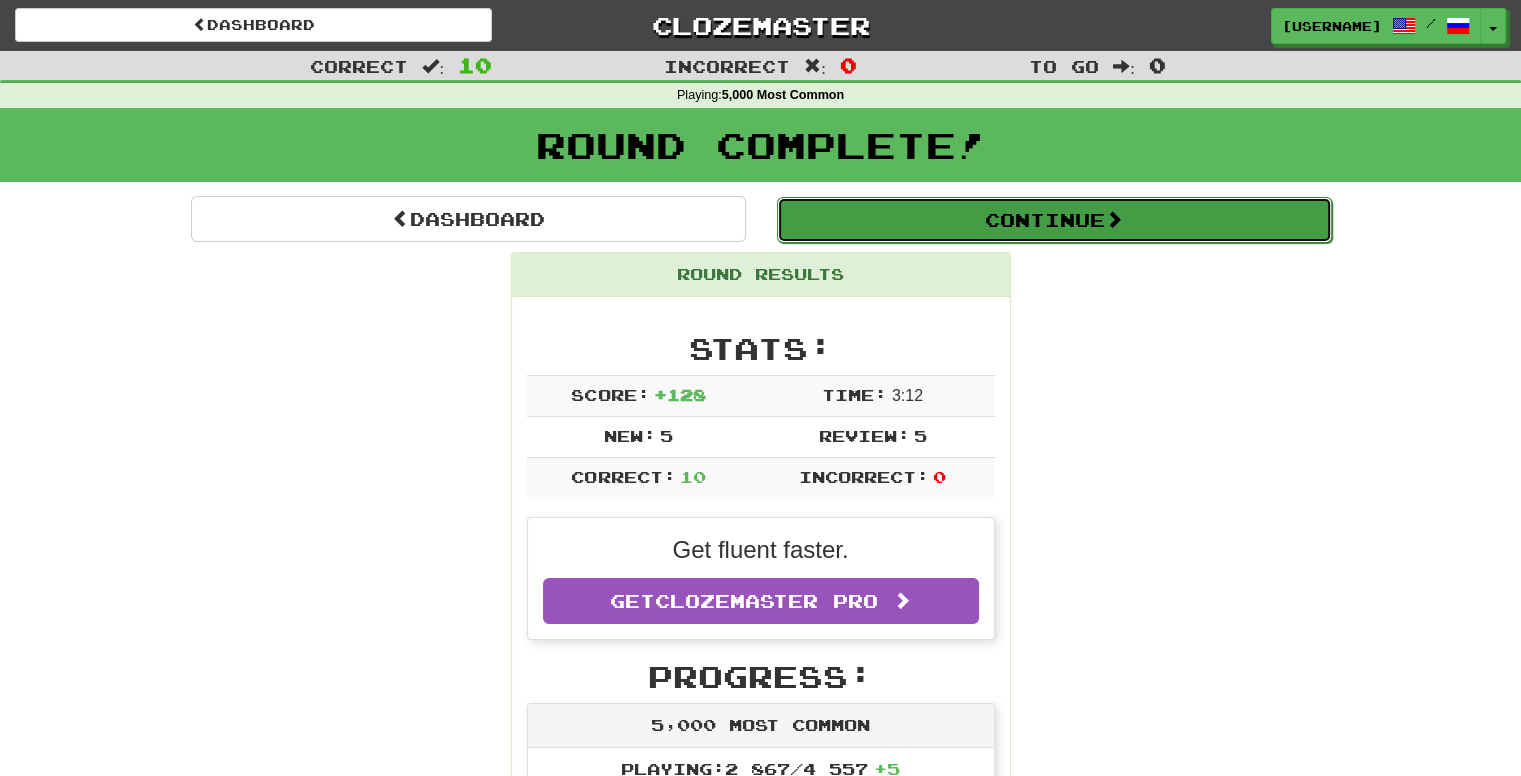 click on "Continue" at bounding box center (1054, 220) 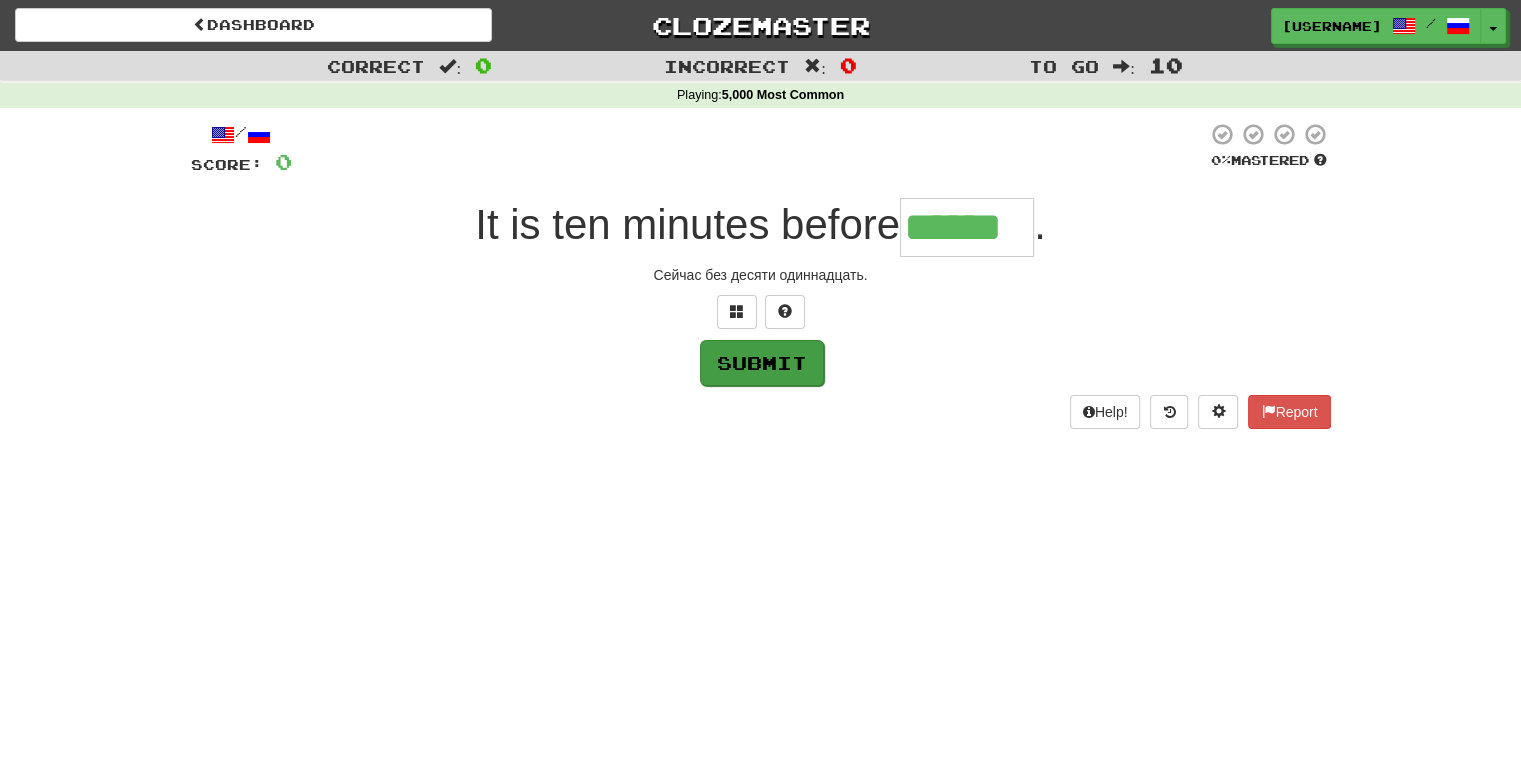 type on "******" 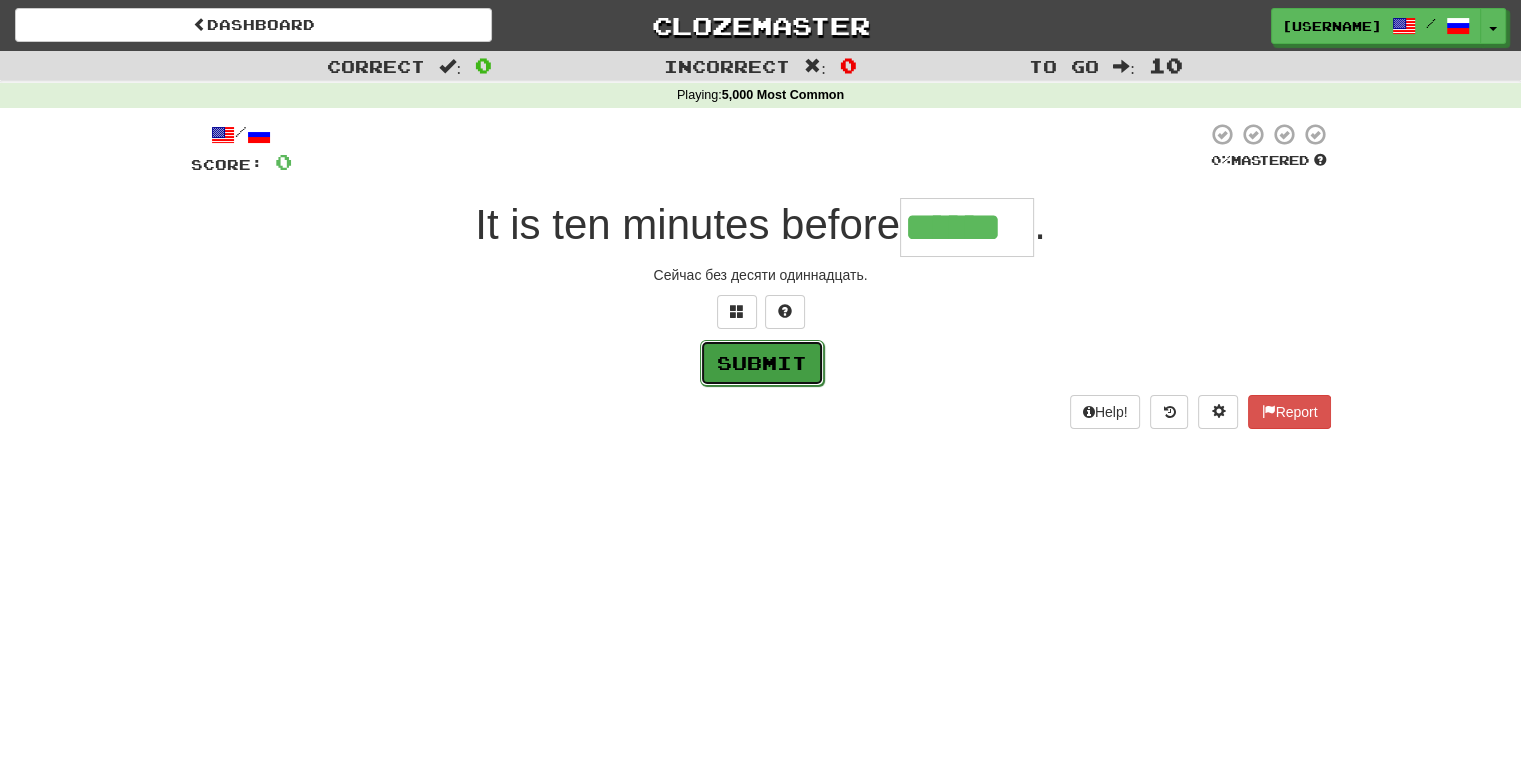 click on "Submit" at bounding box center (762, 363) 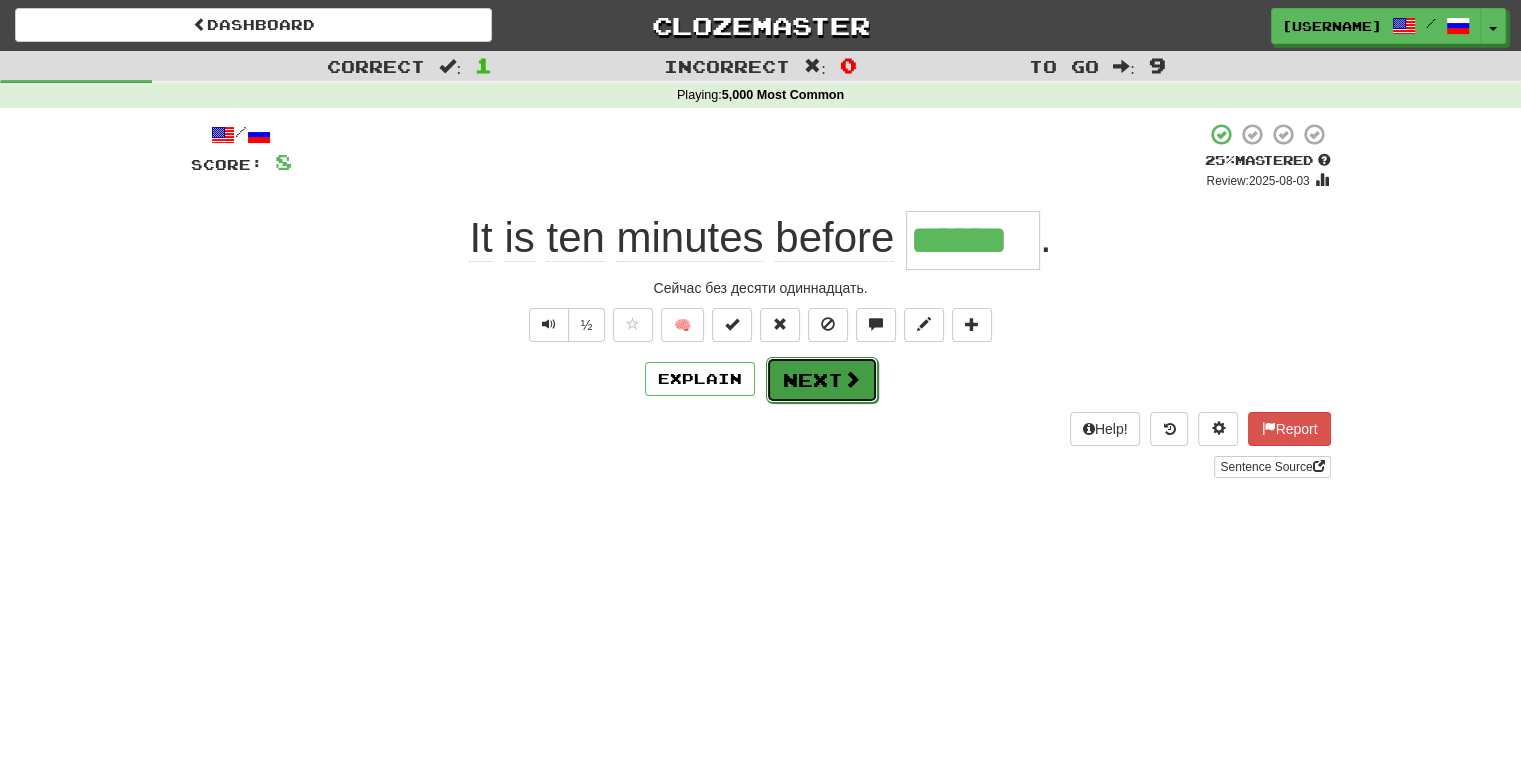 click on "Next" at bounding box center (822, 380) 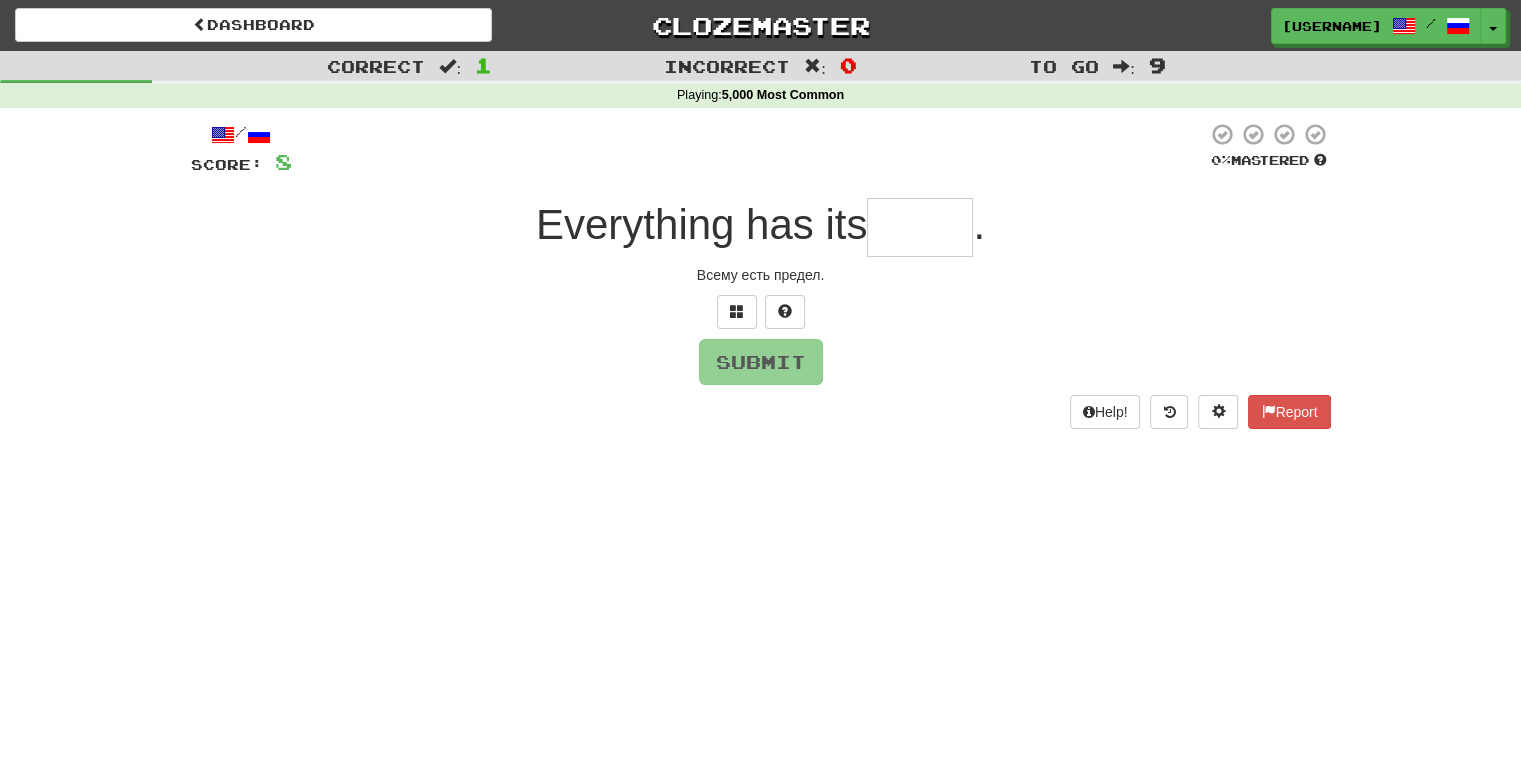 type on "*" 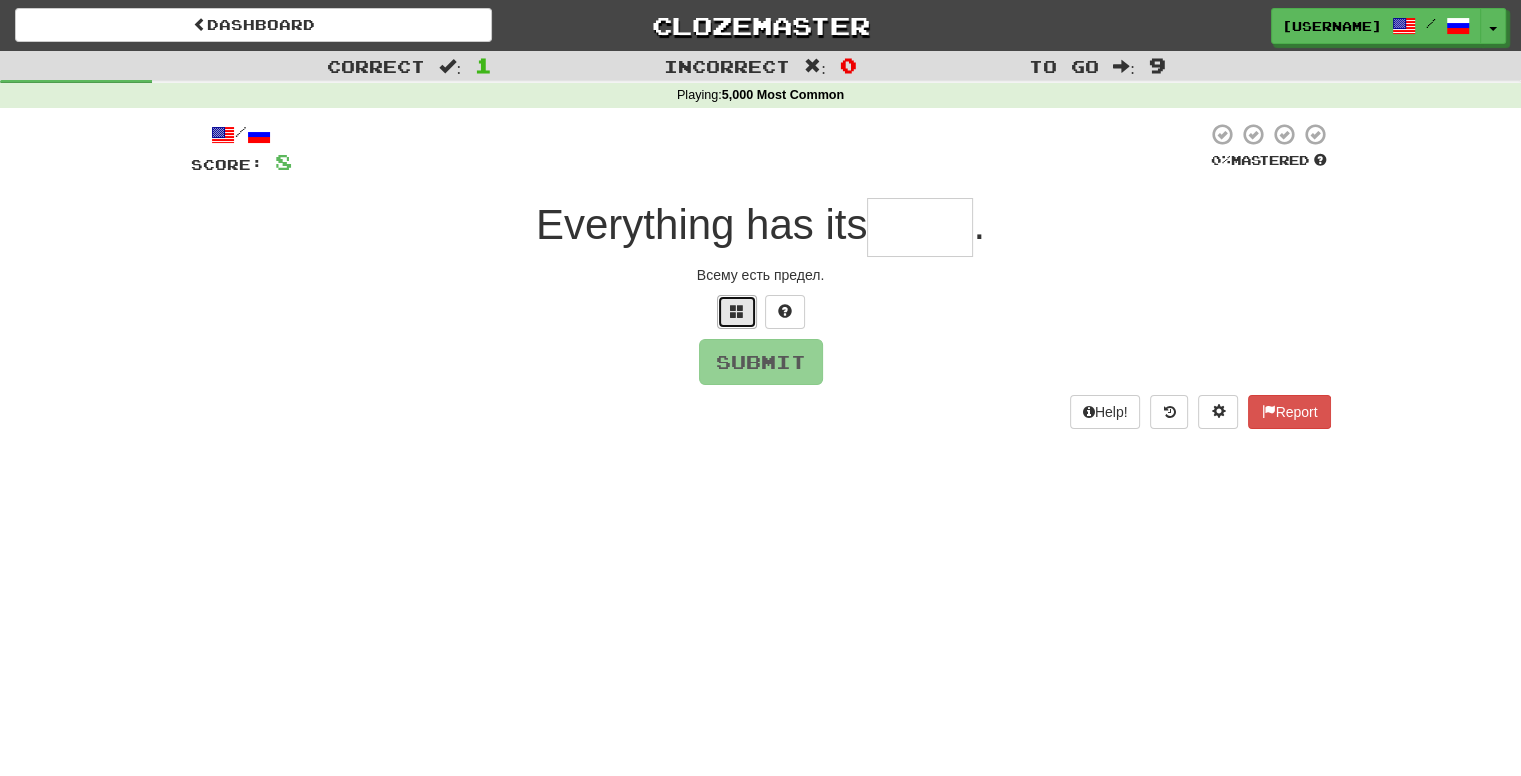 click at bounding box center [737, 311] 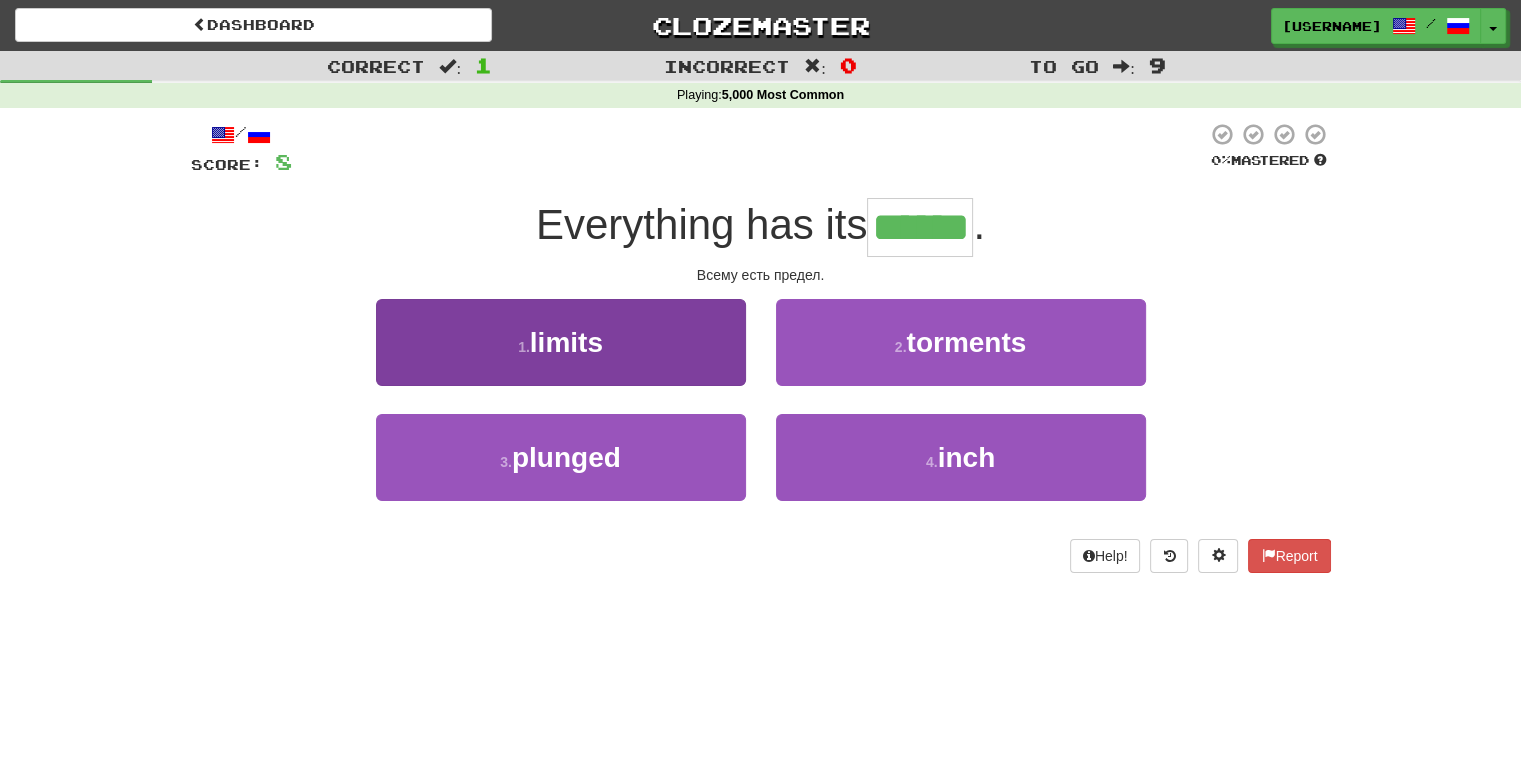 type on "******" 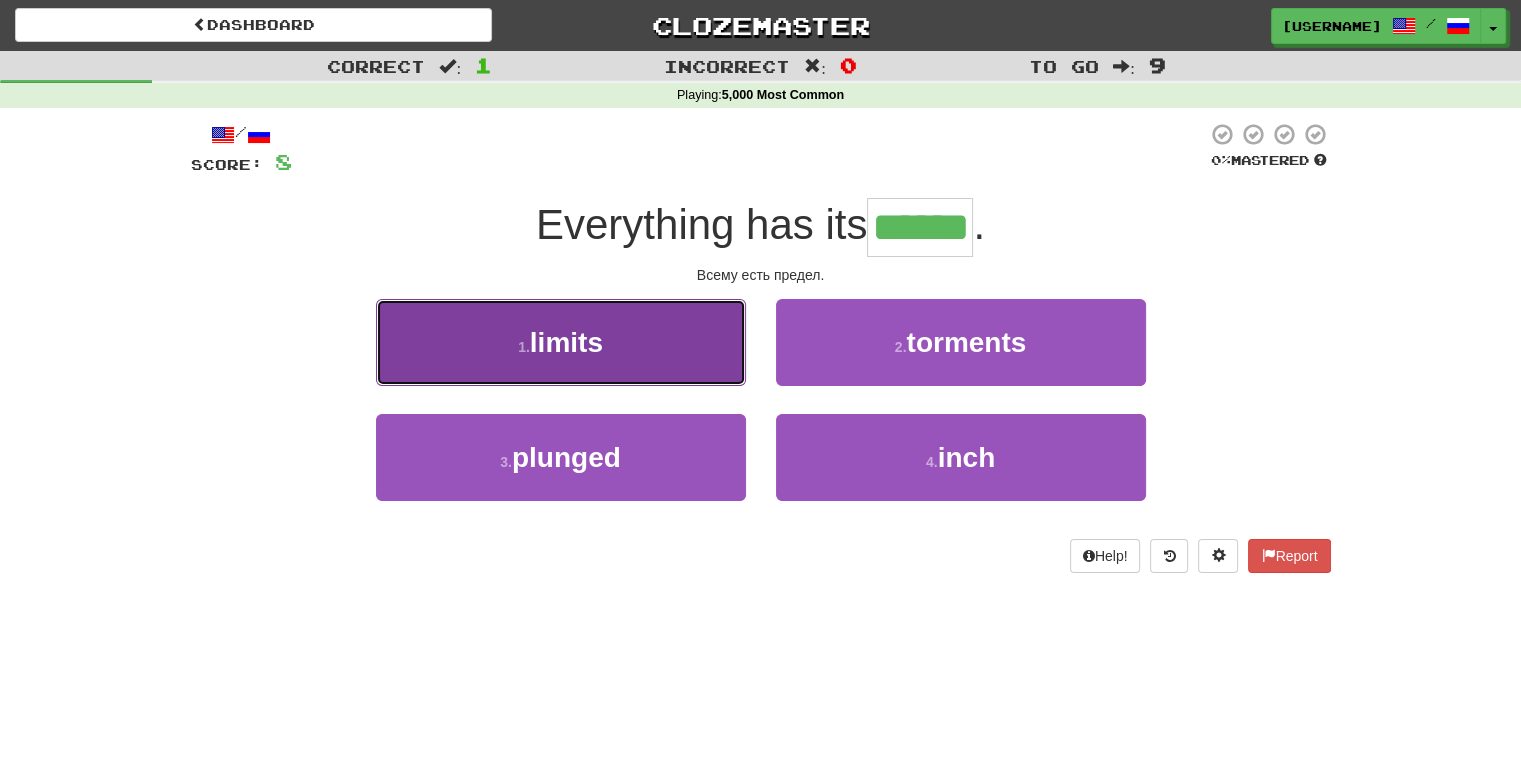 click on "1 .  limits" at bounding box center [561, 342] 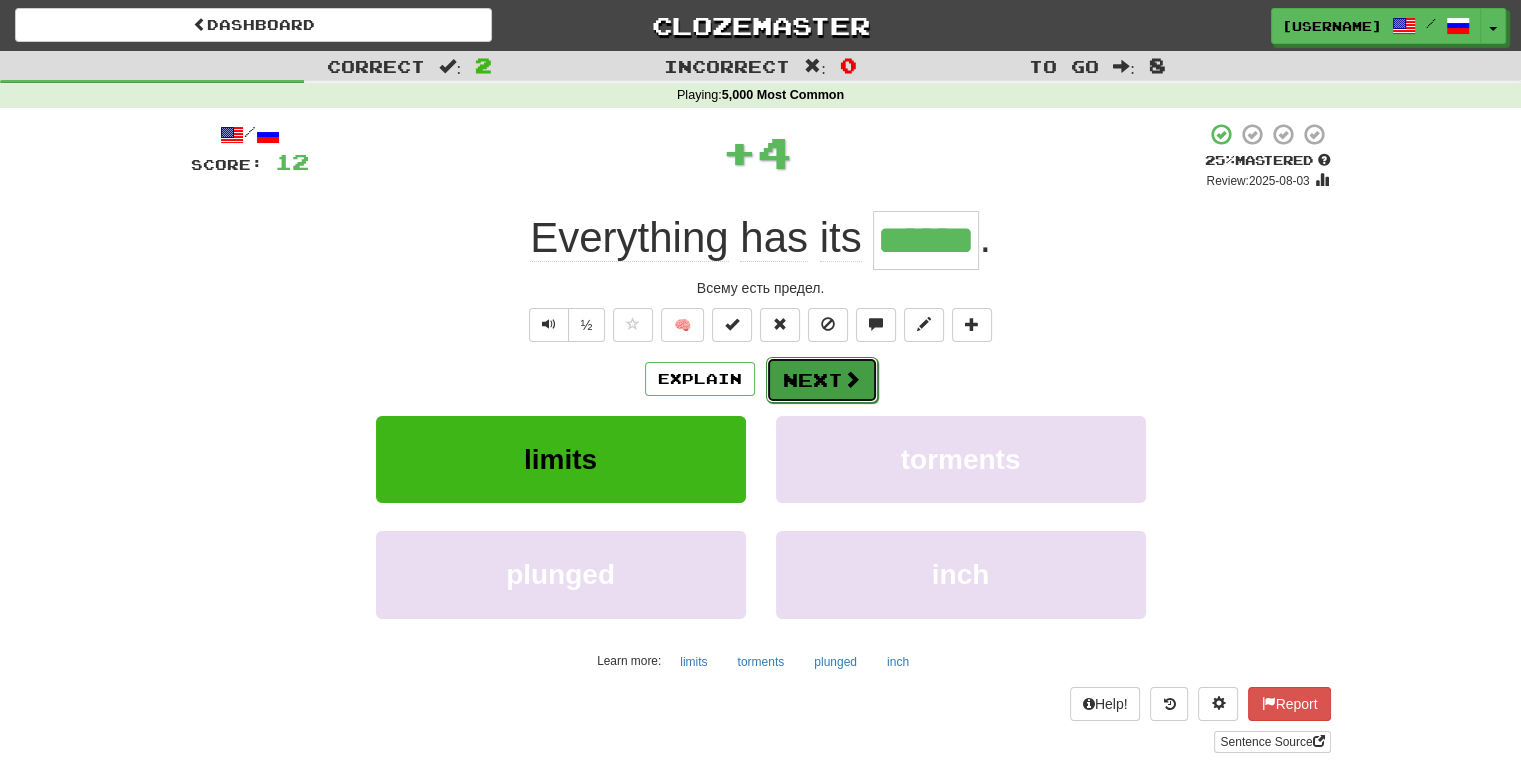 click on "Next" at bounding box center (822, 380) 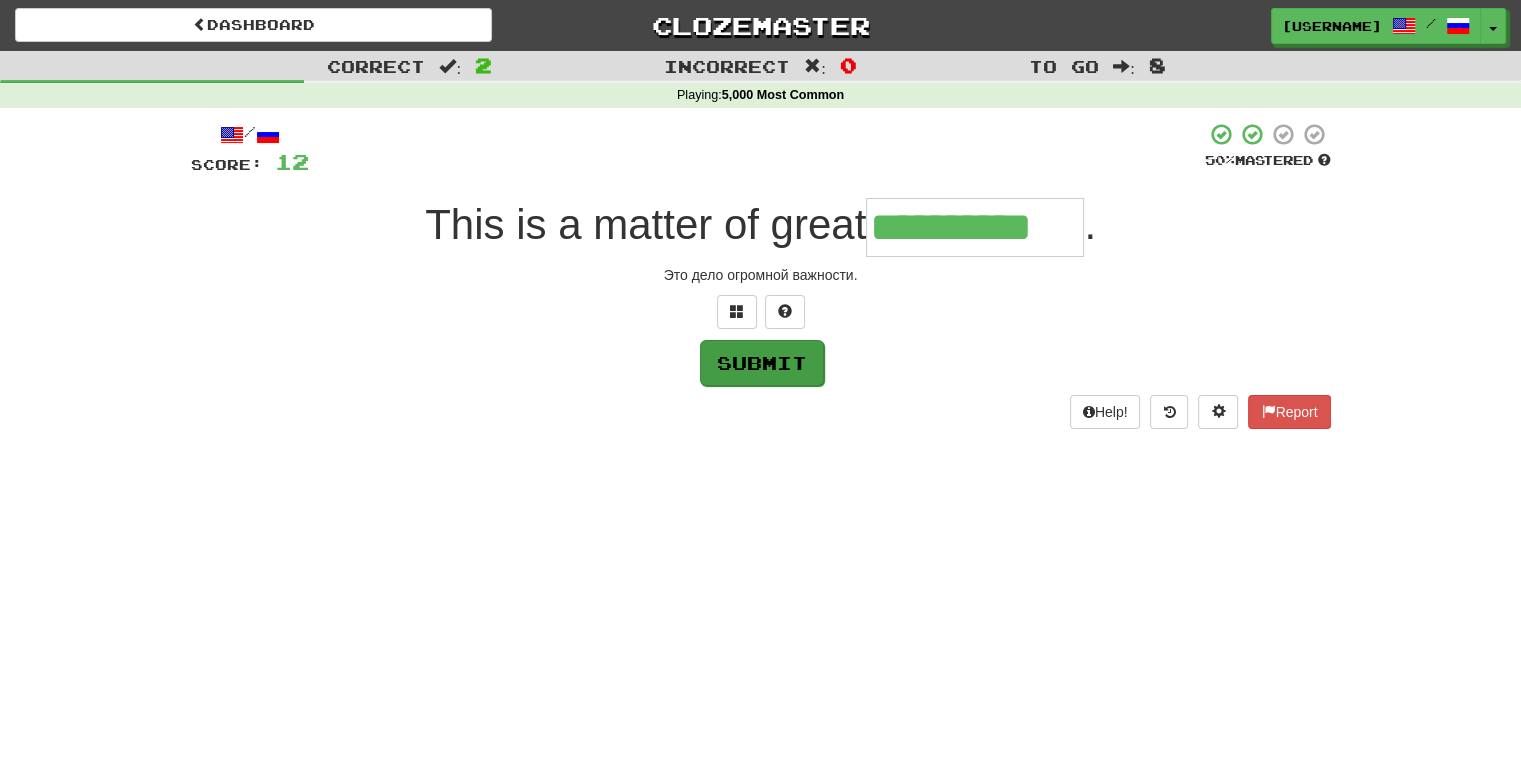 type on "**********" 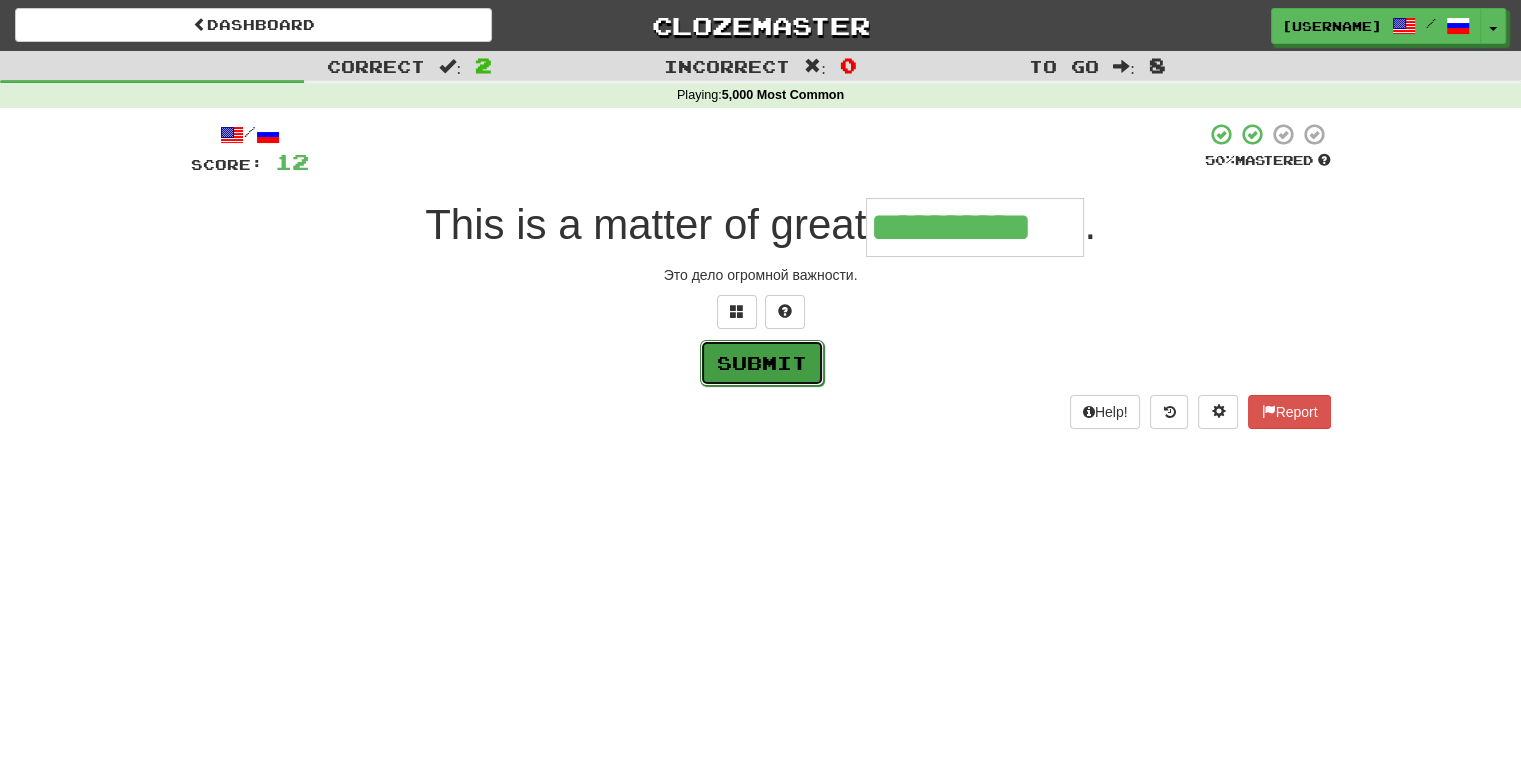 click on "Submit" at bounding box center (762, 363) 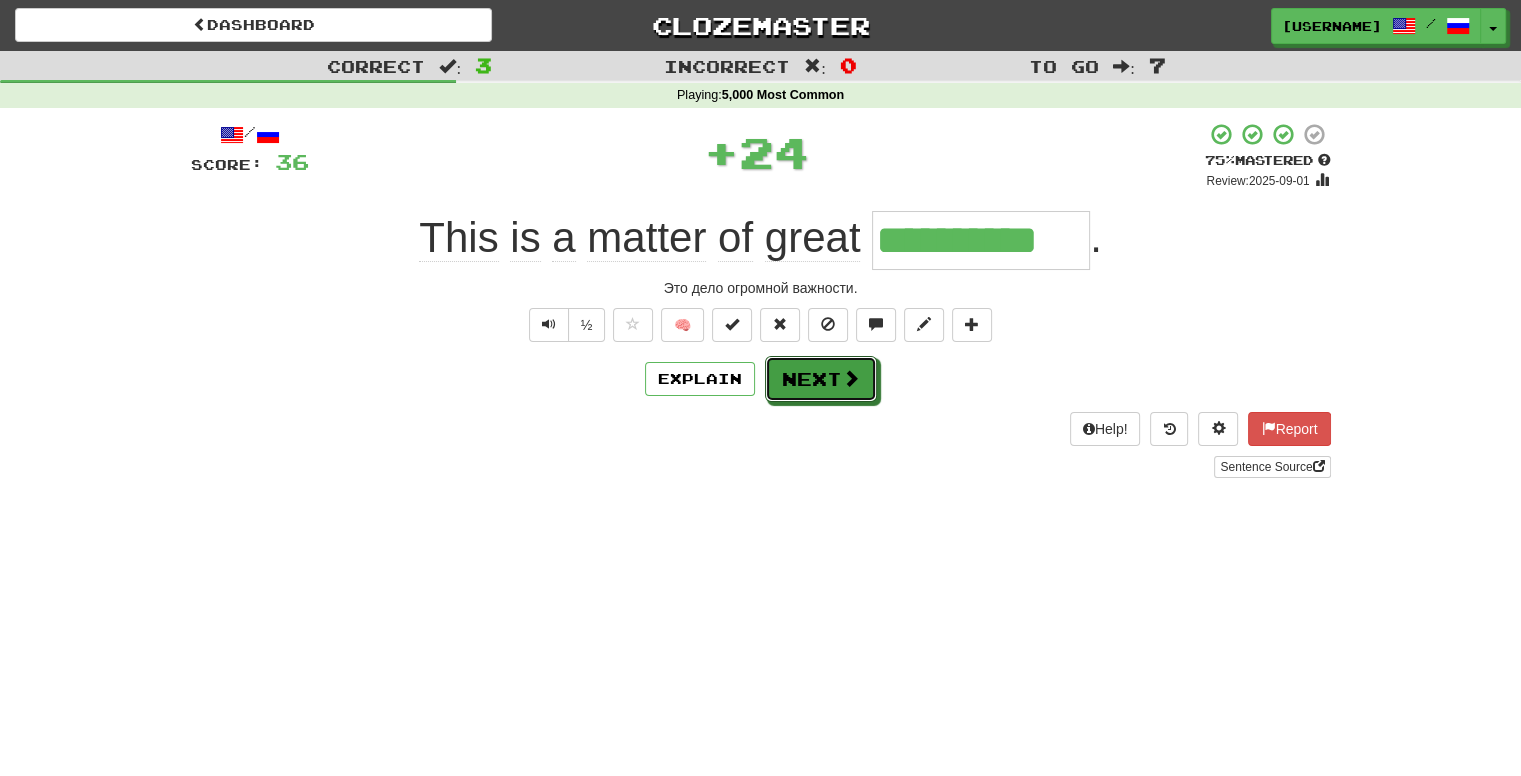 drag, startPoint x: 826, startPoint y: 382, endPoint x: 820, endPoint y: 392, distance: 11.661903 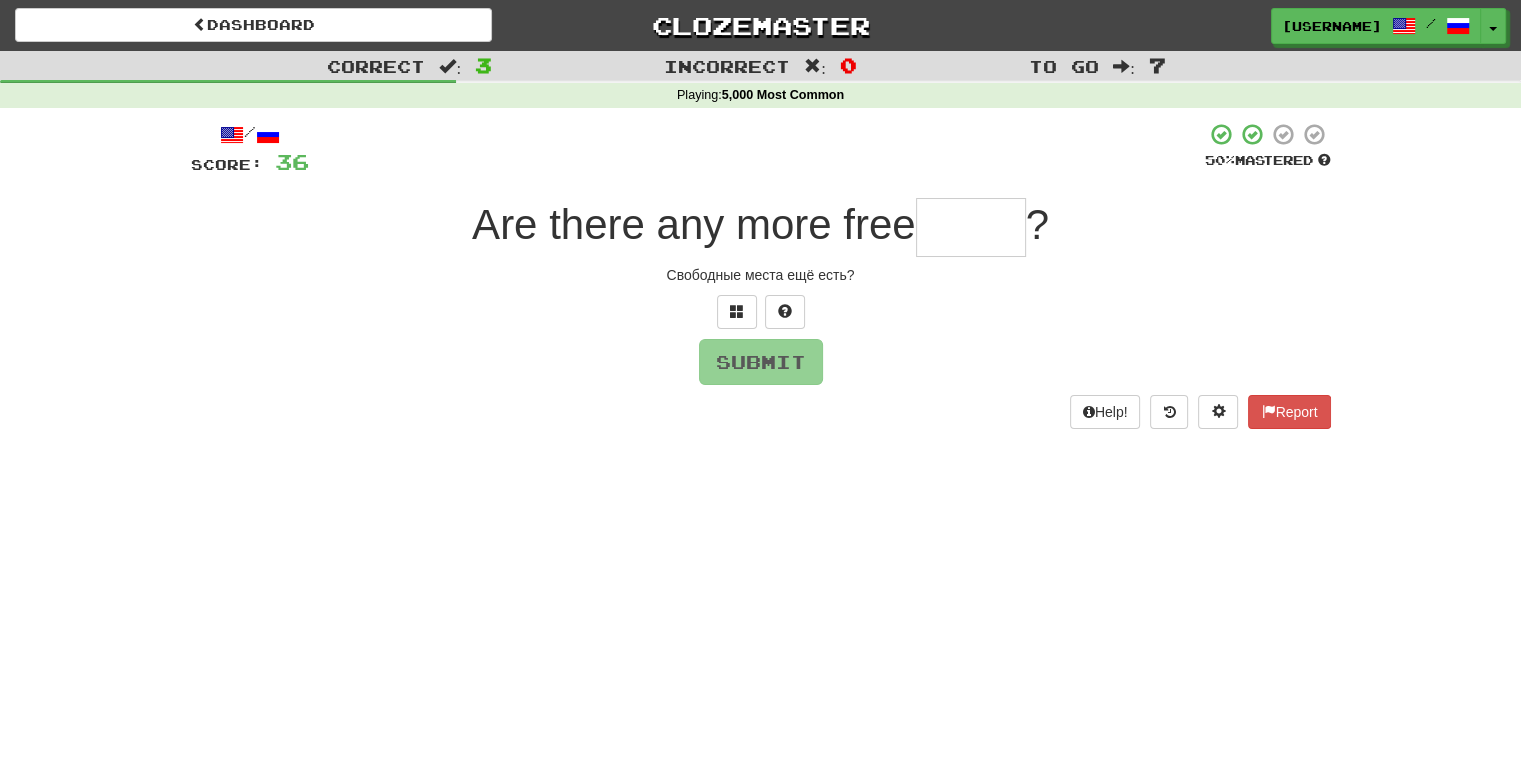 type on "*" 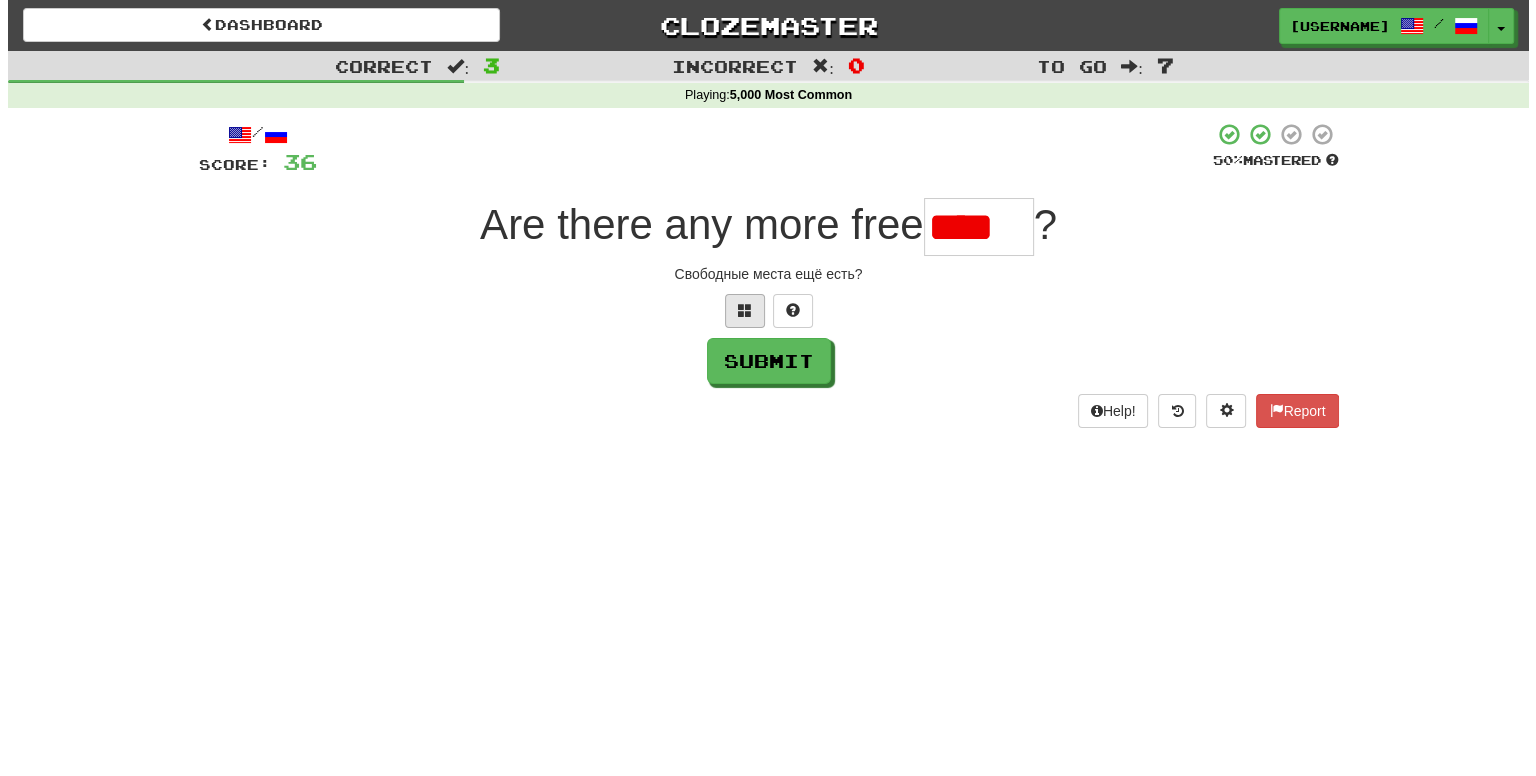 scroll, scrollTop: 0, scrollLeft: 0, axis: both 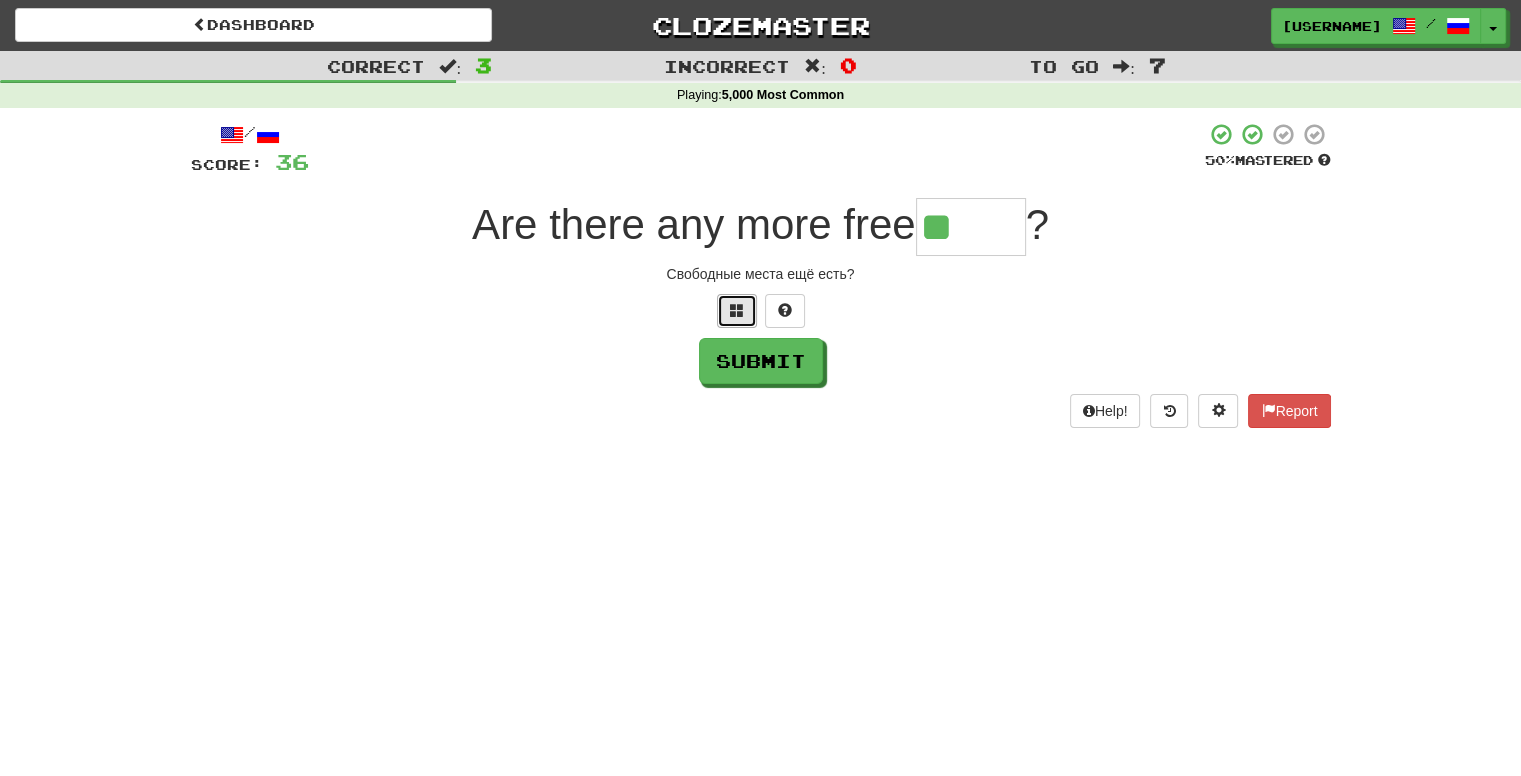 click at bounding box center [737, 310] 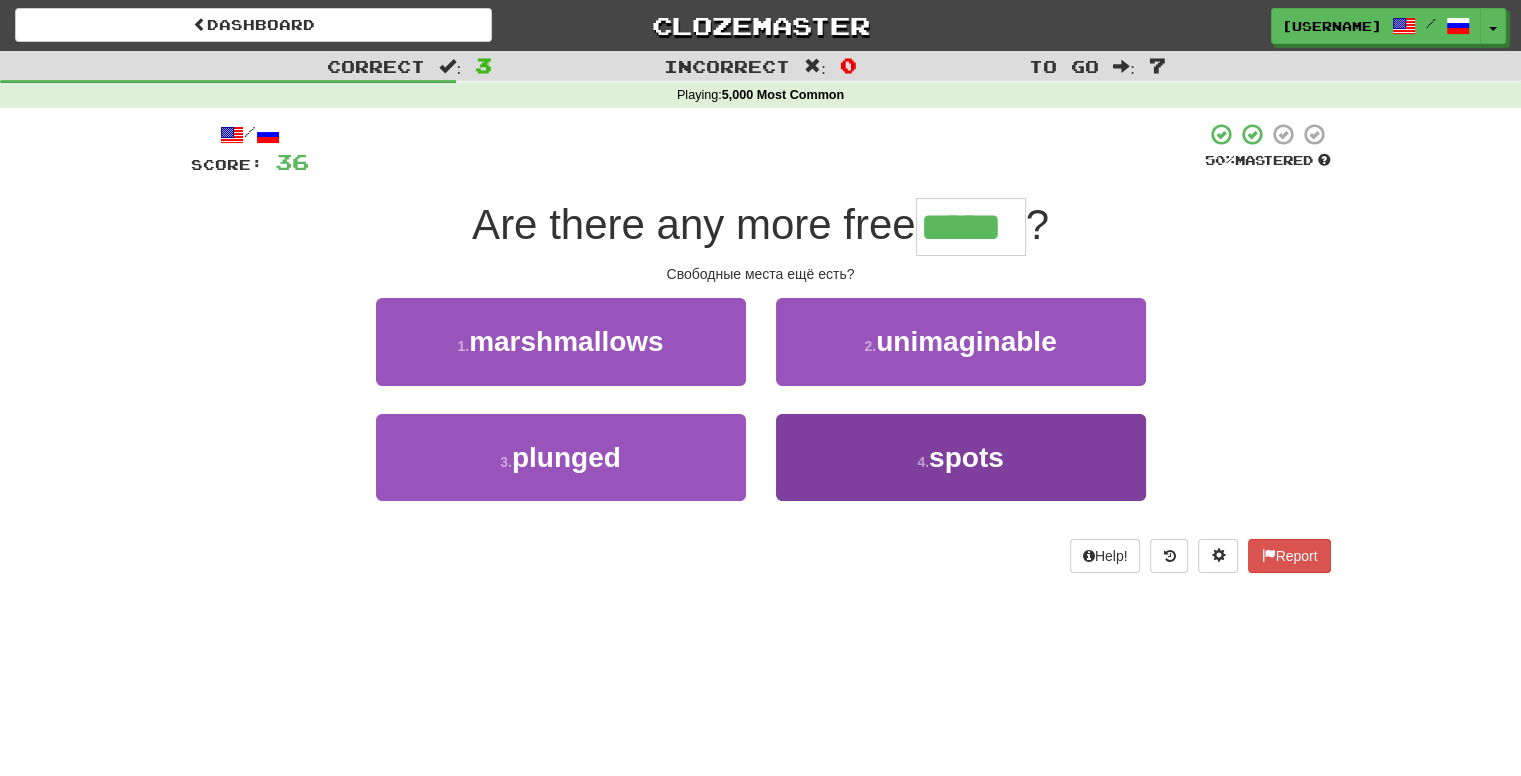 type on "*****" 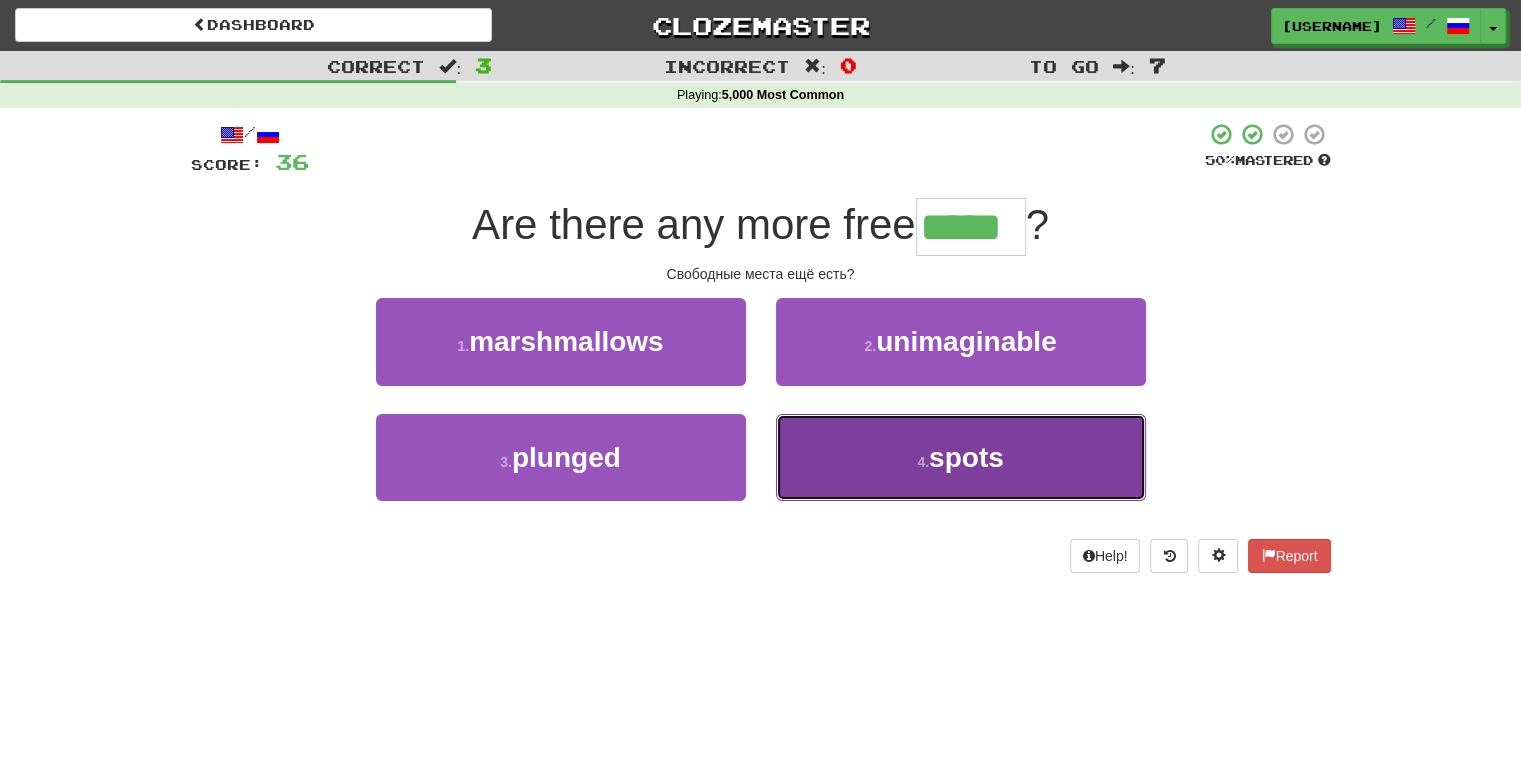 click on "4 .  spots" at bounding box center (961, 457) 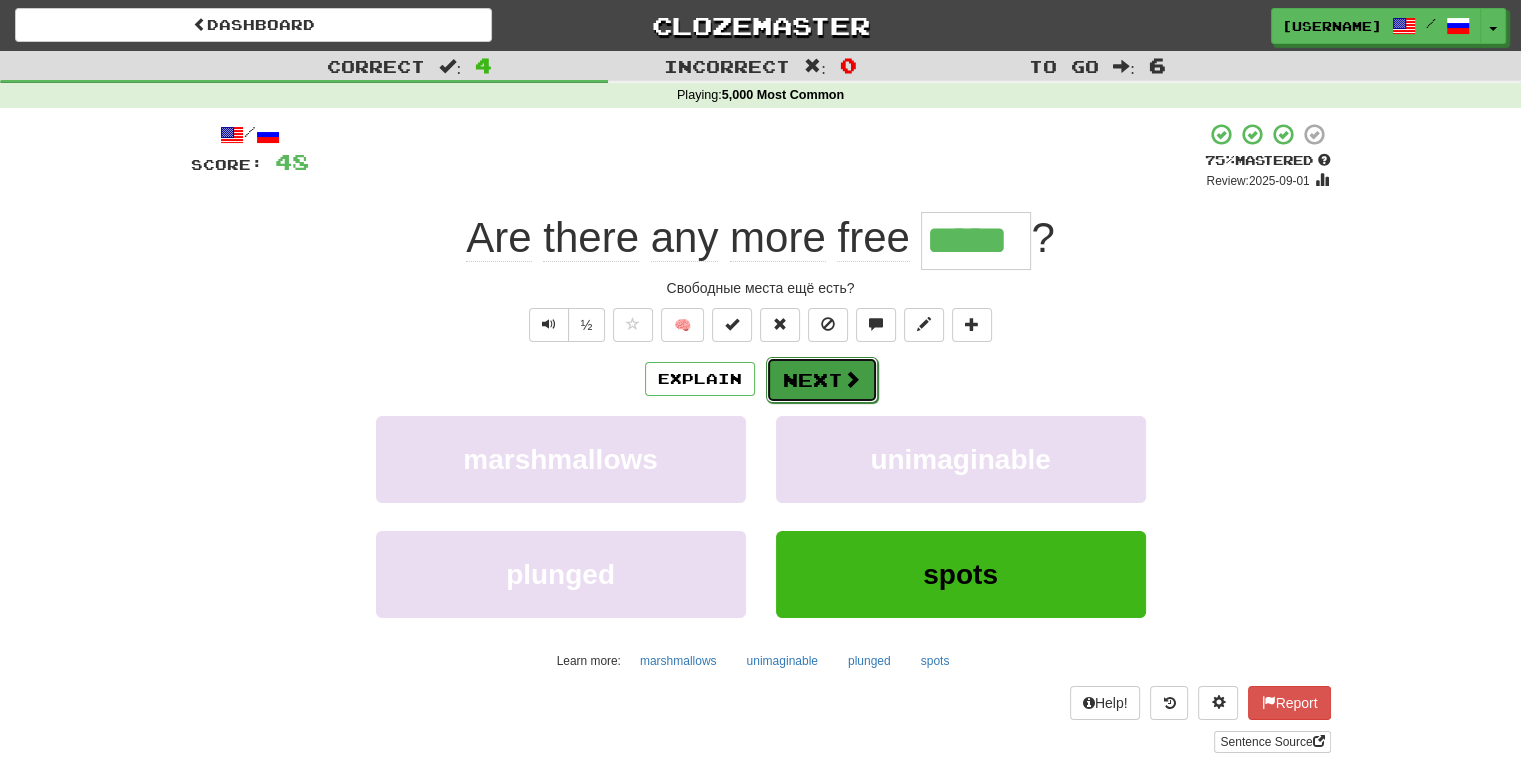 click at bounding box center [852, 379] 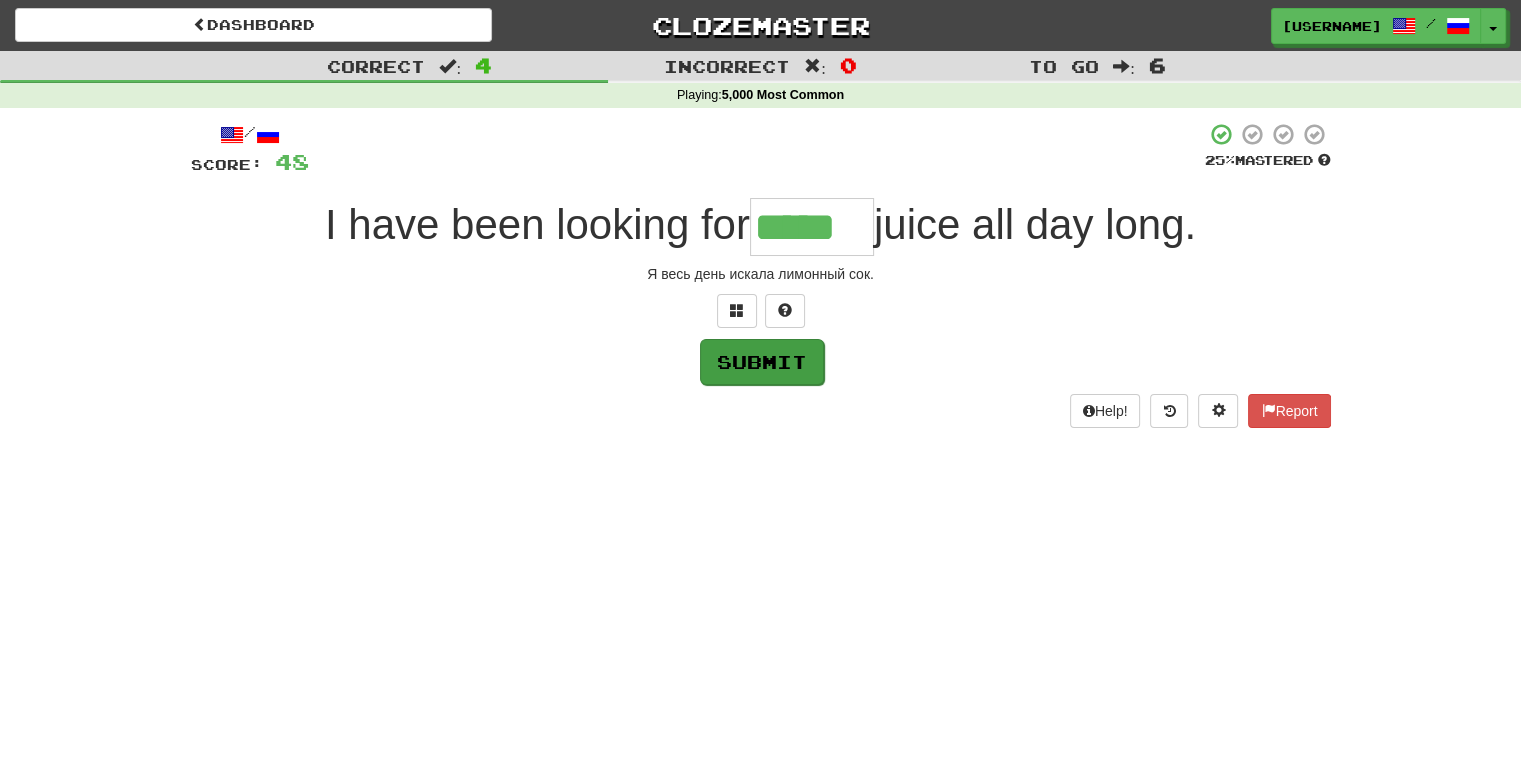 type on "*****" 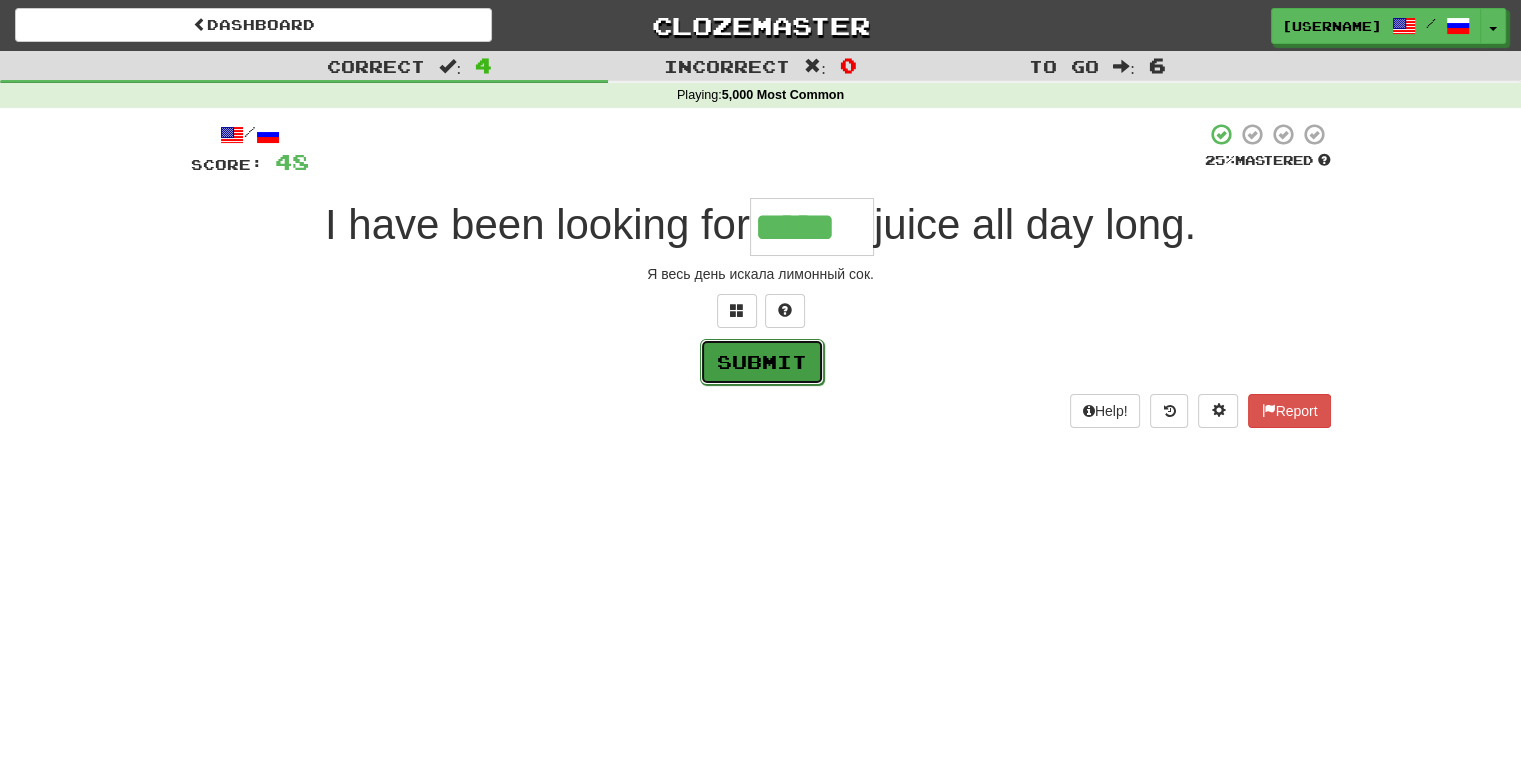 click on "Submit" at bounding box center [762, 362] 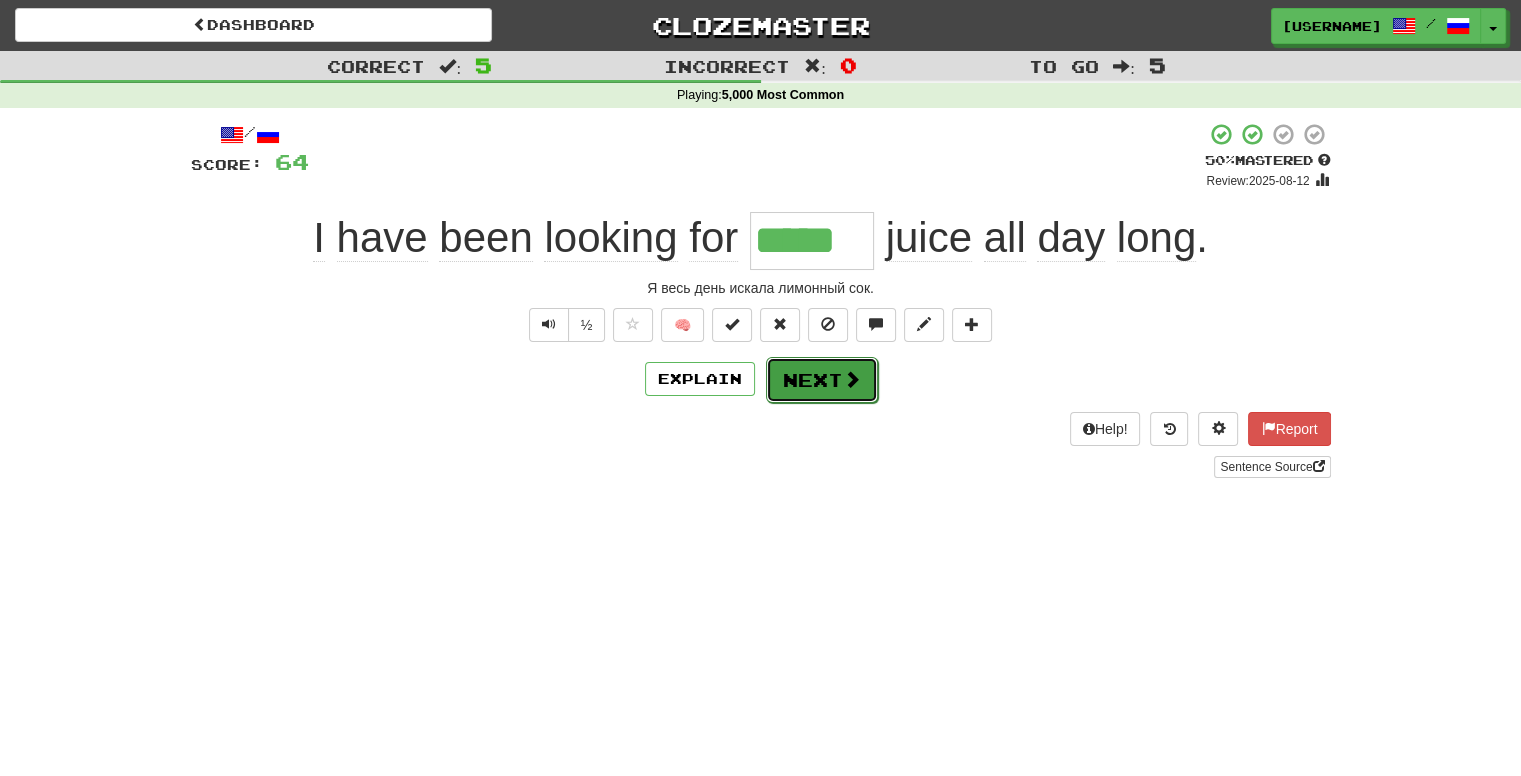 click on "Next" at bounding box center (822, 380) 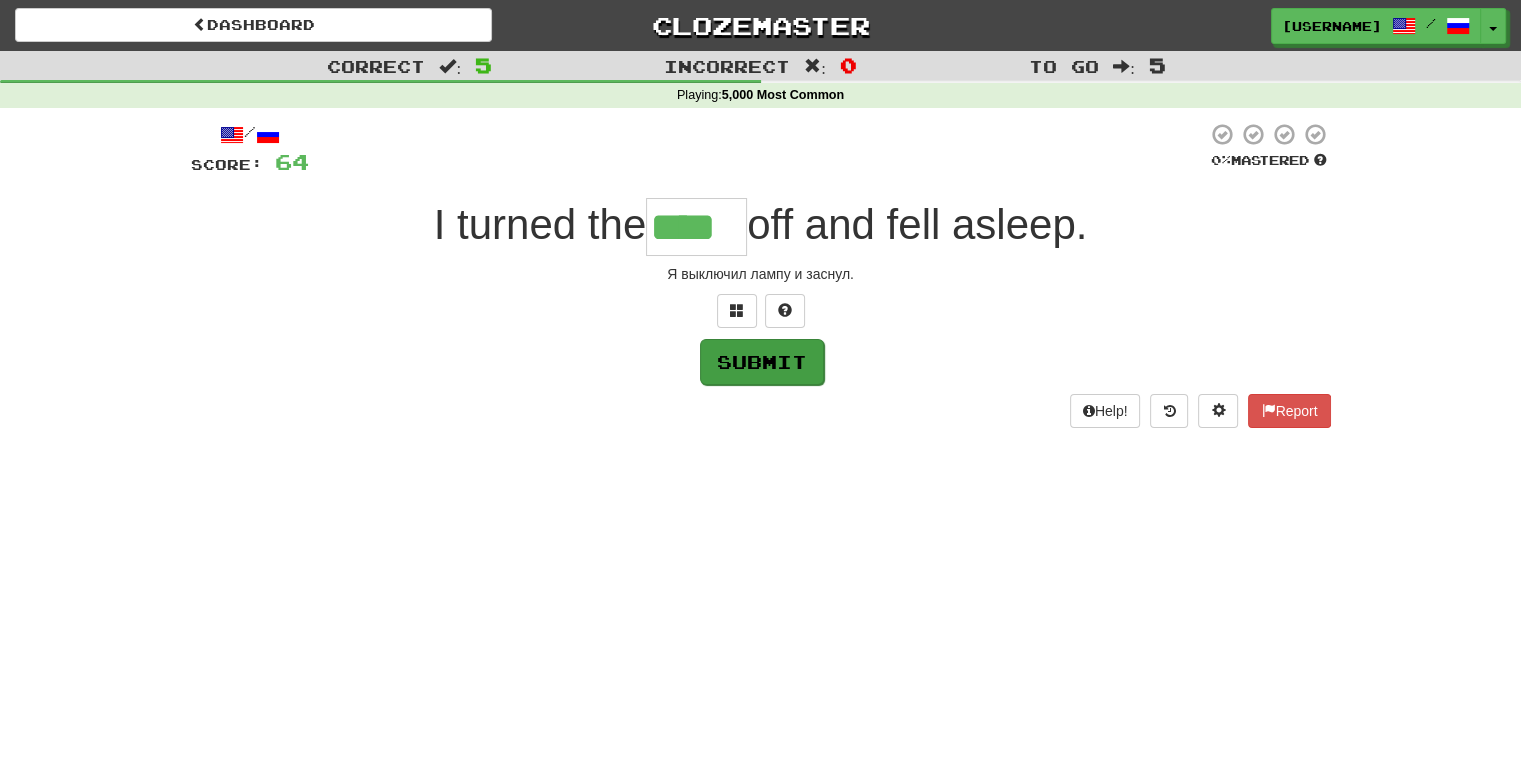 type on "****" 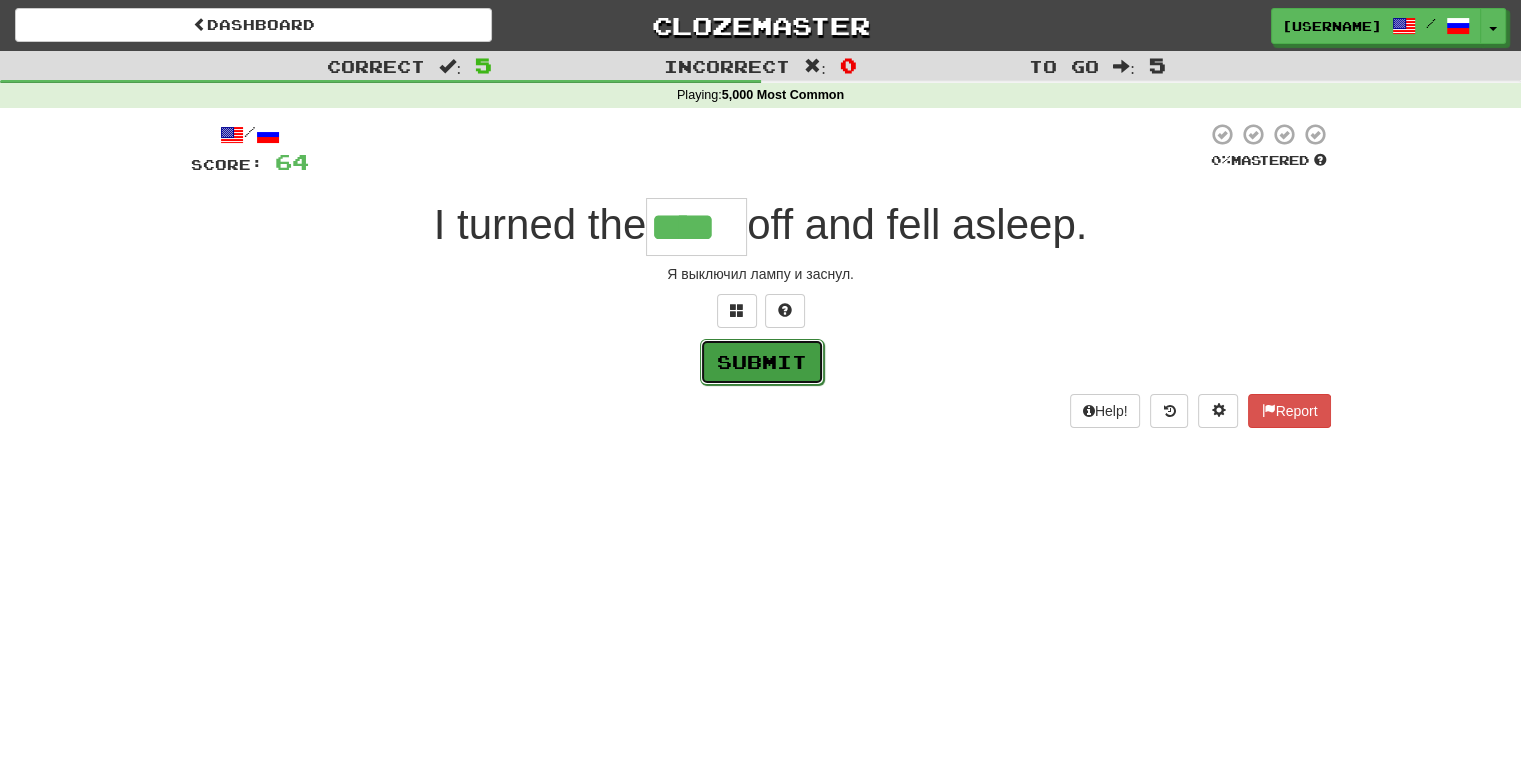 click on "Submit" at bounding box center (762, 362) 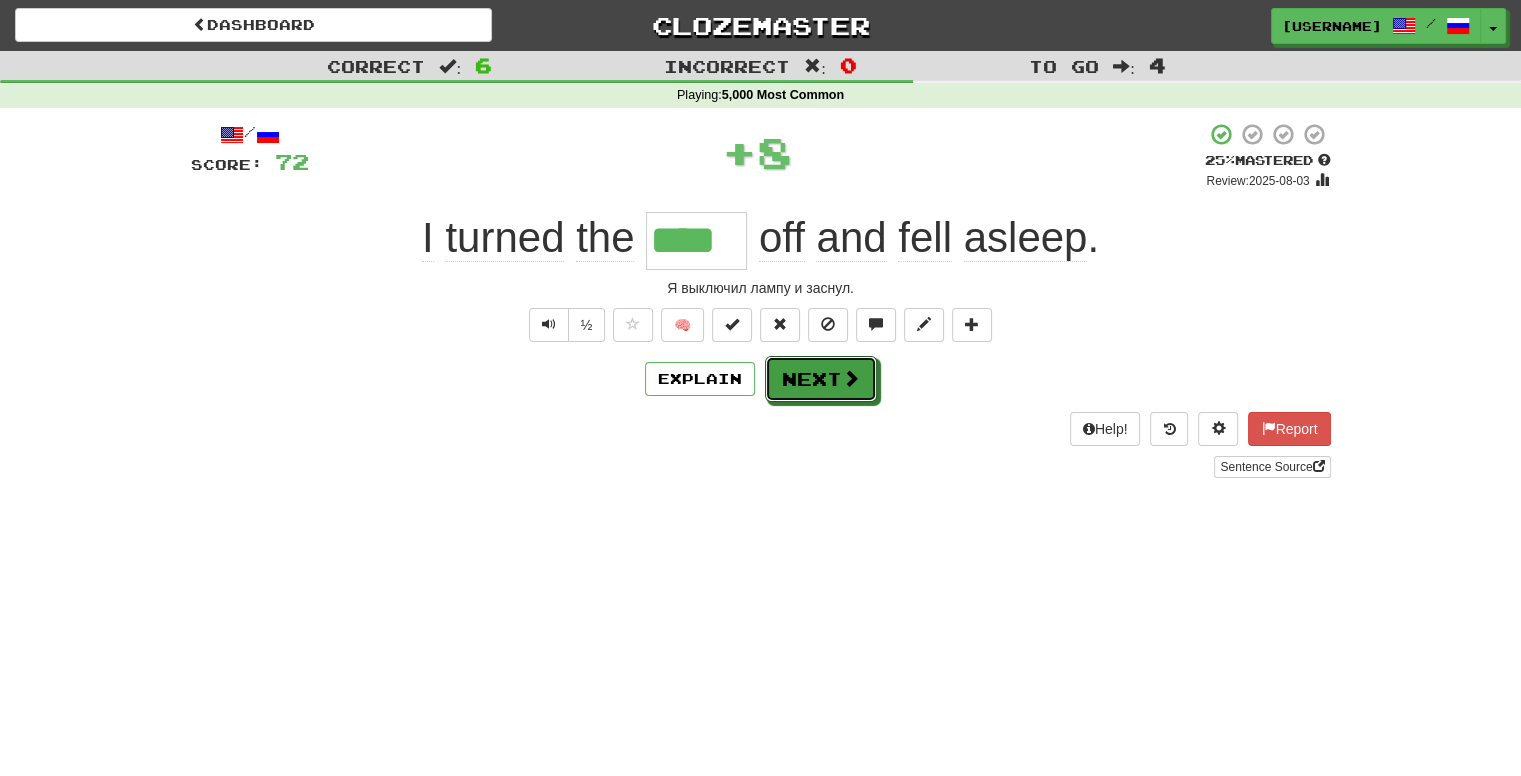 drag, startPoint x: 844, startPoint y: 381, endPoint x: 825, endPoint y: 425, distance: 47.92703 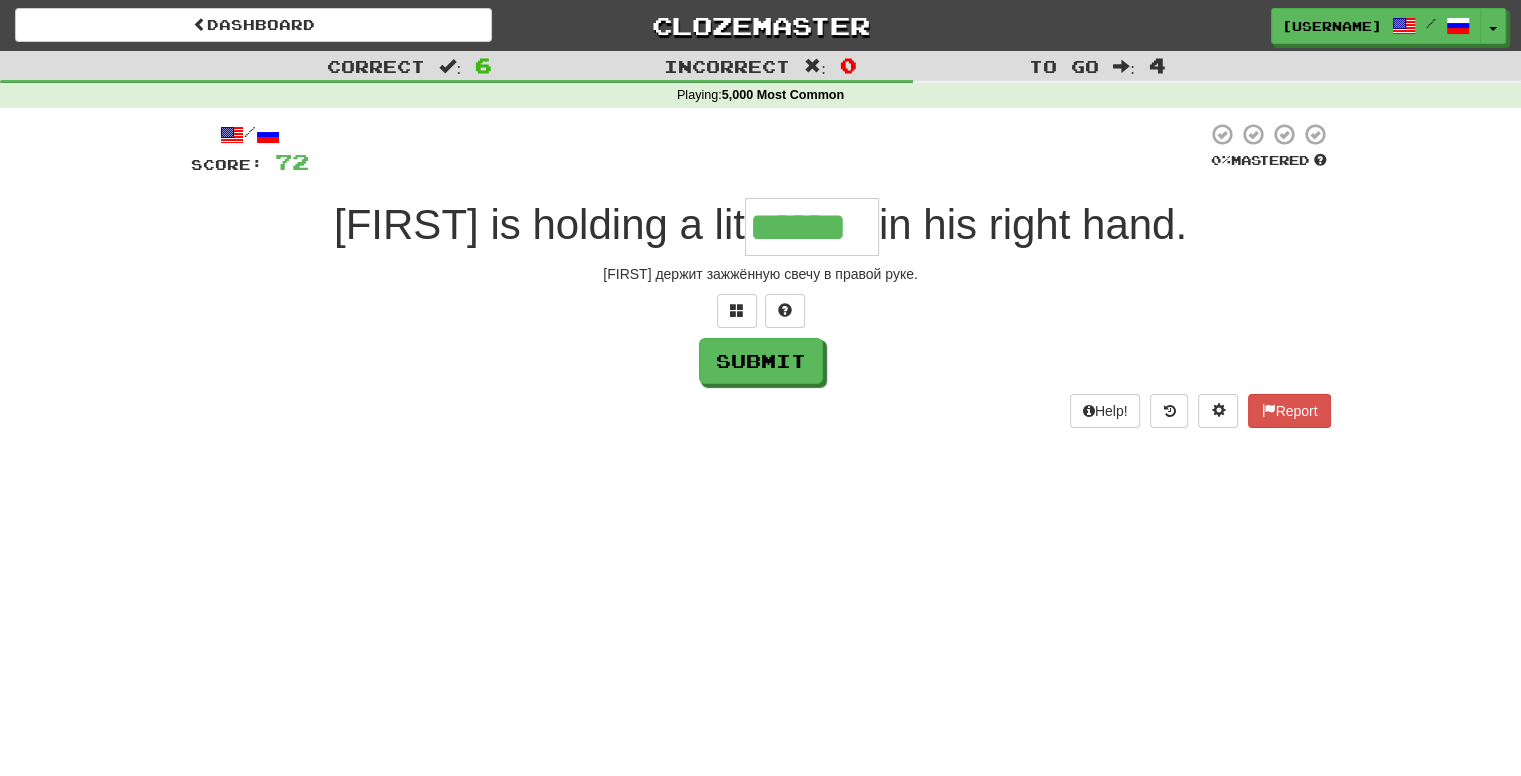 type on "******" 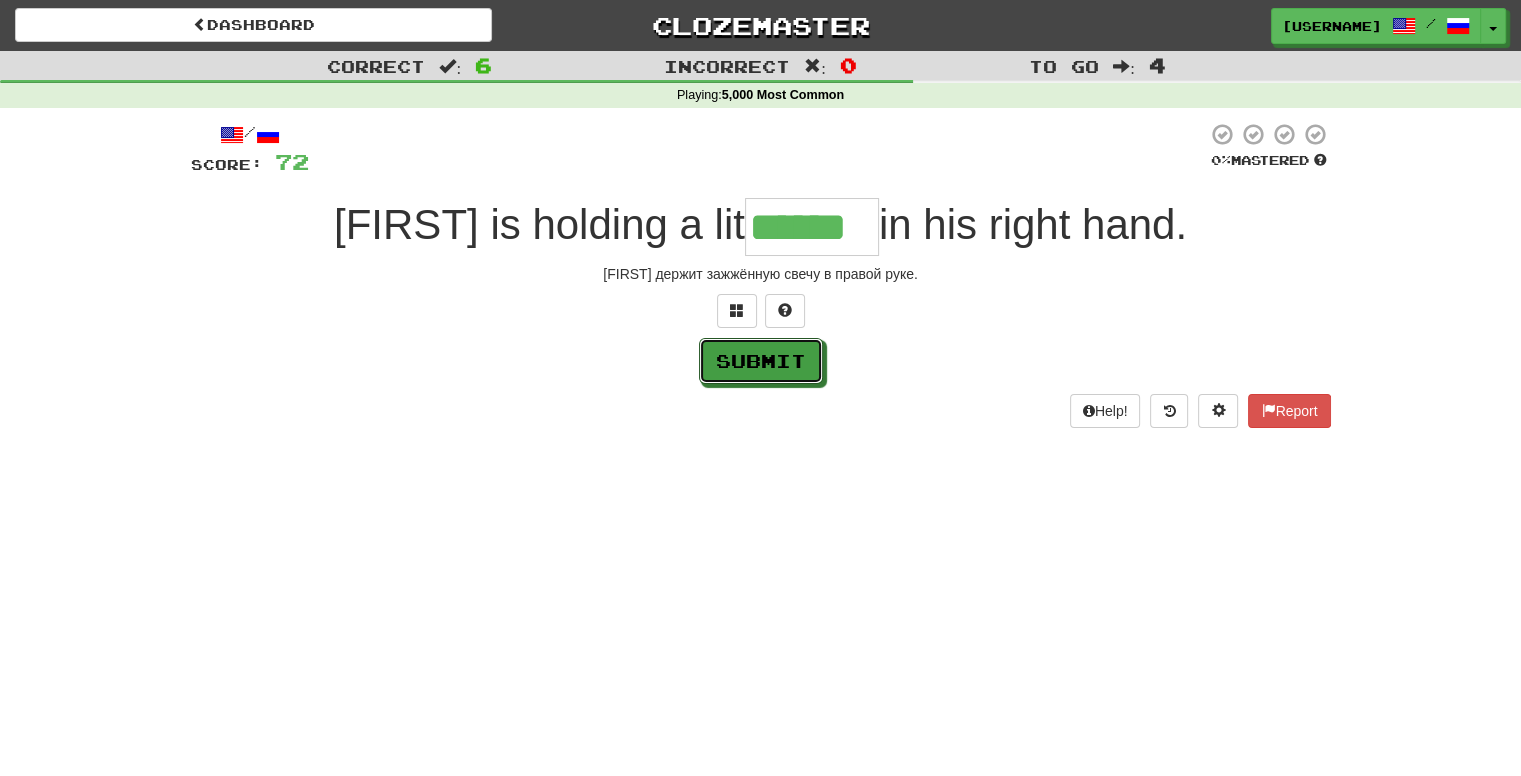 drag, startPoint x: 794, startPoint y: 371, endPoint x: 766, endPoint y: 449, distance: 82.8734 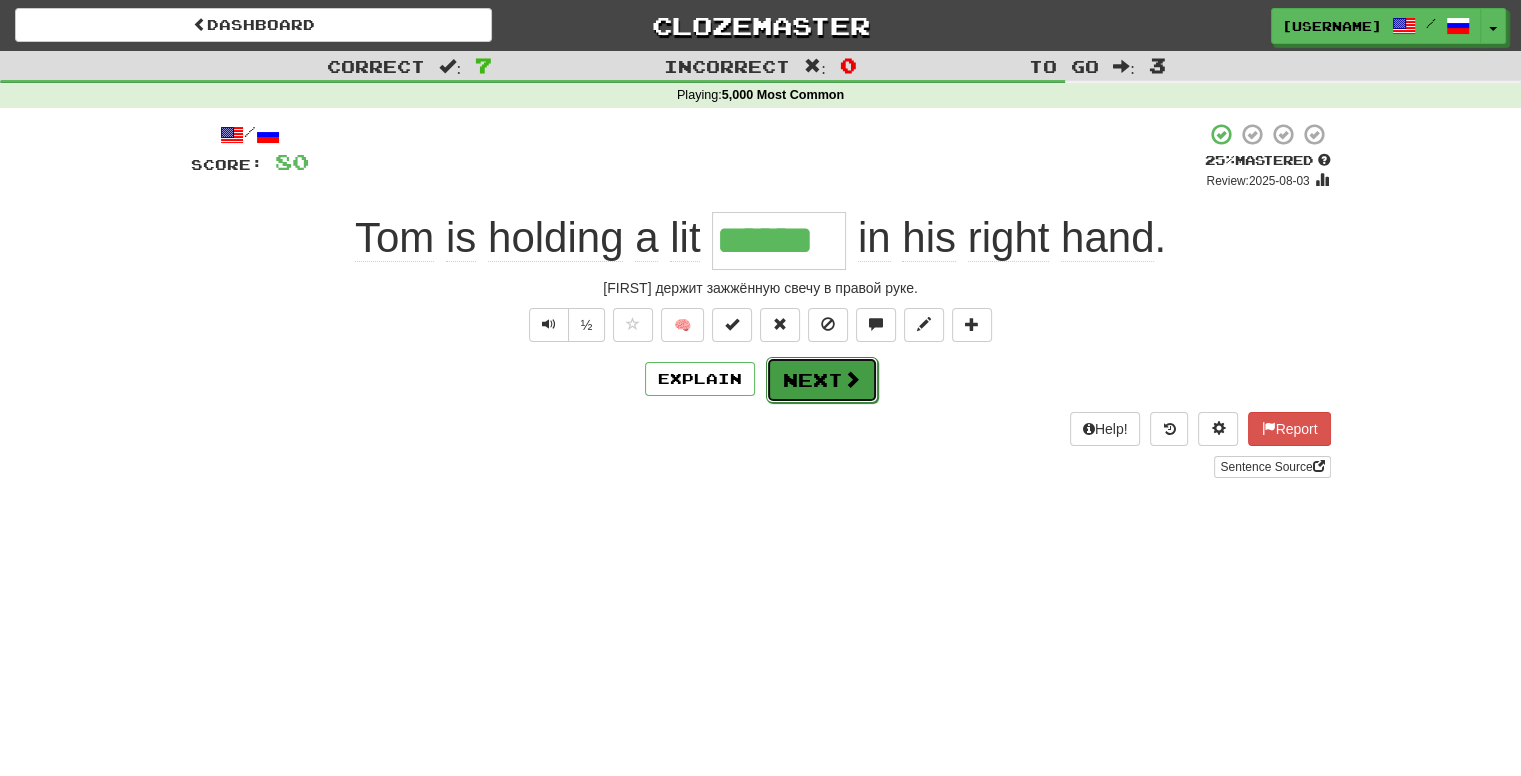 click at bounding box center (852, 379) 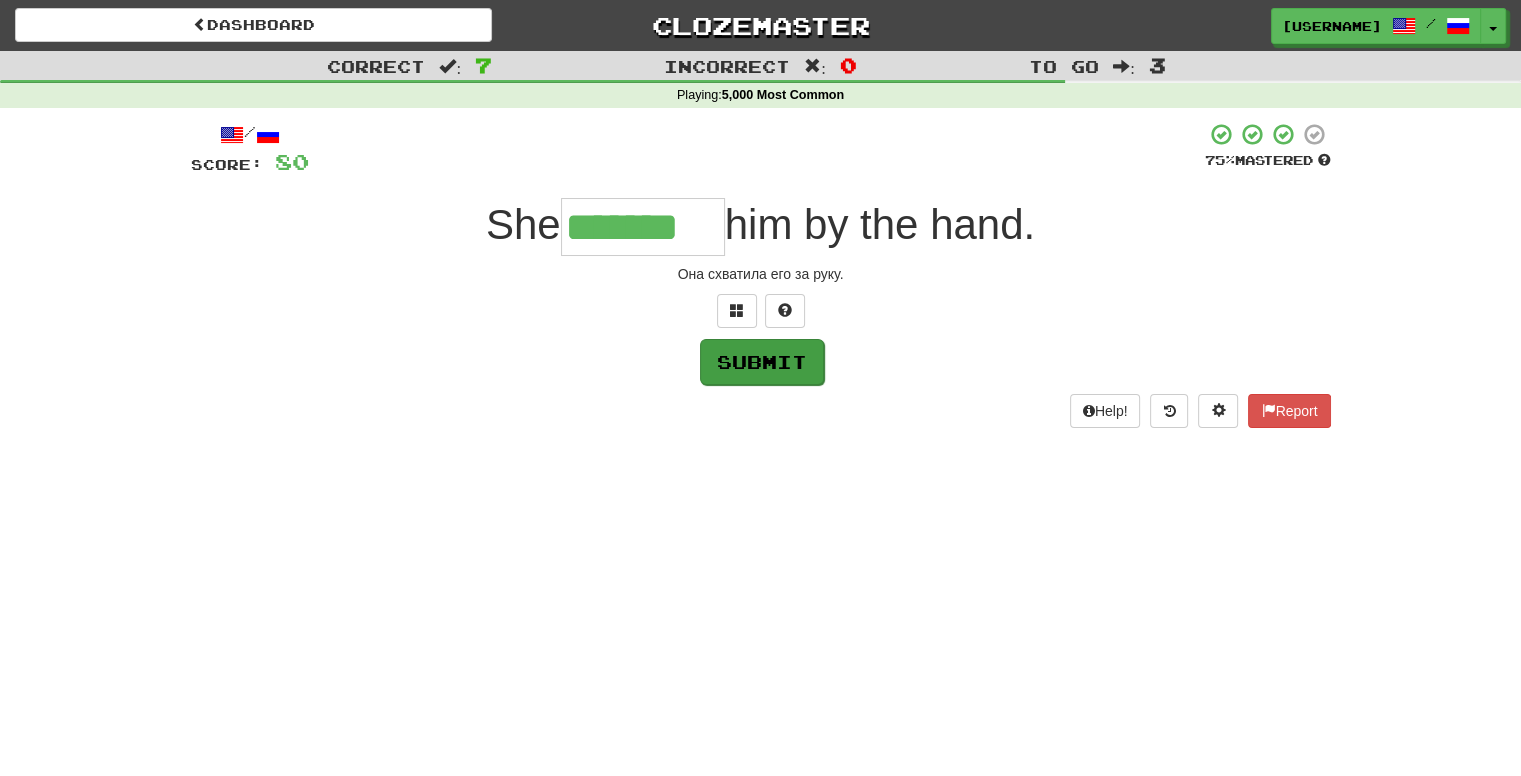 type on "*******" 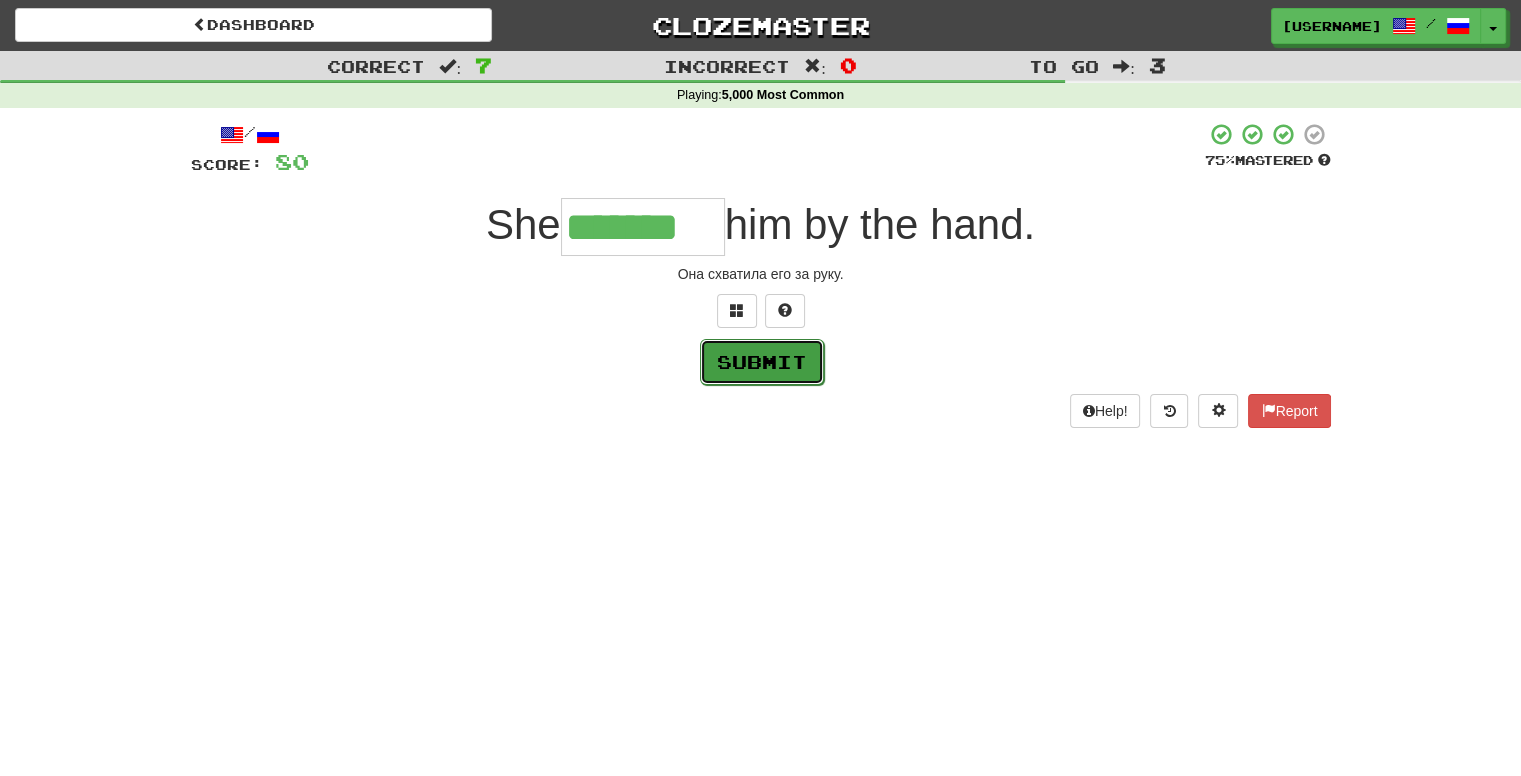 click on "Submit" at bounding box center (762, 362) 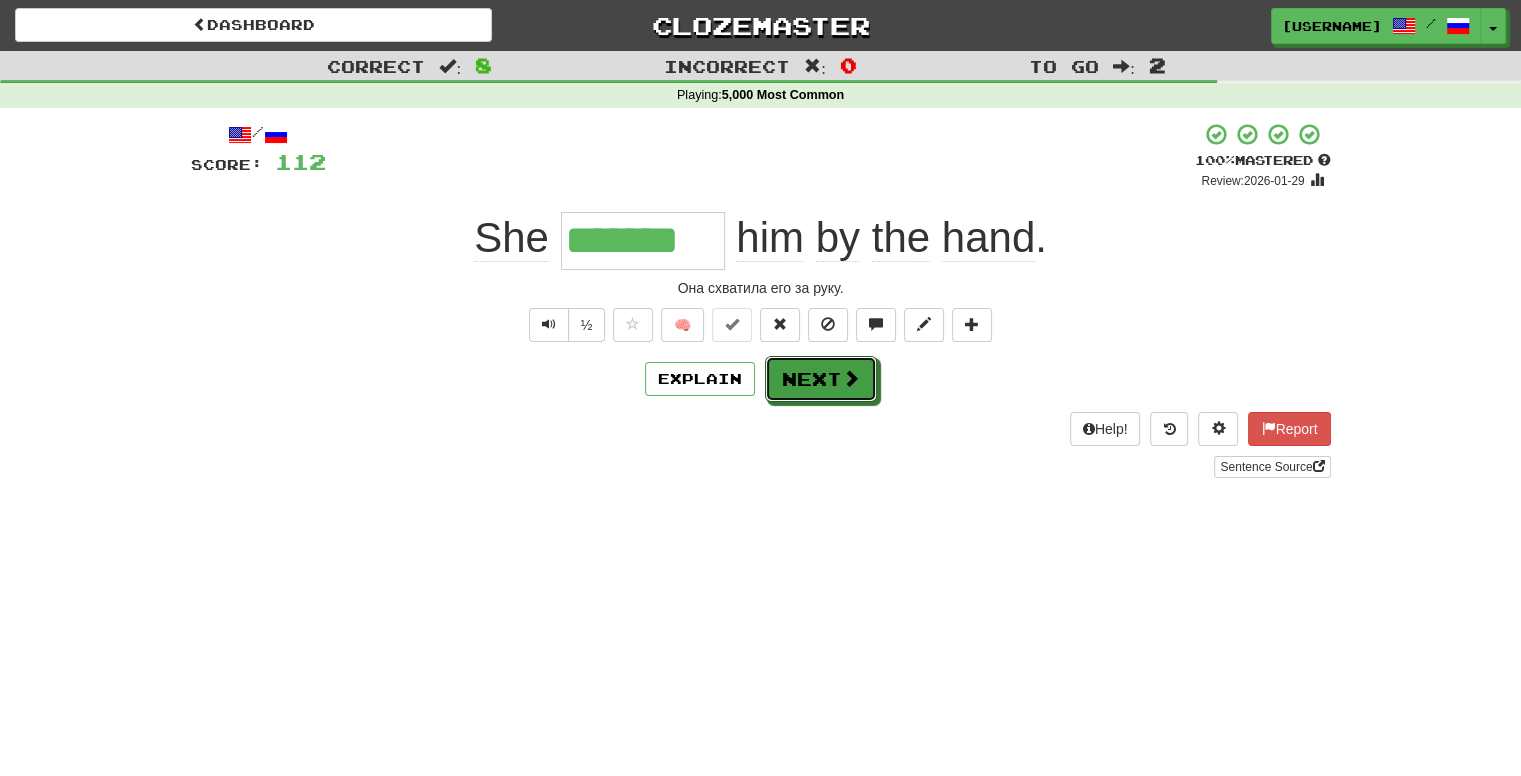 drag, startPoint x: 820, startPoint y: 382, endPoint x: 801, endPoint y: 460, distance: 80.280754 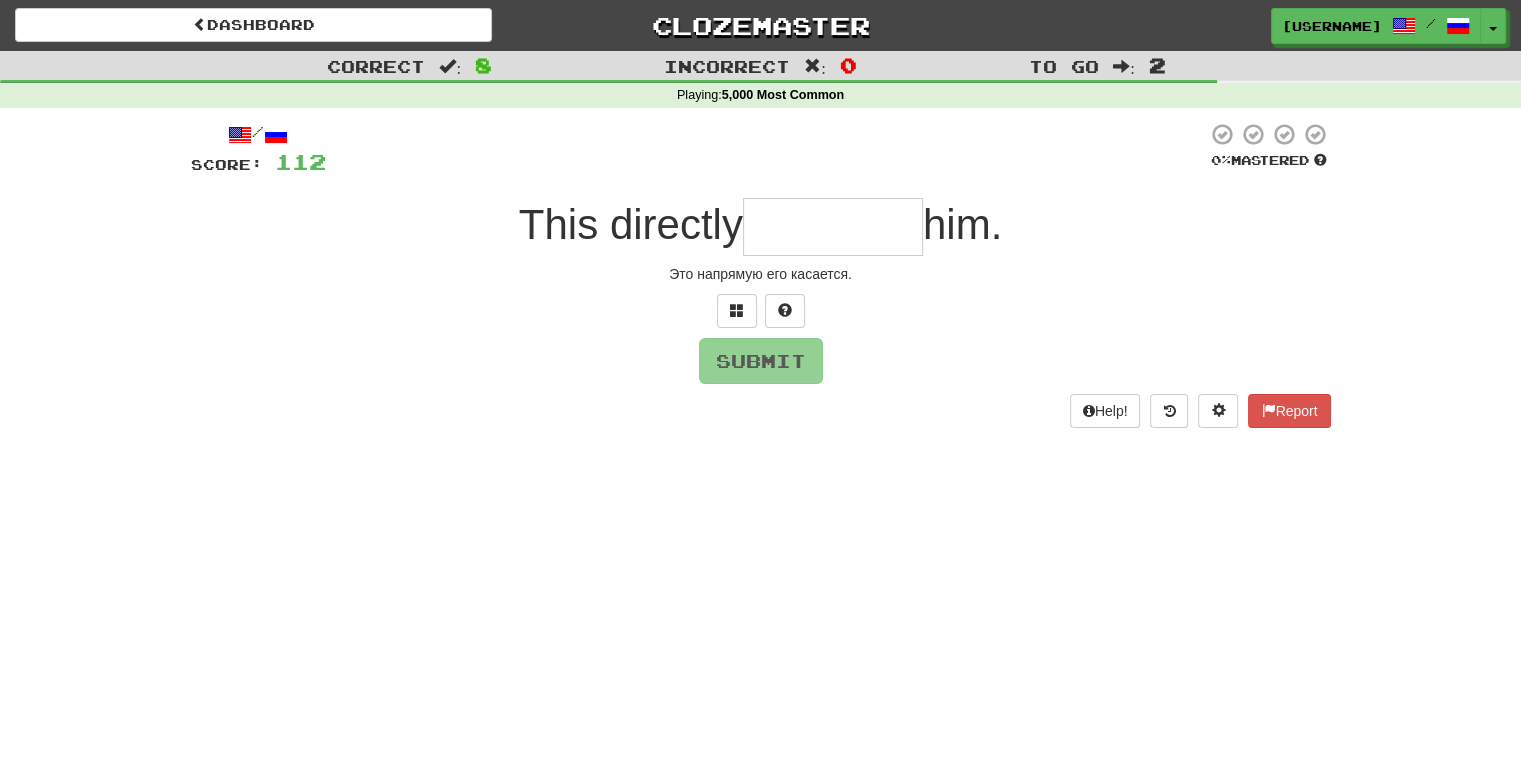 type on "*" 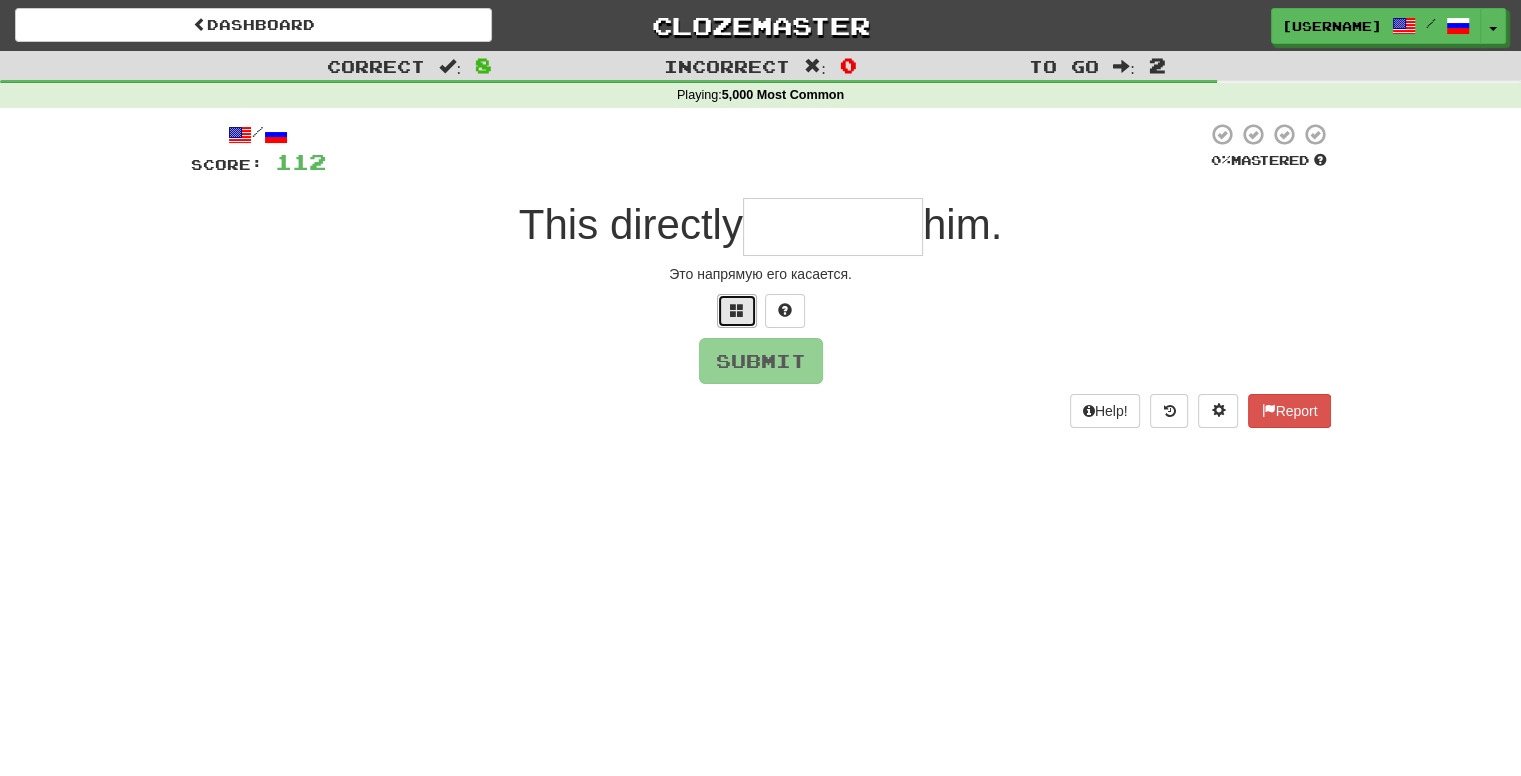 click at bounding box center [737, 310] 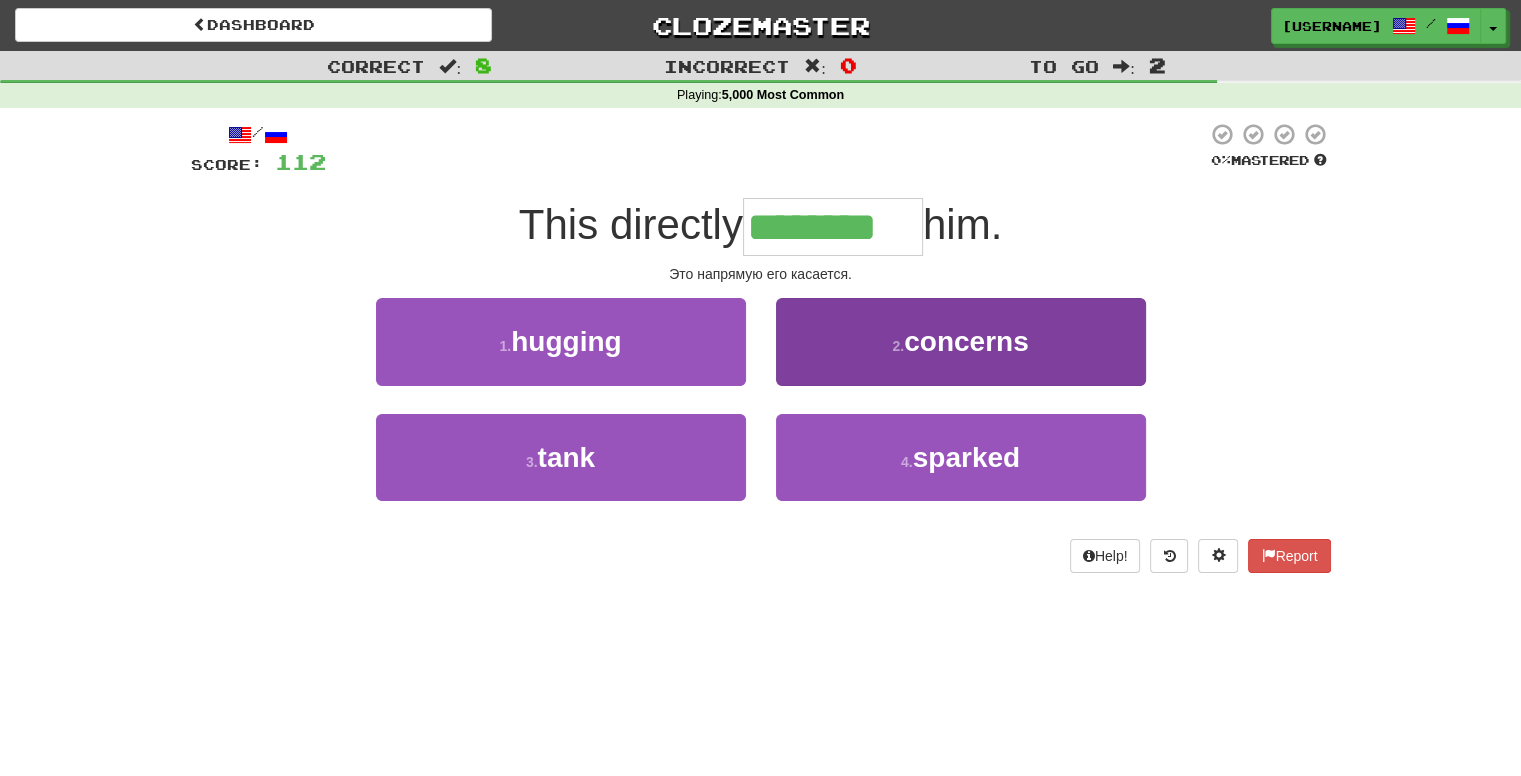 type on "********" 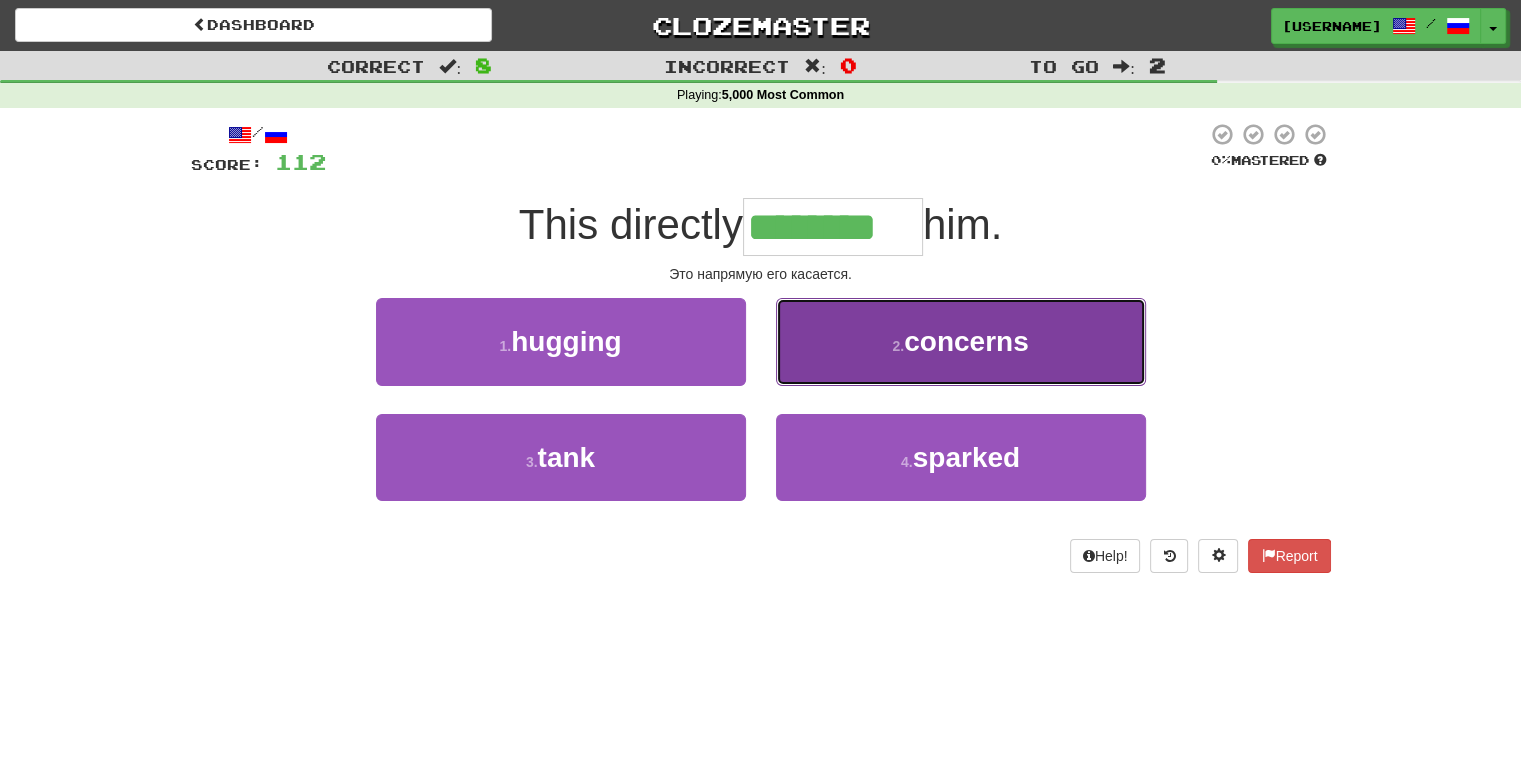 click on "2 .  concerns" at bounding box center (961, 341) 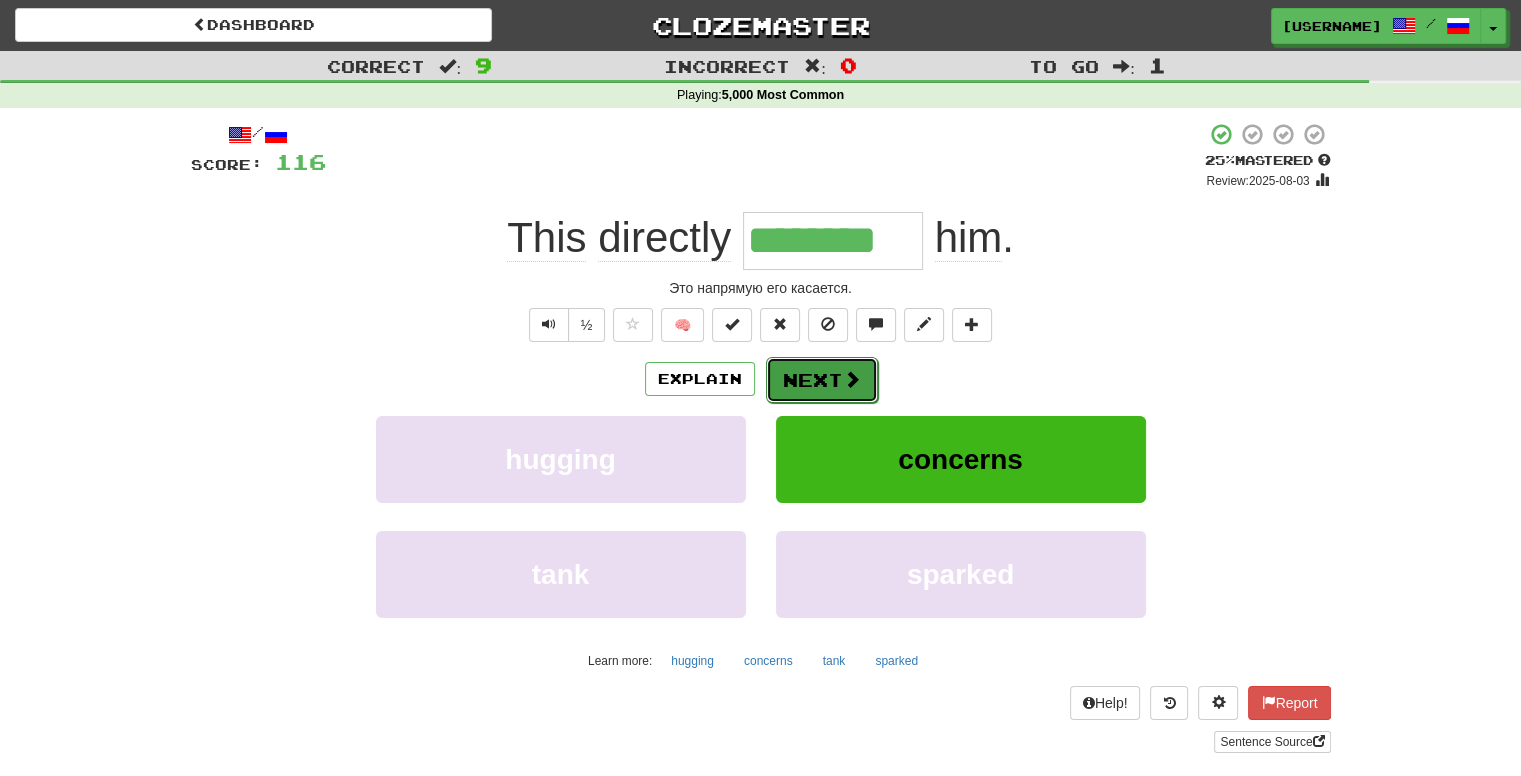 drag, startPoint x: 794, startPoint y: 372, endPoint x: 829, endPoint y: 365, distance: 35.69314 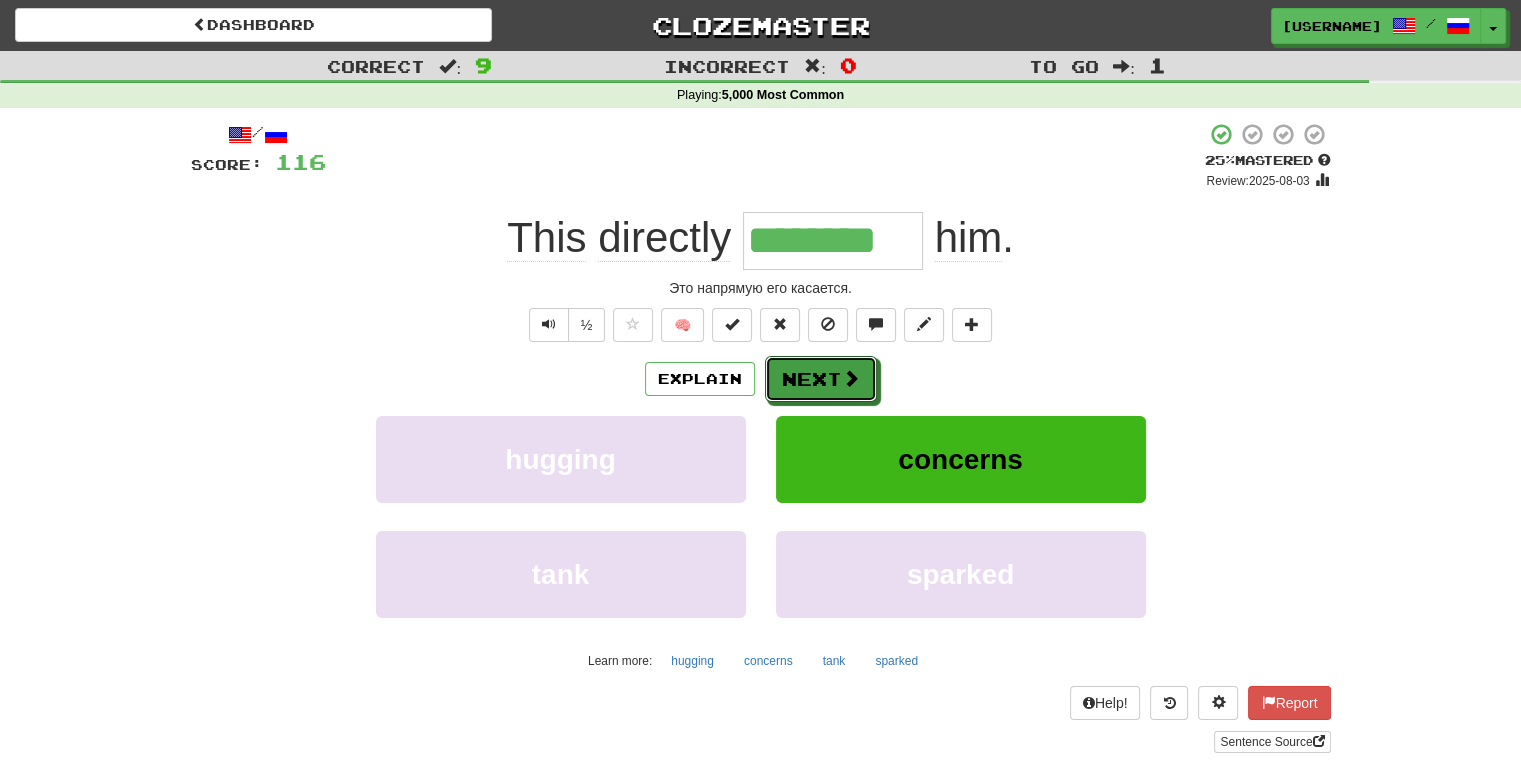 click on "Next" at bounding box center (821, 379) 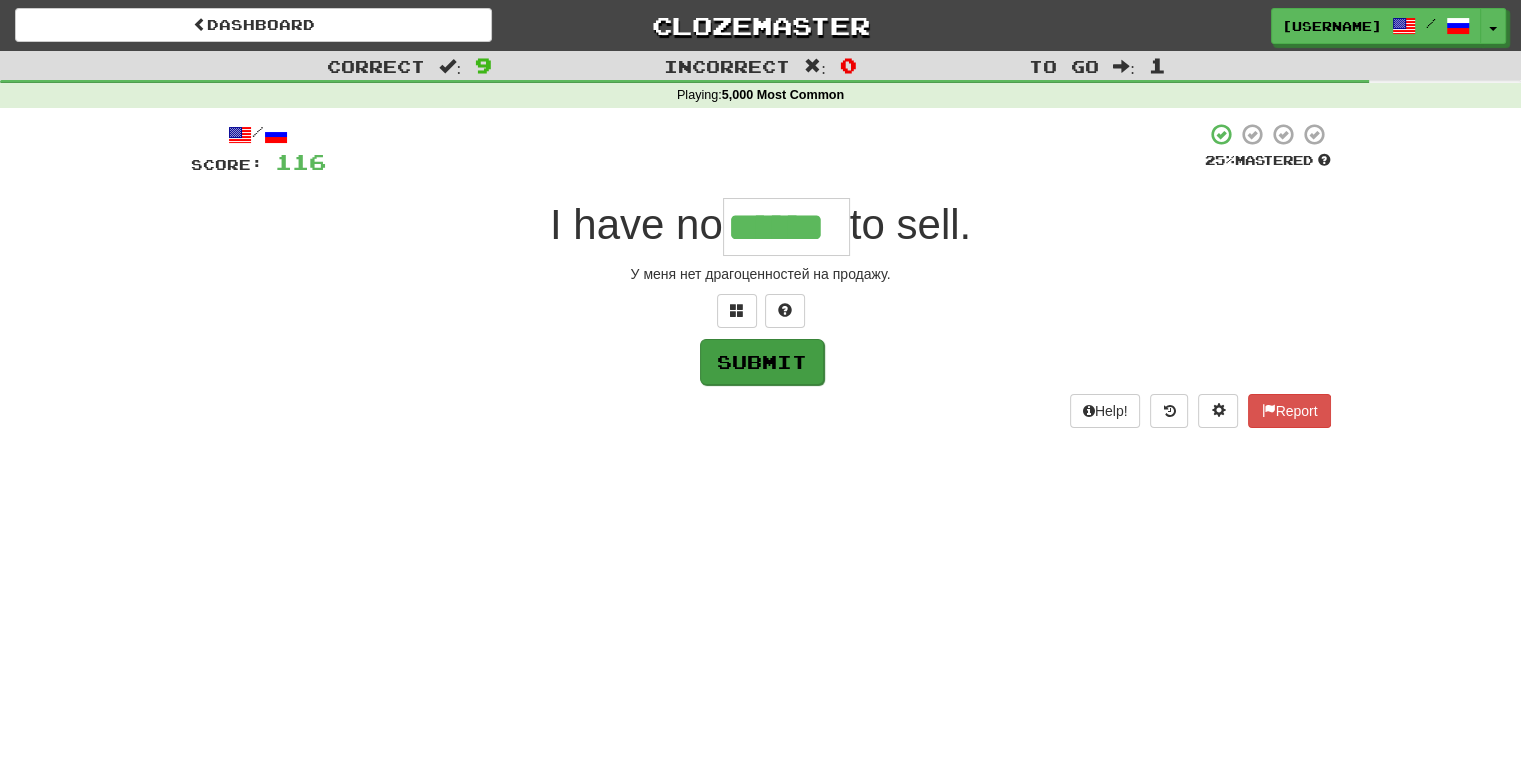 type on "******" 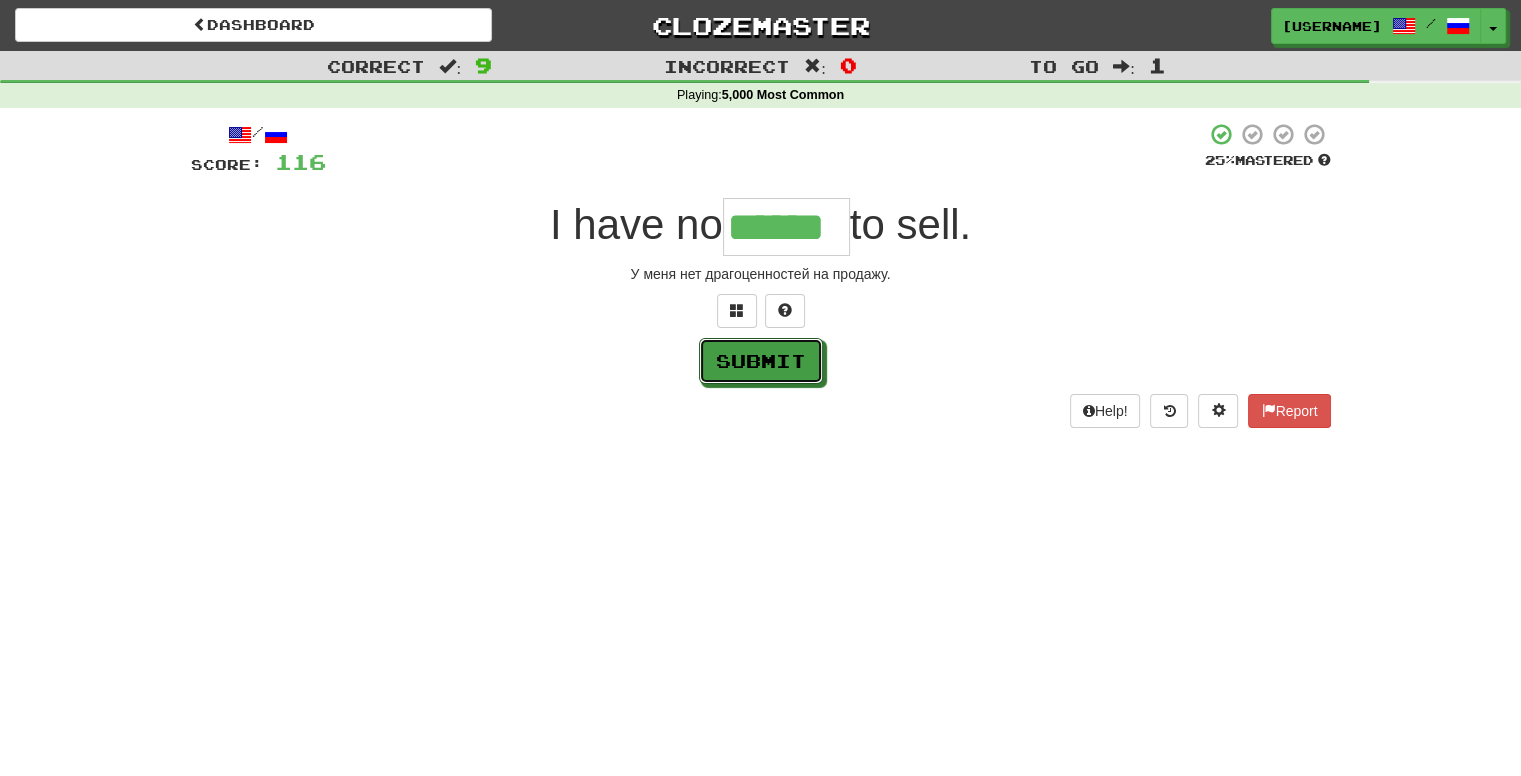 drag, startPoint x: 761, startPoint y: 379, endPoint x: 772, endPoint y: 439, distance: 61 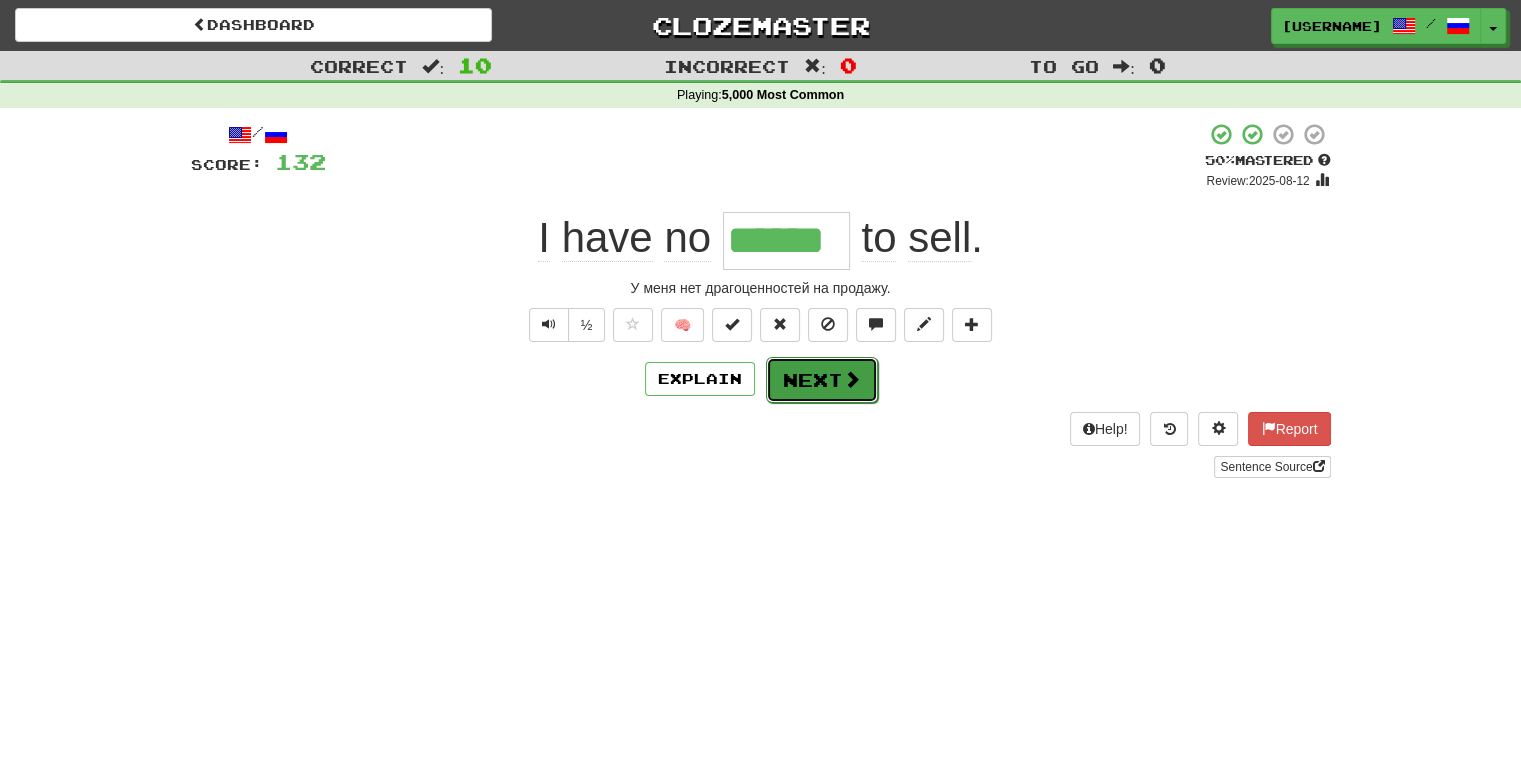 click on "Next" at bounding box center [822, 380] 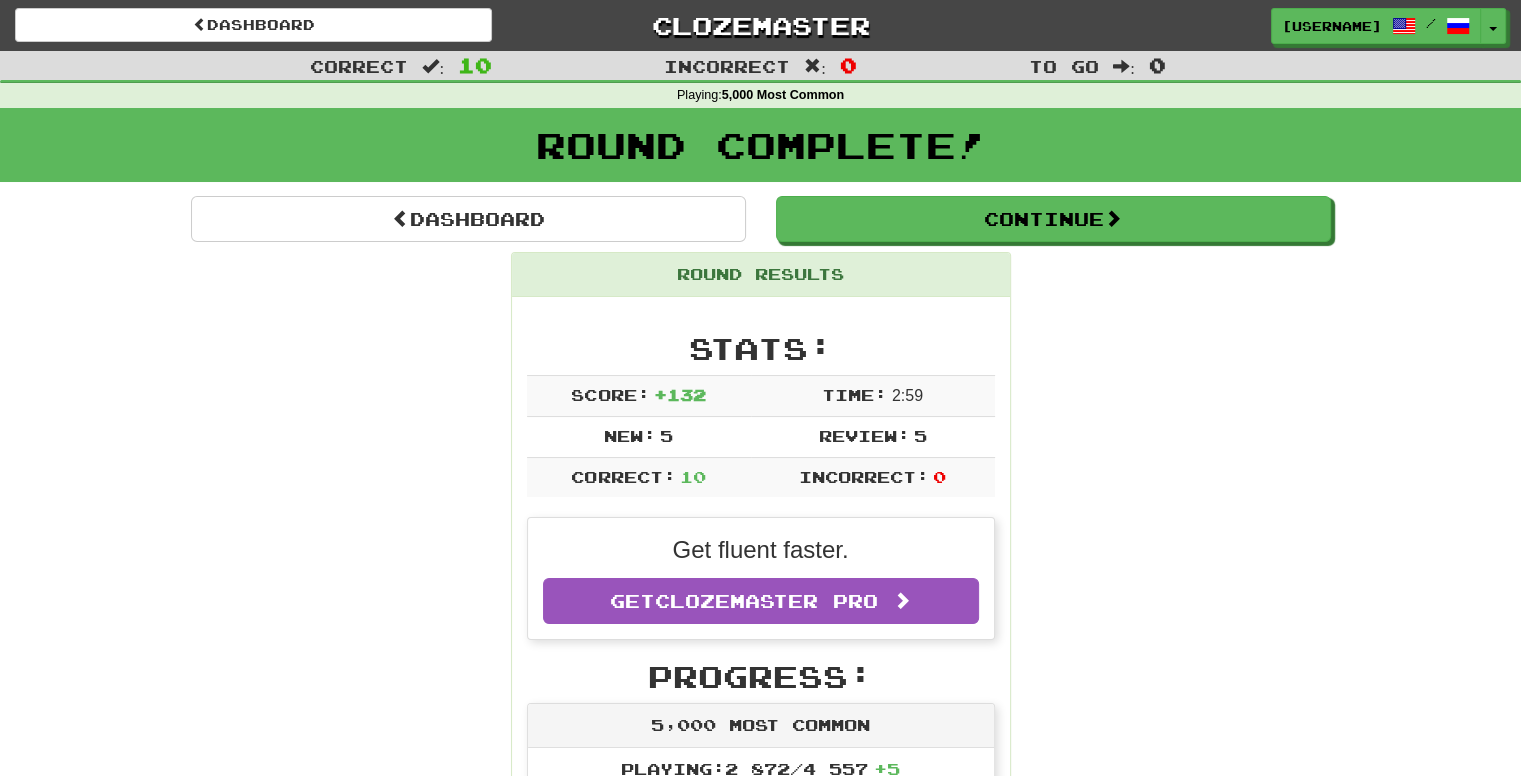 click on "Round Complete!" at bounding box center [760, 152] 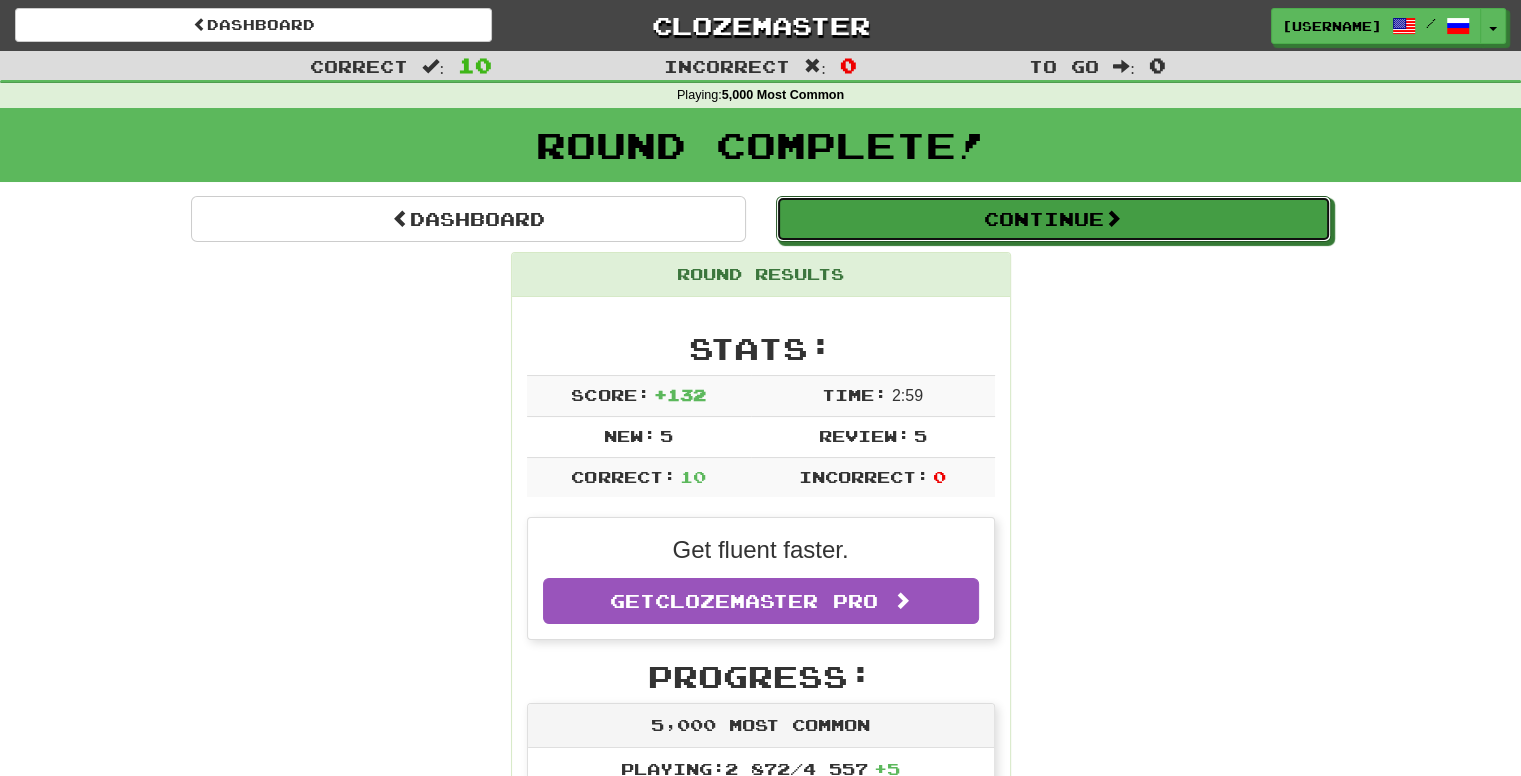 click on "Continue" at bounding box center (1053, 219) 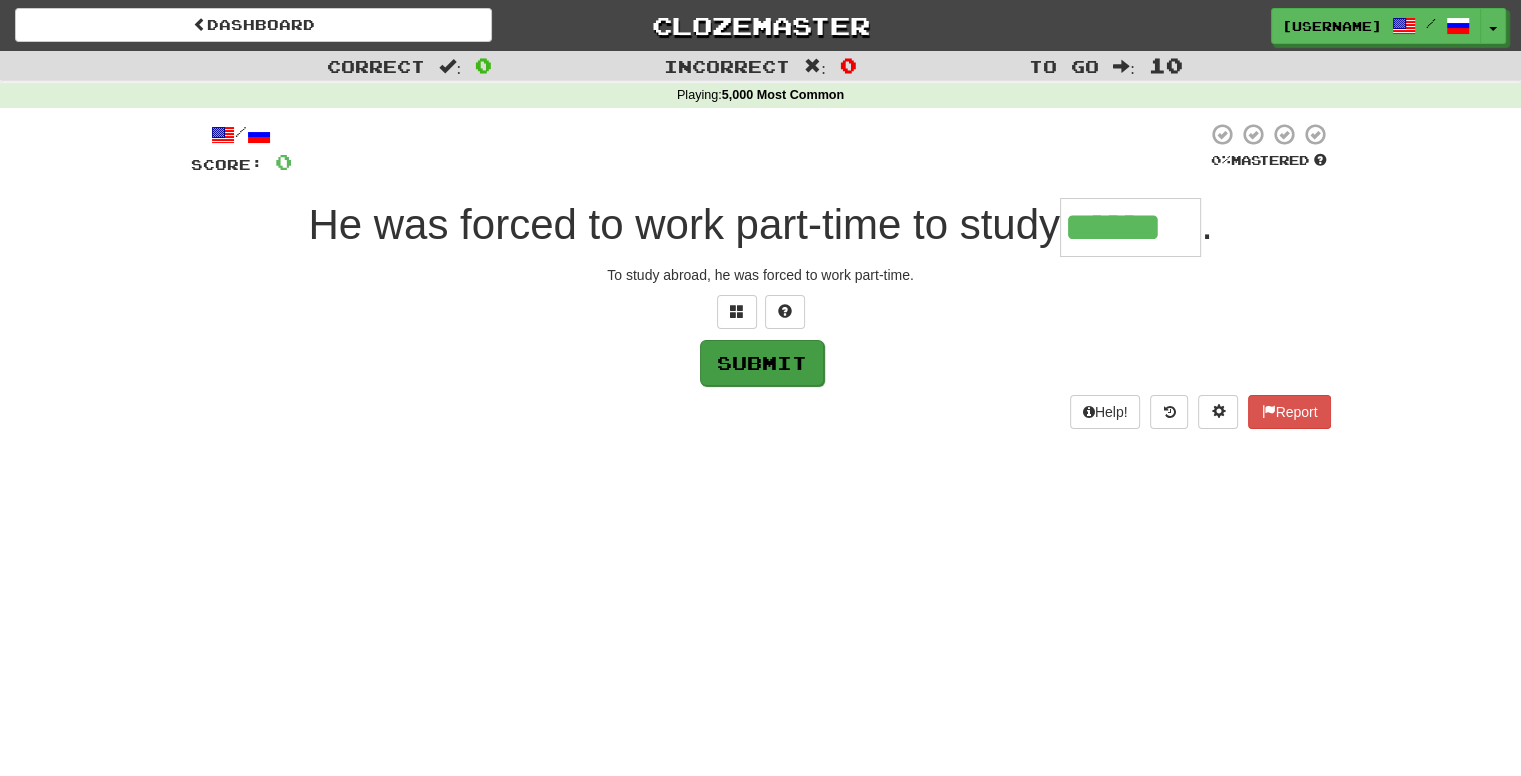 type on "******" 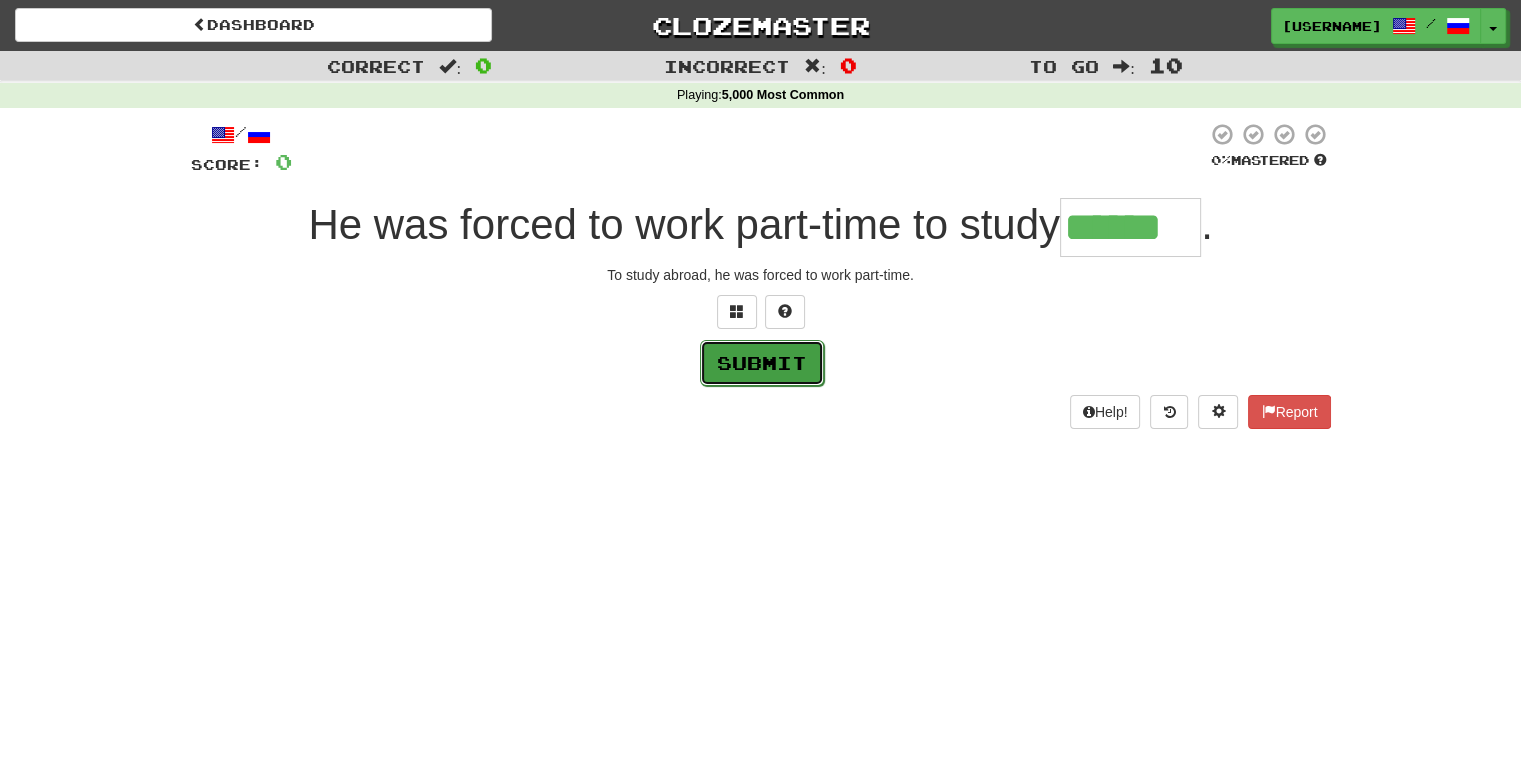 click on "Submit" at bounding box center (762, 363) 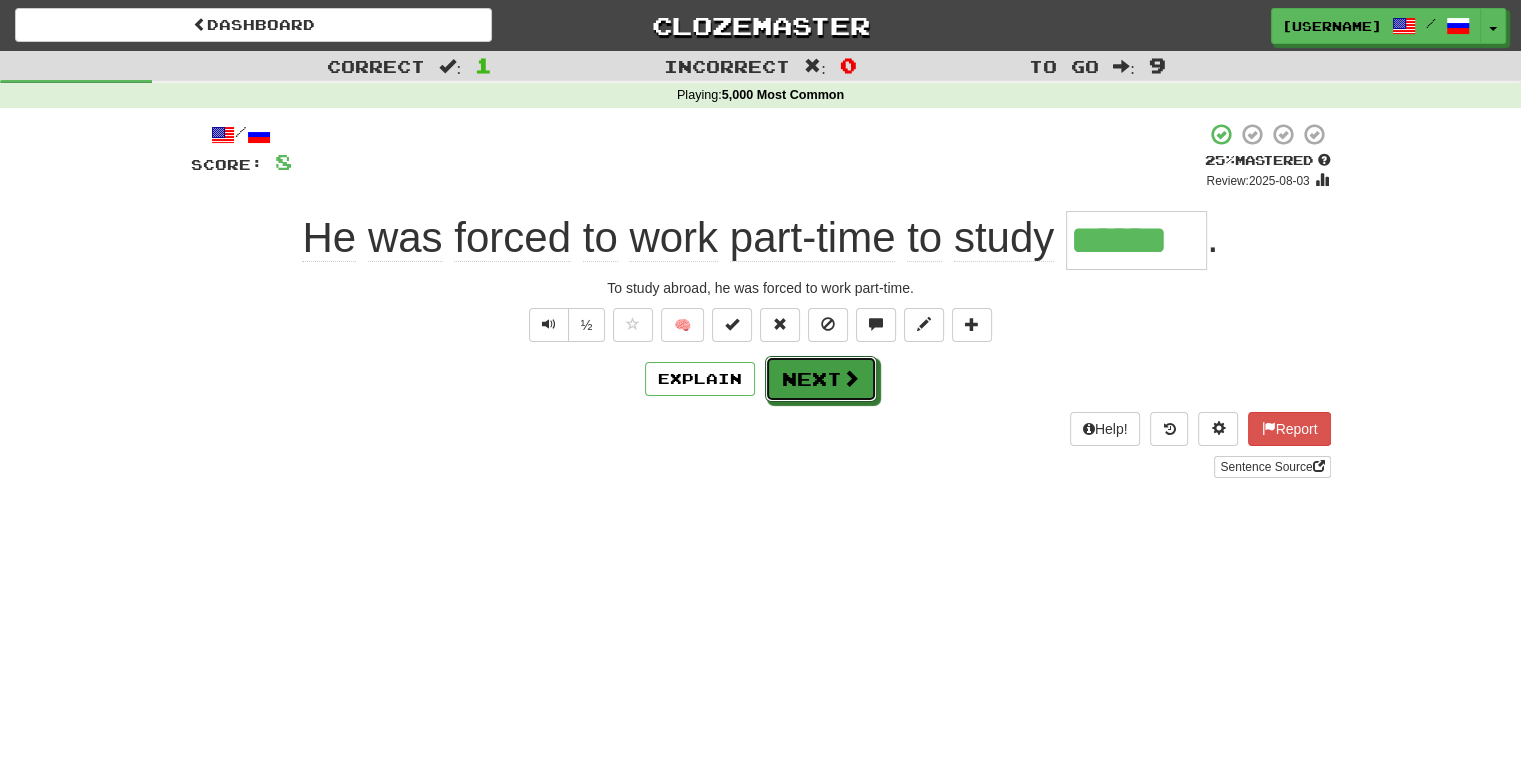 drag, startPoint x: 836, startPoint y: 378, endPoint x: 811, endPoint y: 433, distance: 60.41523 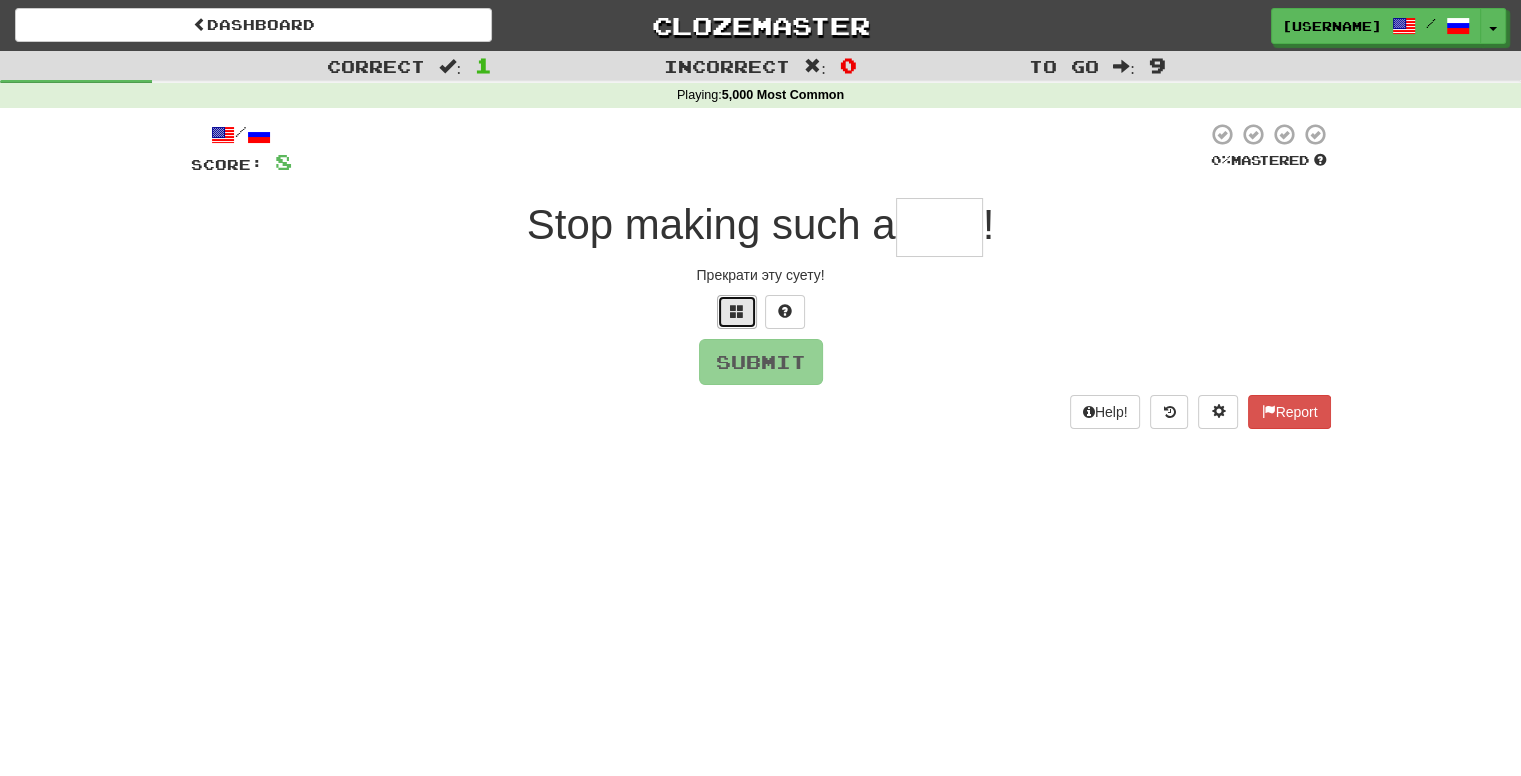 click at bounding box center (737, 312) 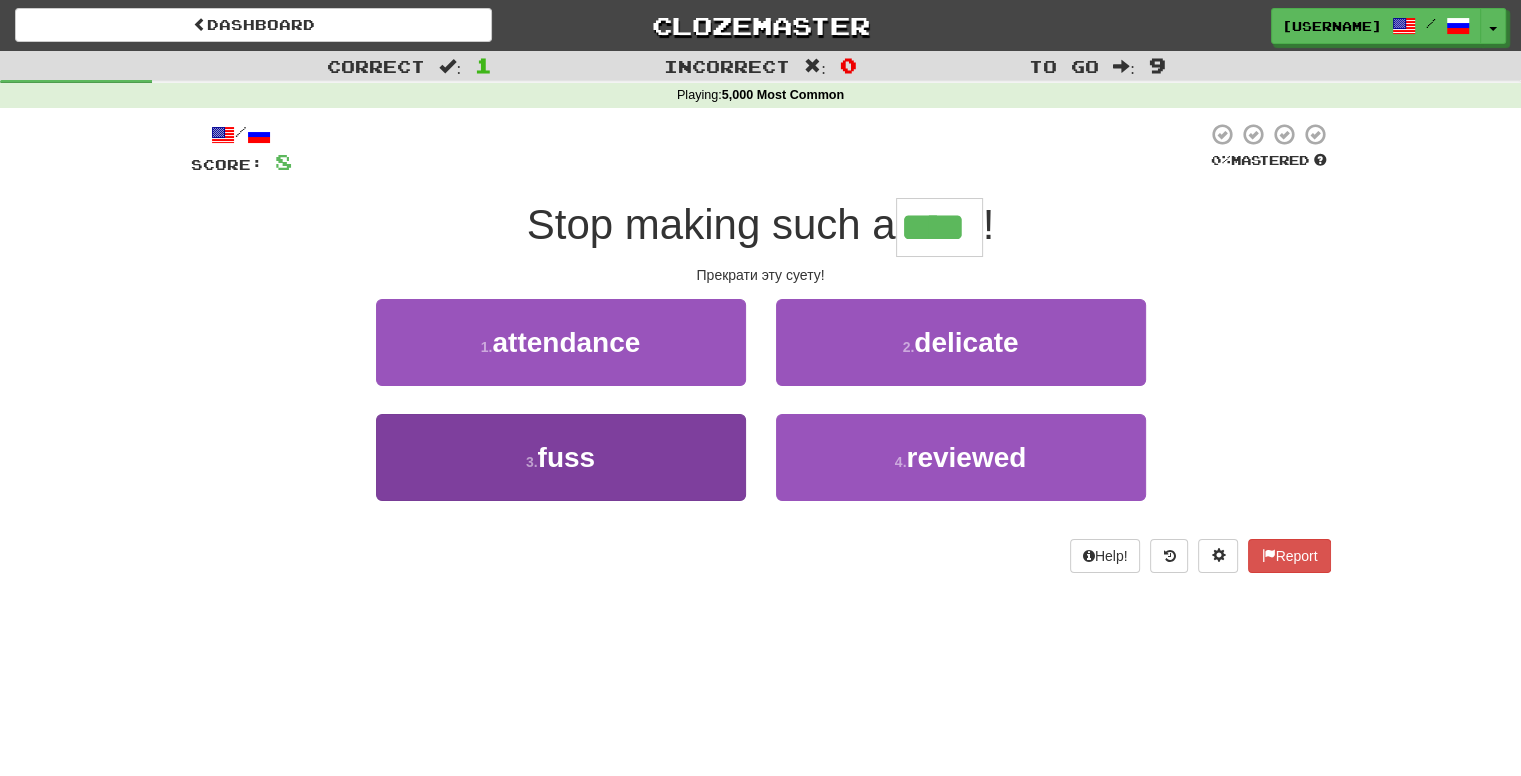 type on "****" 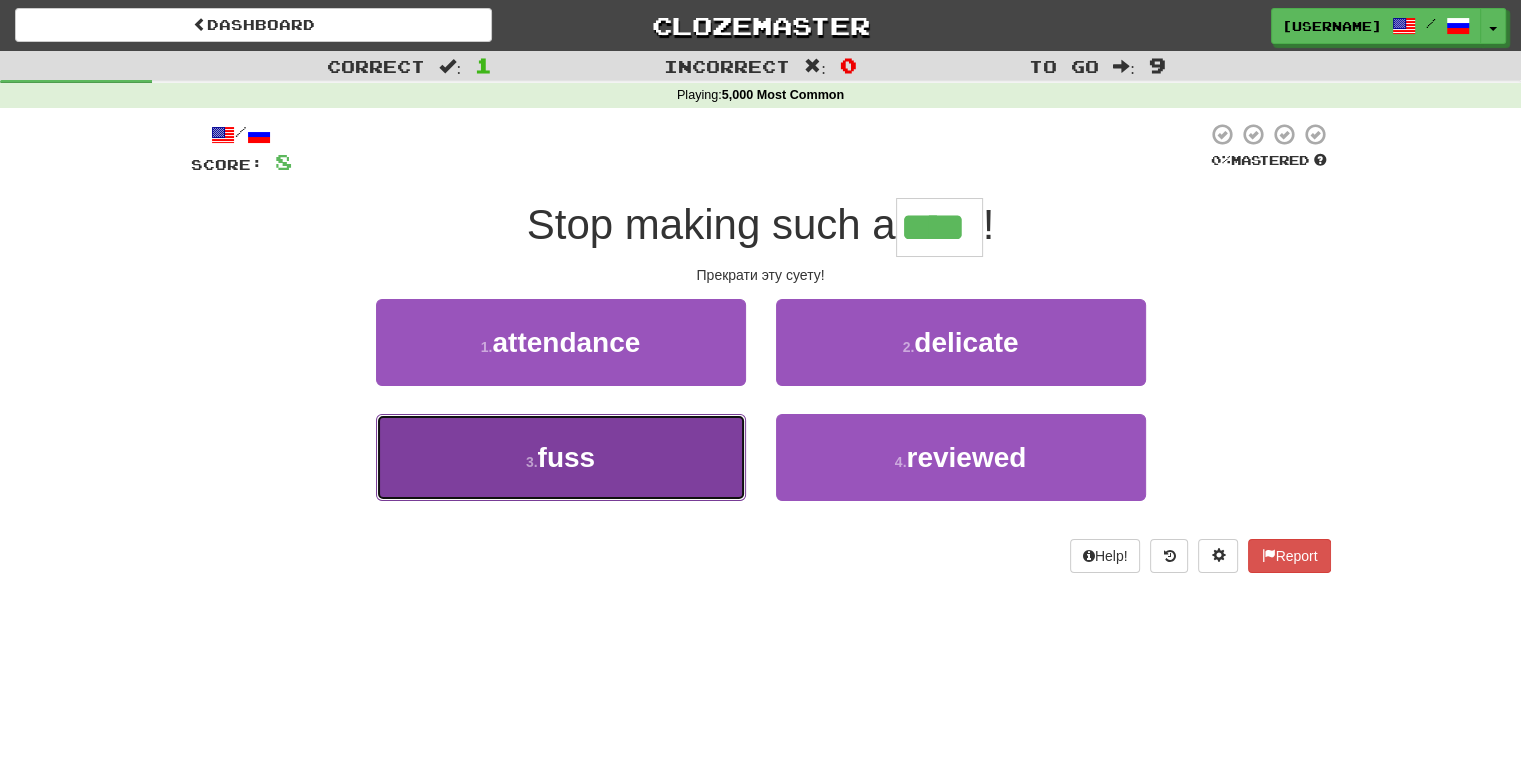 click on "3 .  fuss" at bounding box center (561, 457) 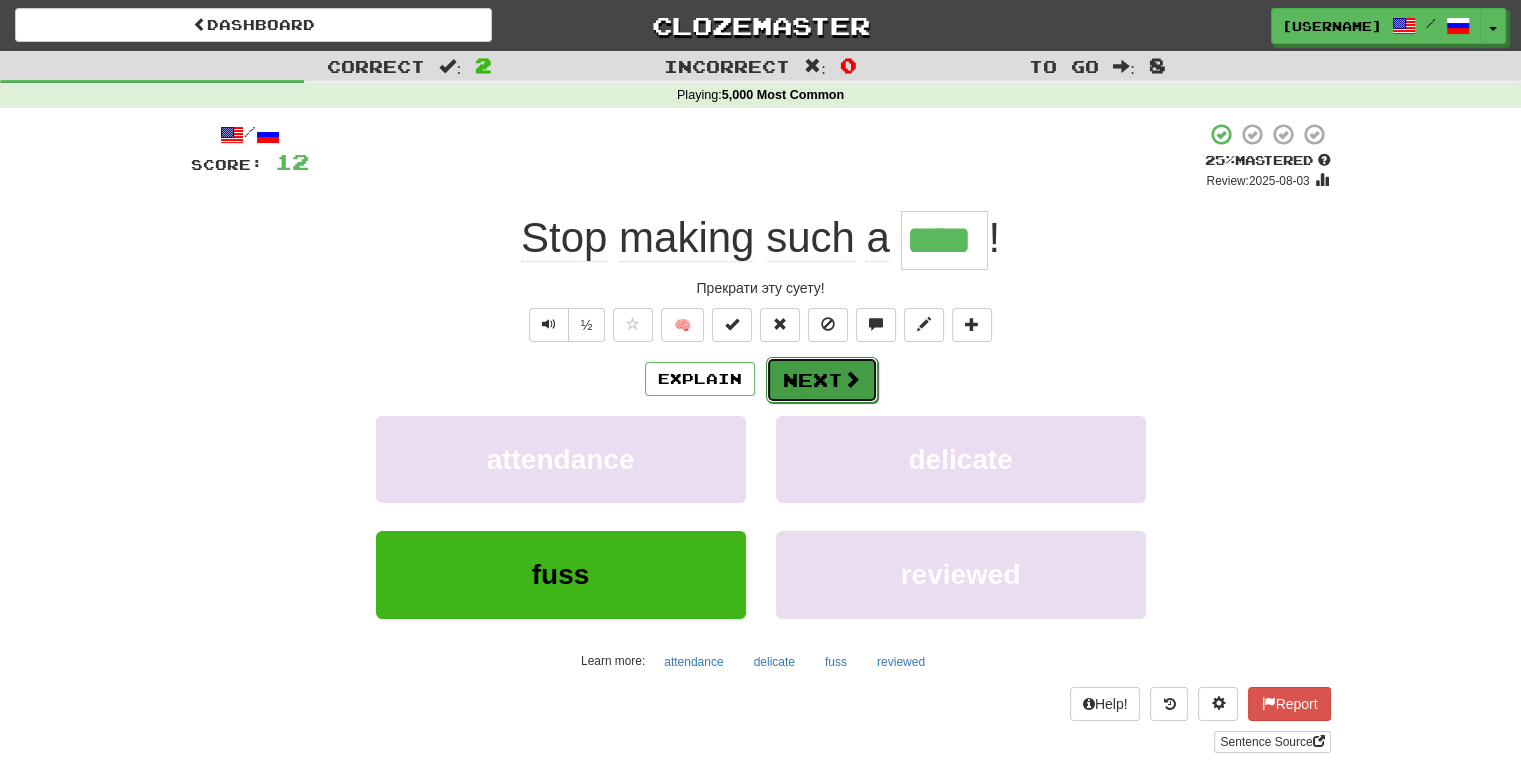 click on "Next" at bounding box center (822, 380) 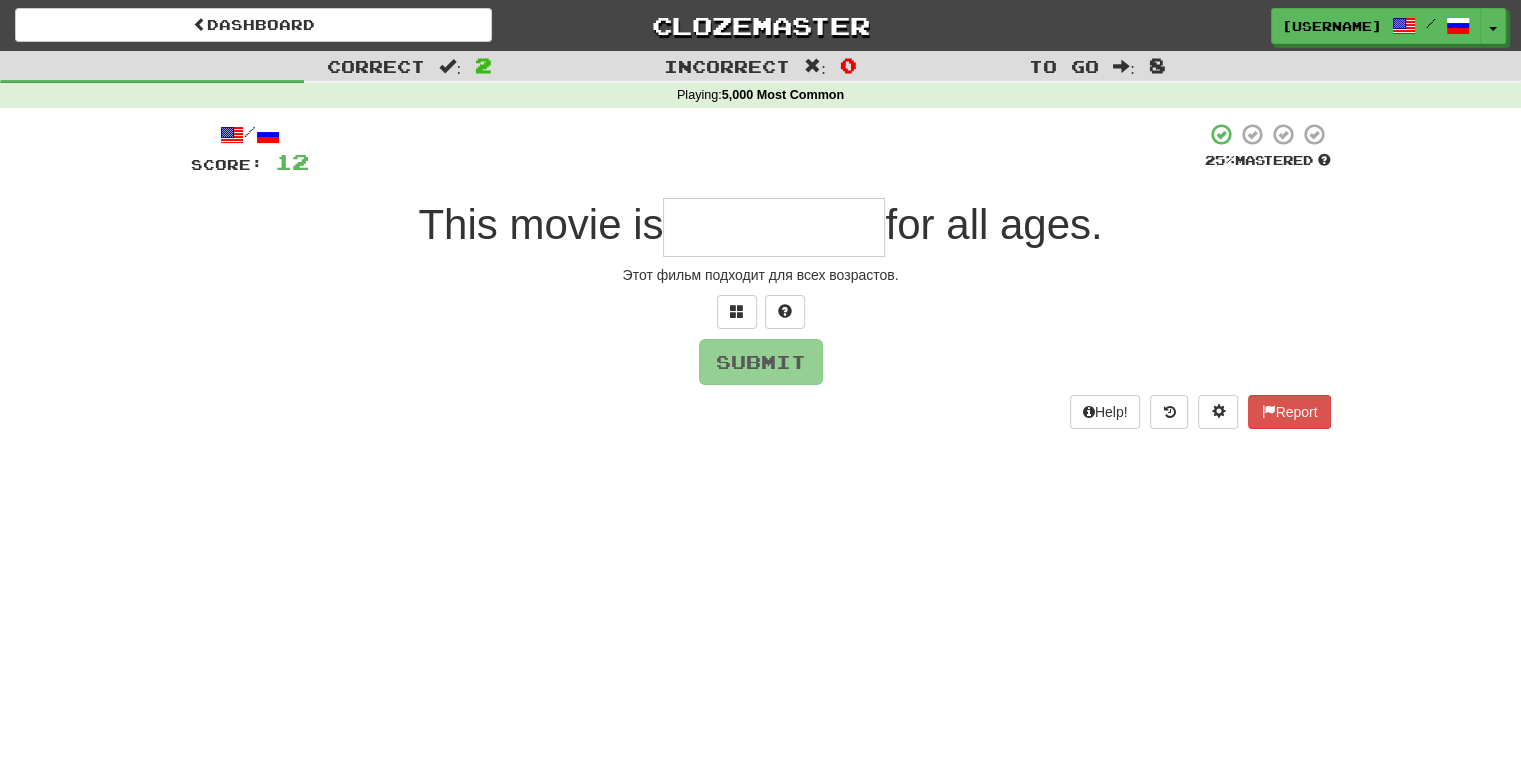 type on "*" 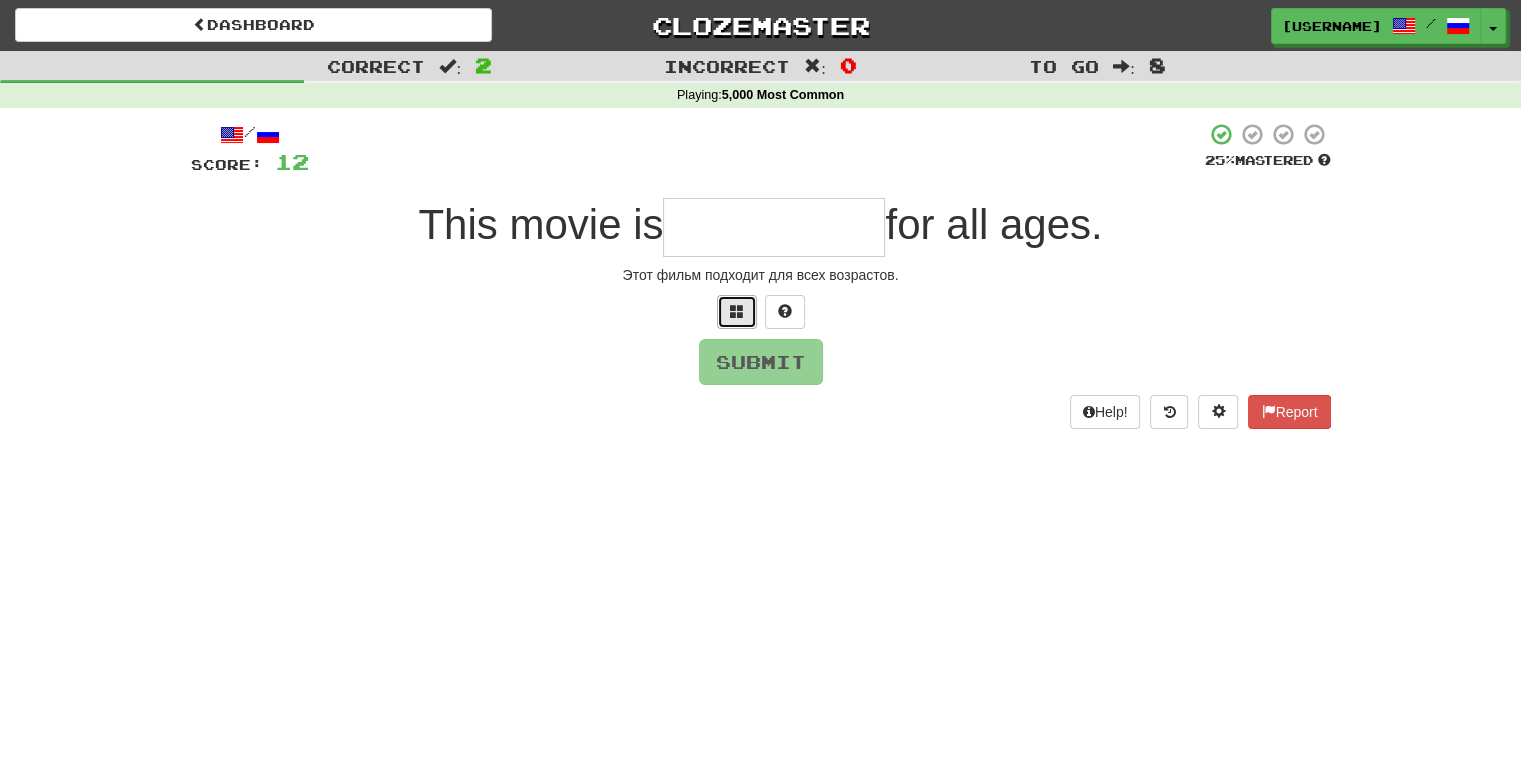 click at bounding box center [737, 311] 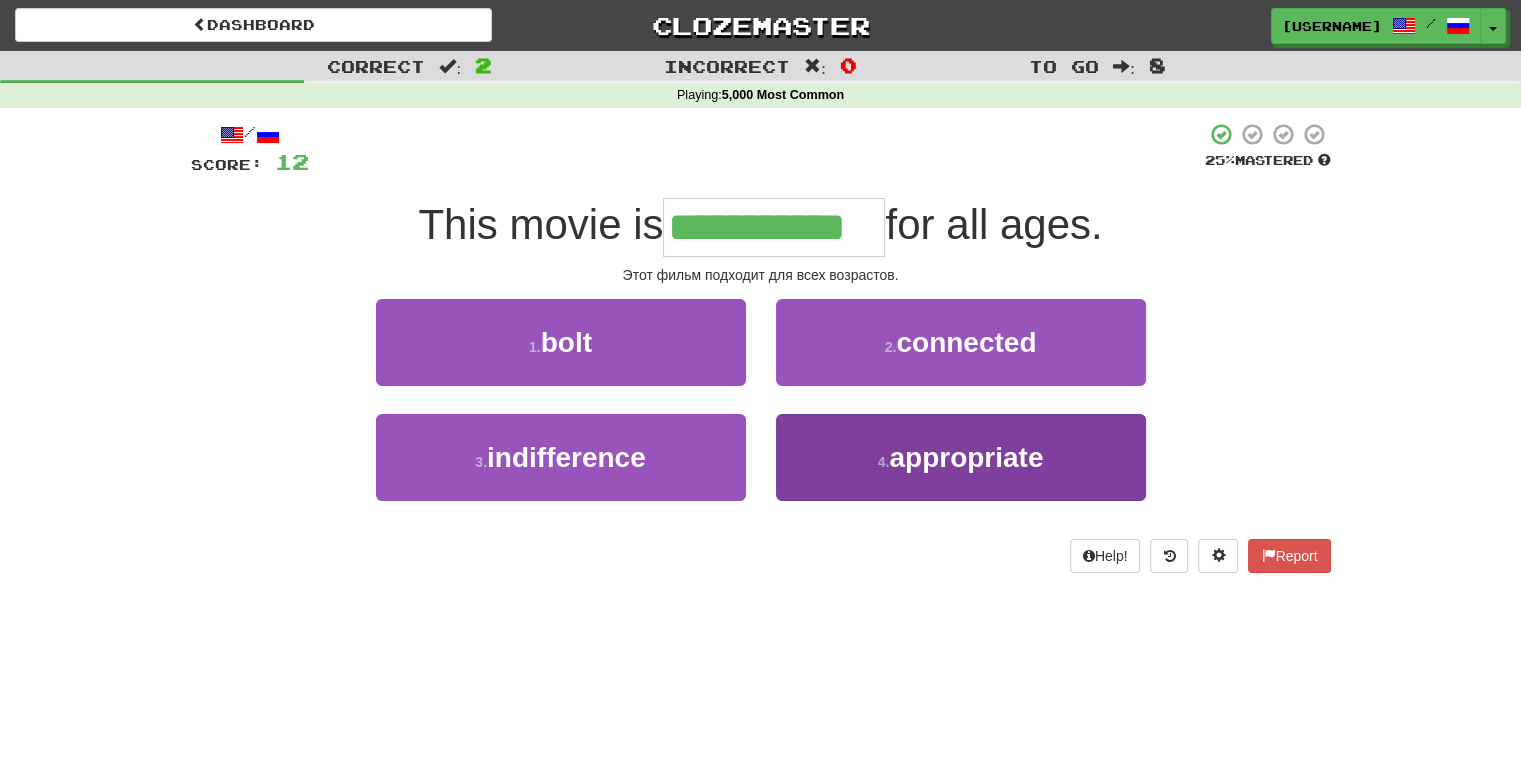 type on "**********" 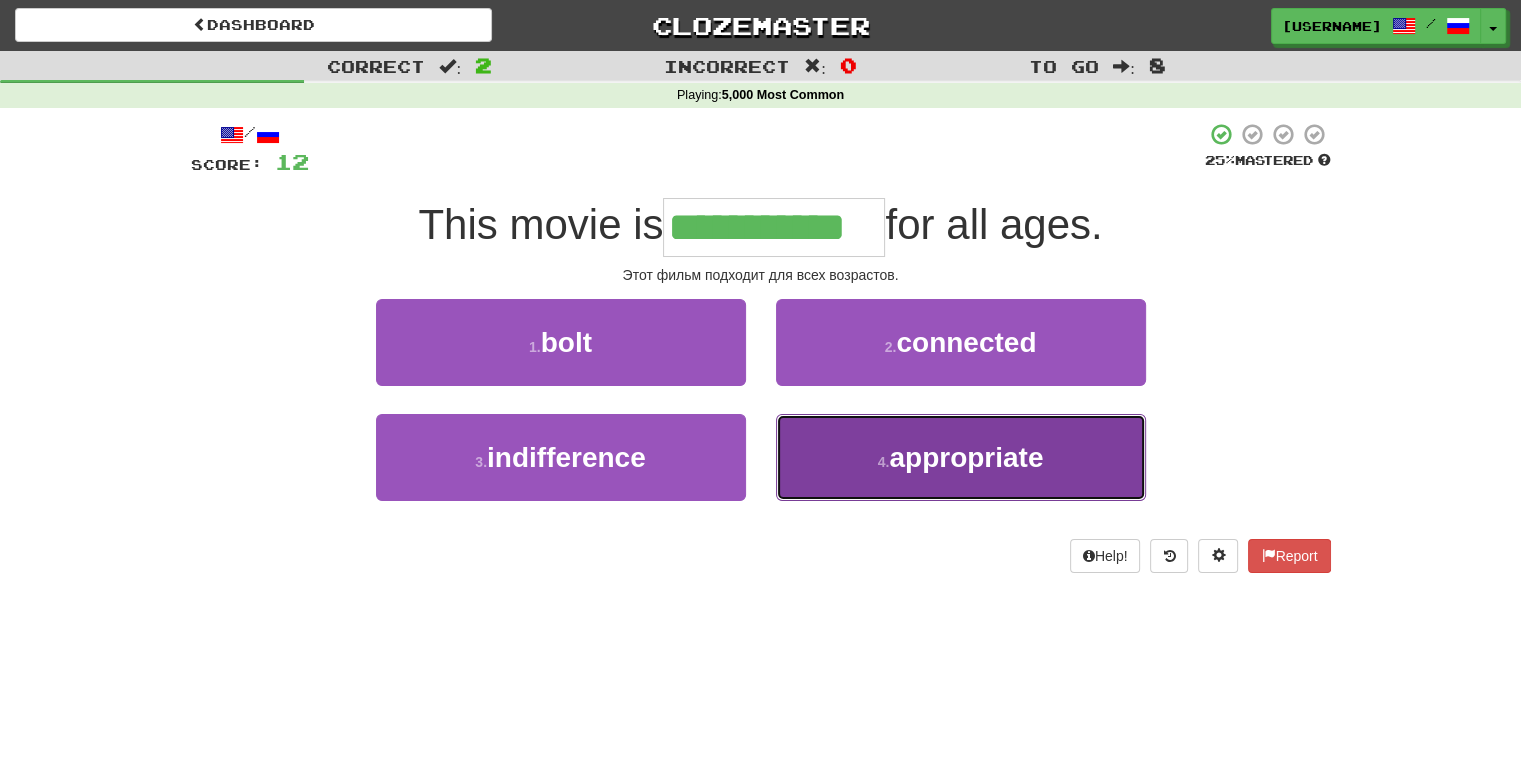 click on "appropriate" at bounding box center (966, 457) 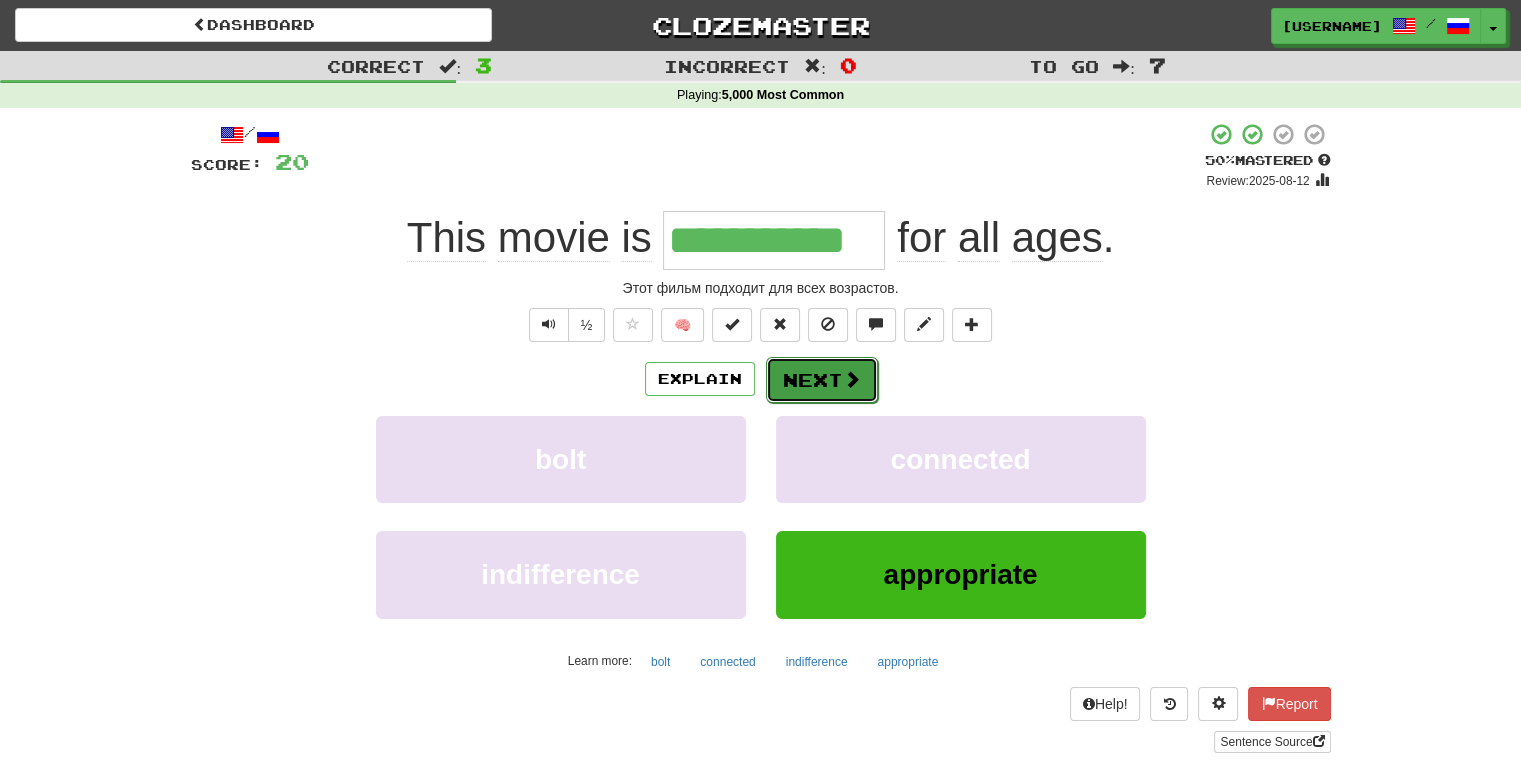 click on "Next" at bounding box center [822, 380] 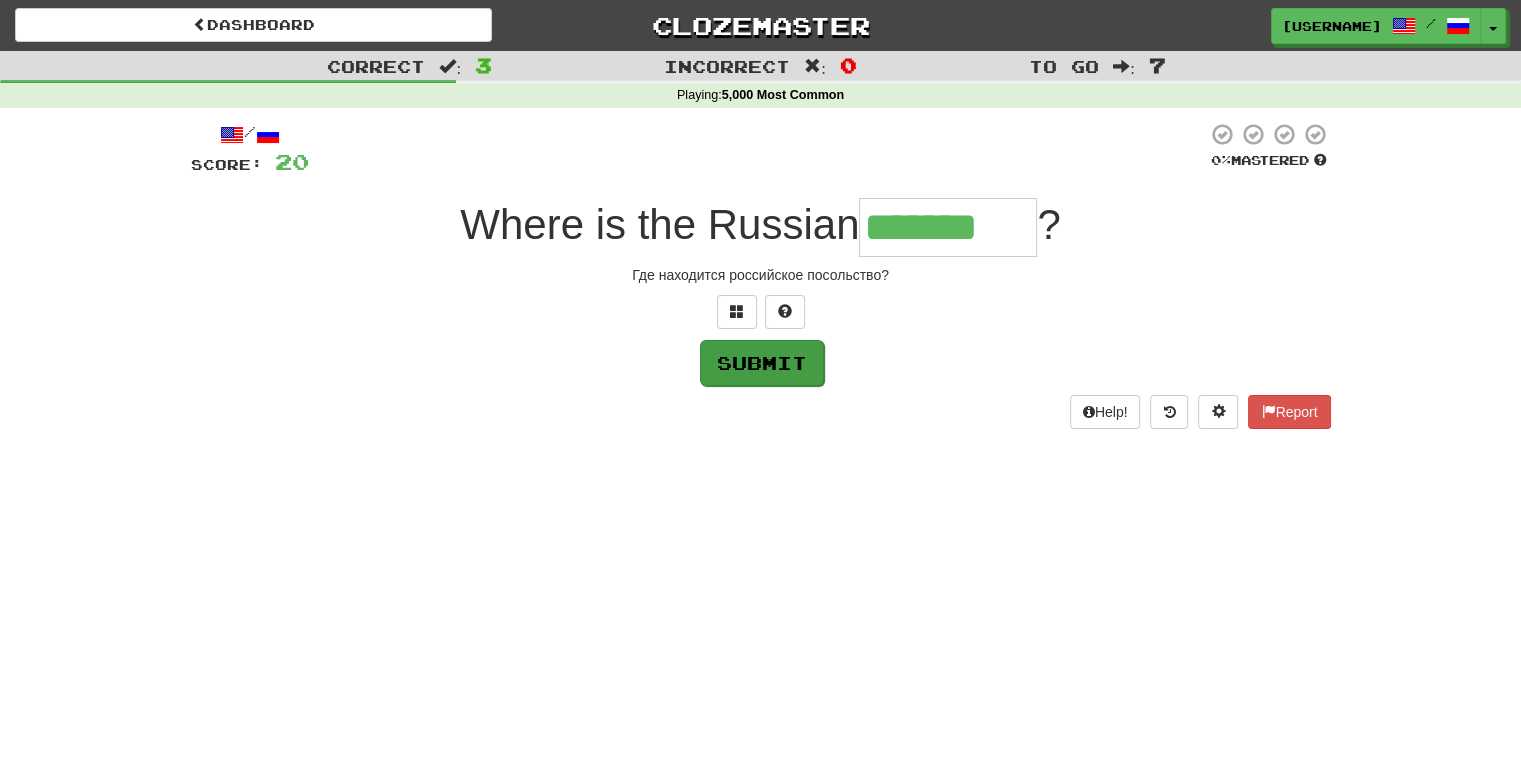 type on "*******" 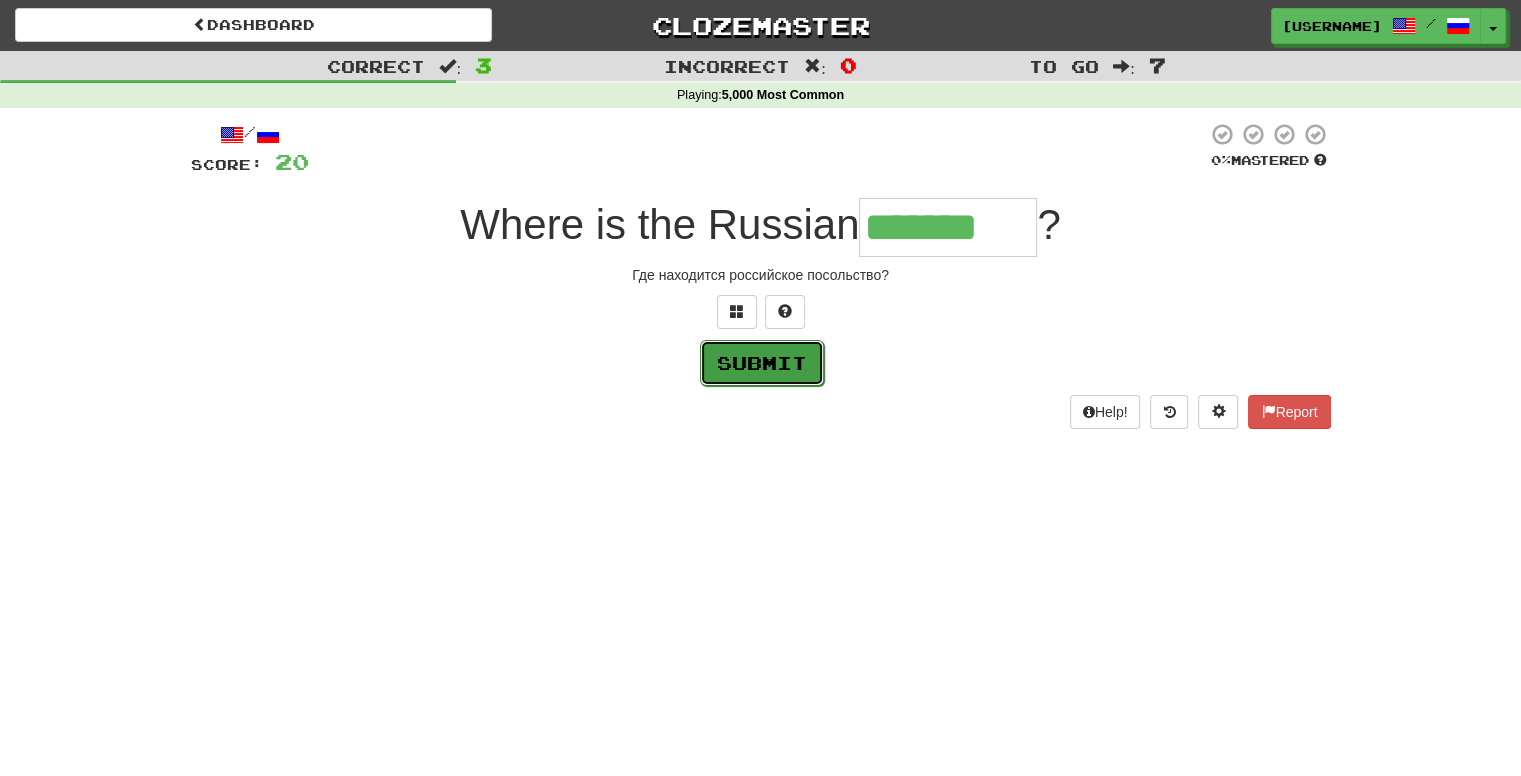 click on "Submit" at bounding box center [762, 363] 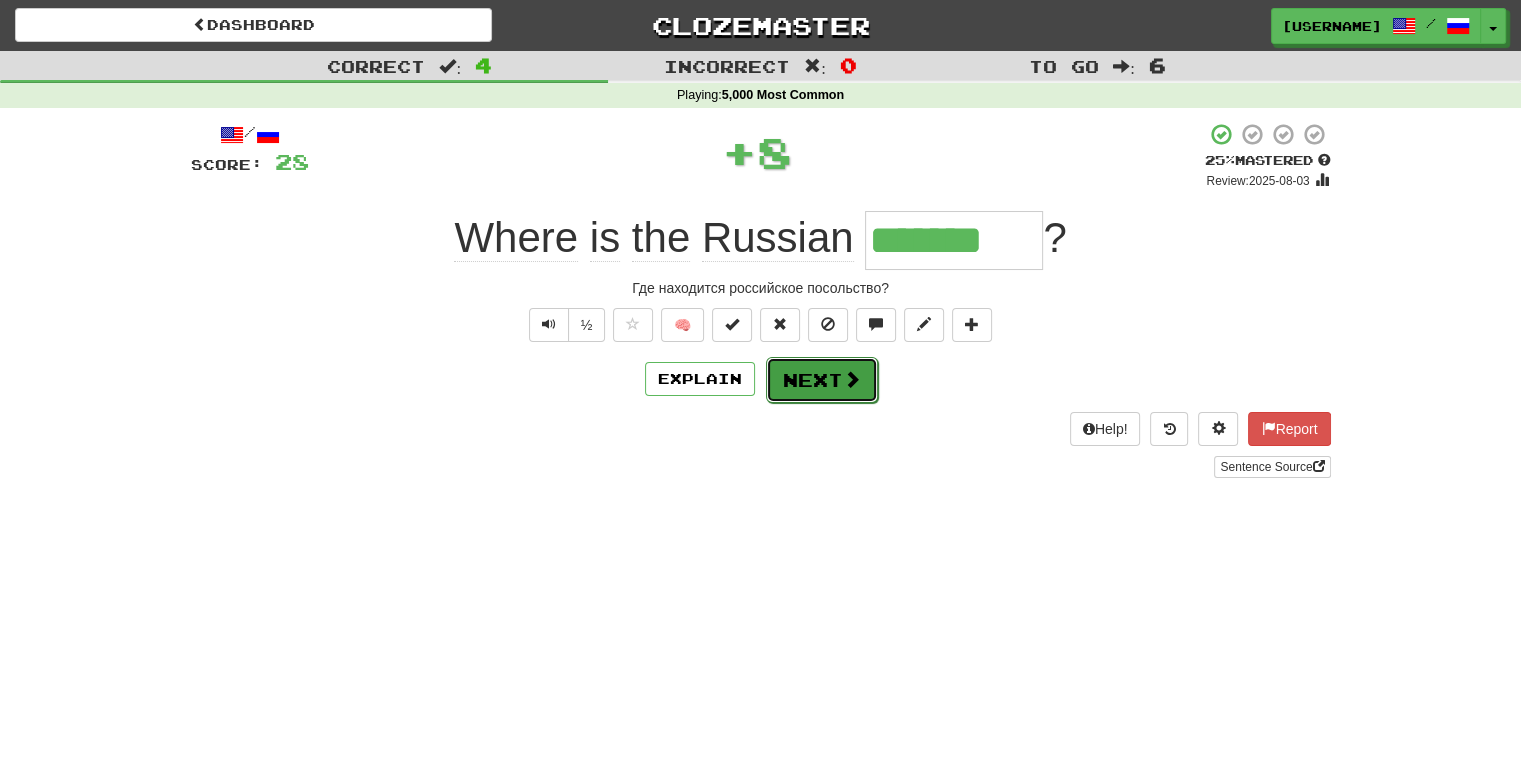 click at bounding box center (852, 379) 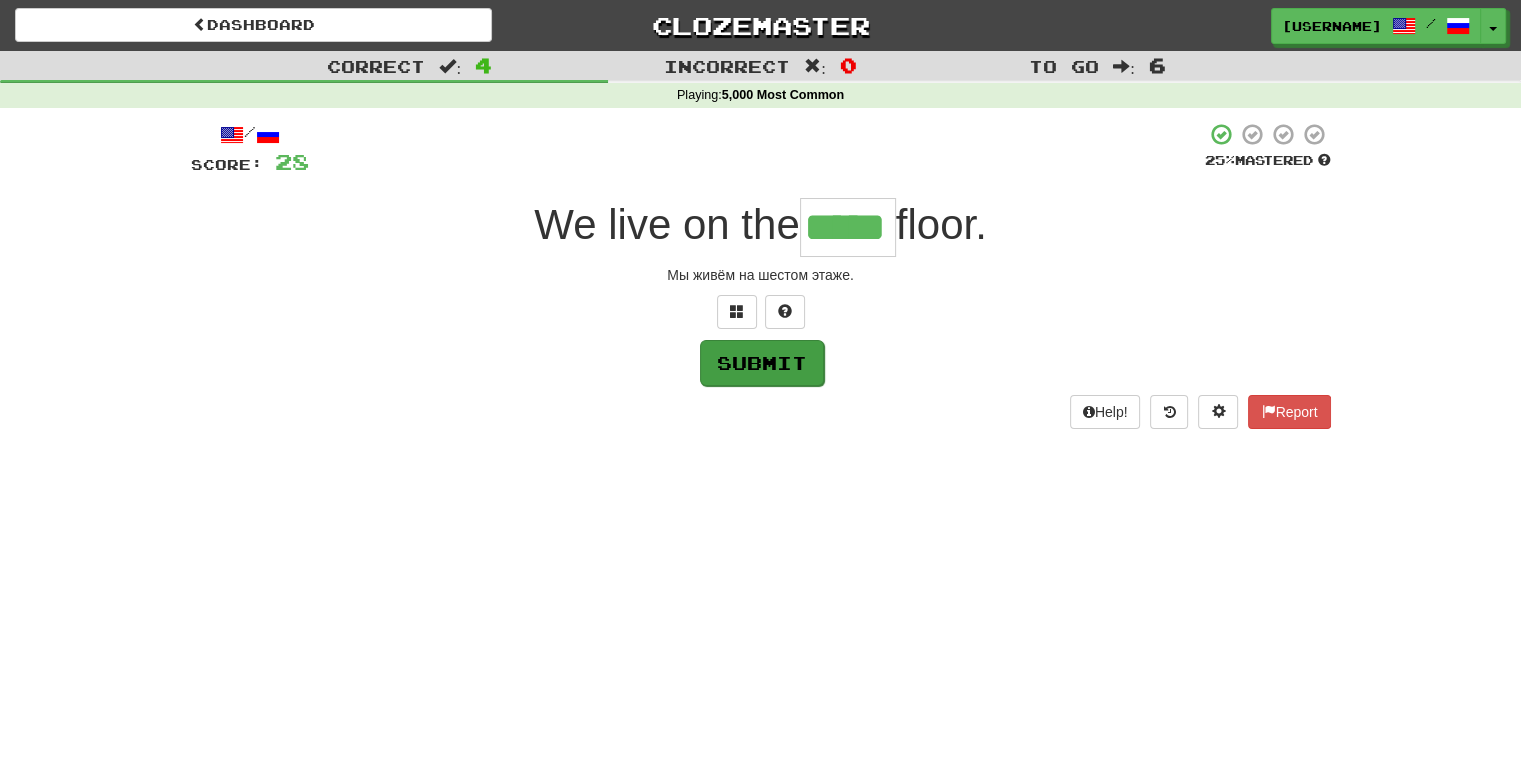 type on "*****" 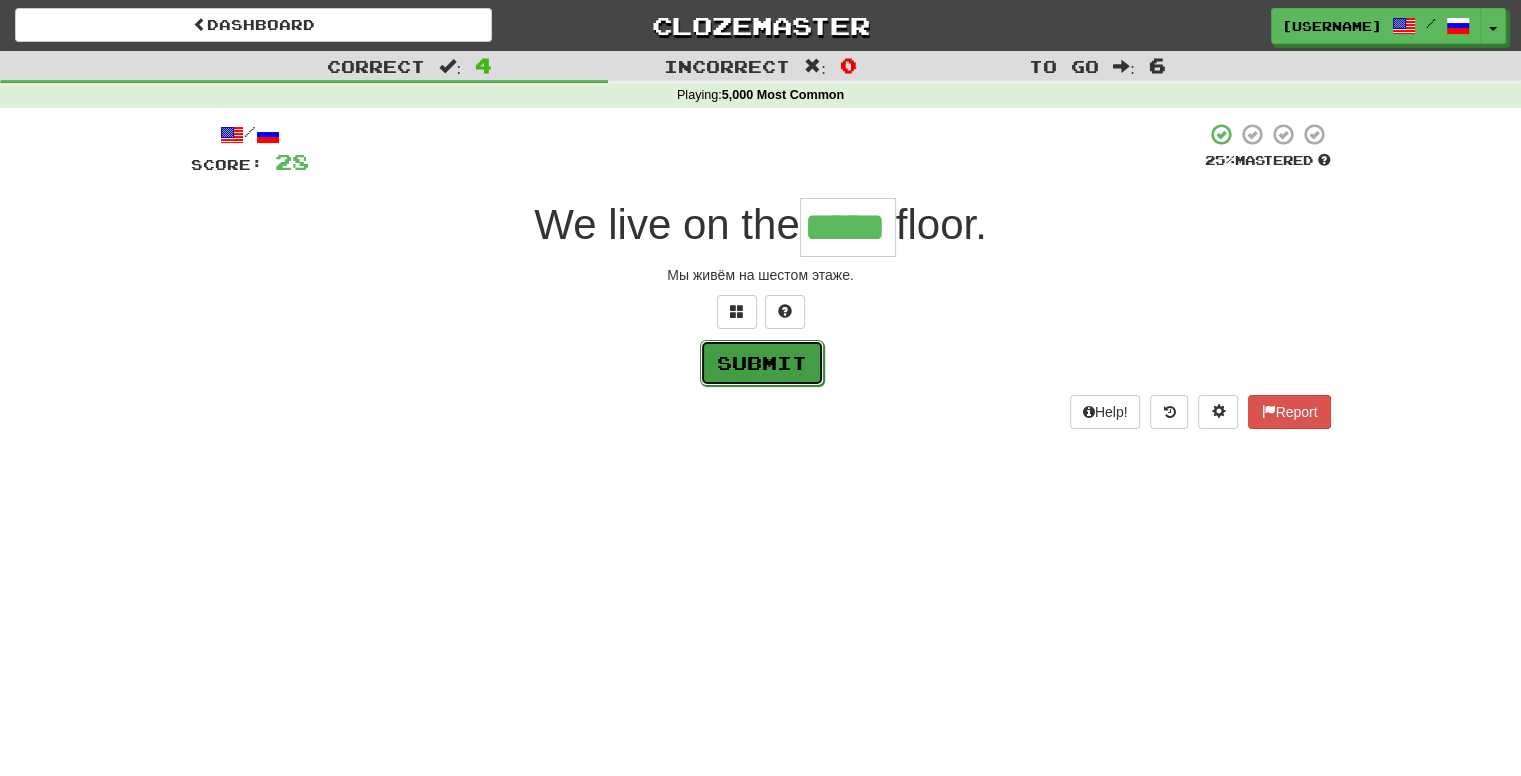 click on "Submit" at bounding box center (762, 363) 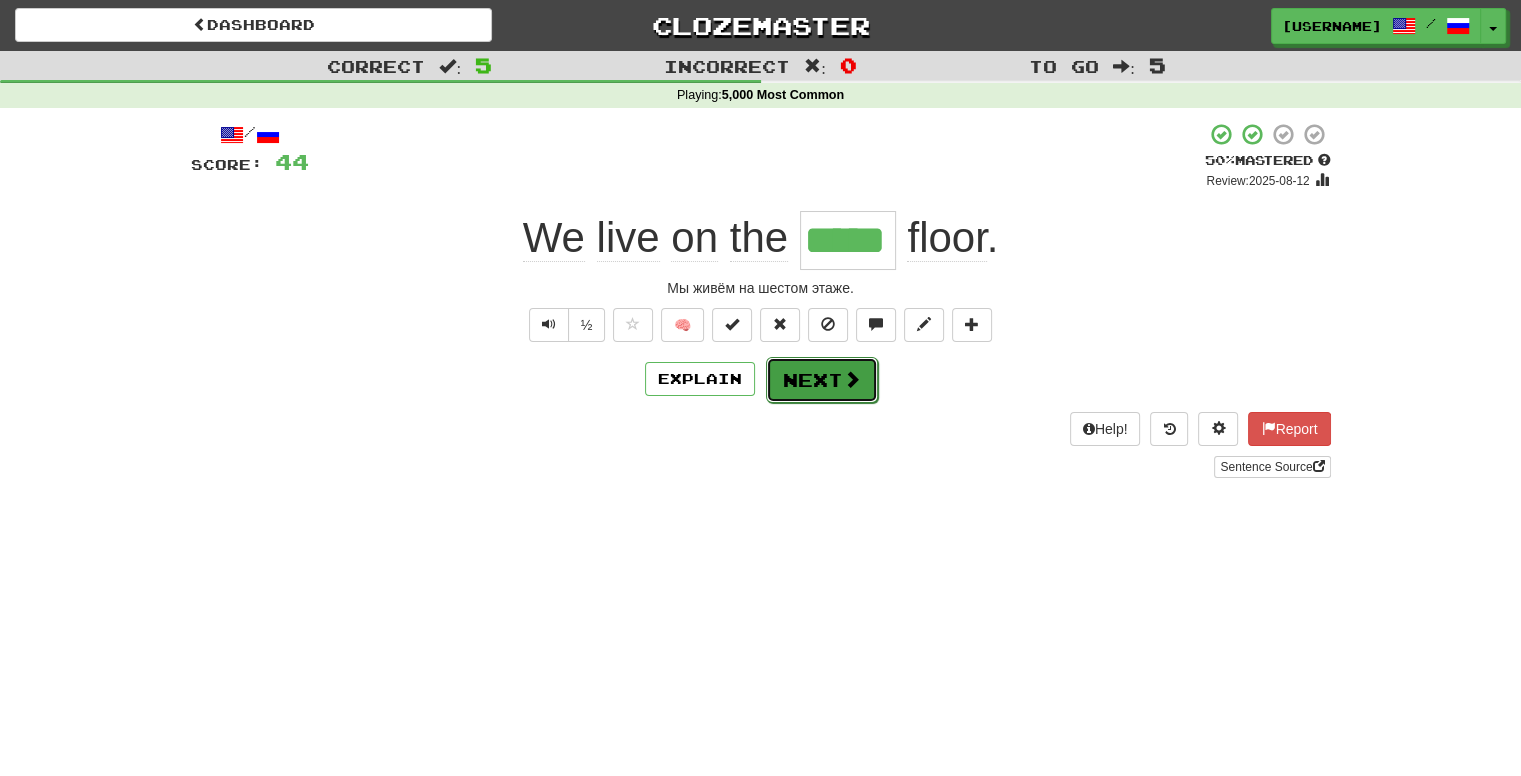 click at bounding box center [852, 379] 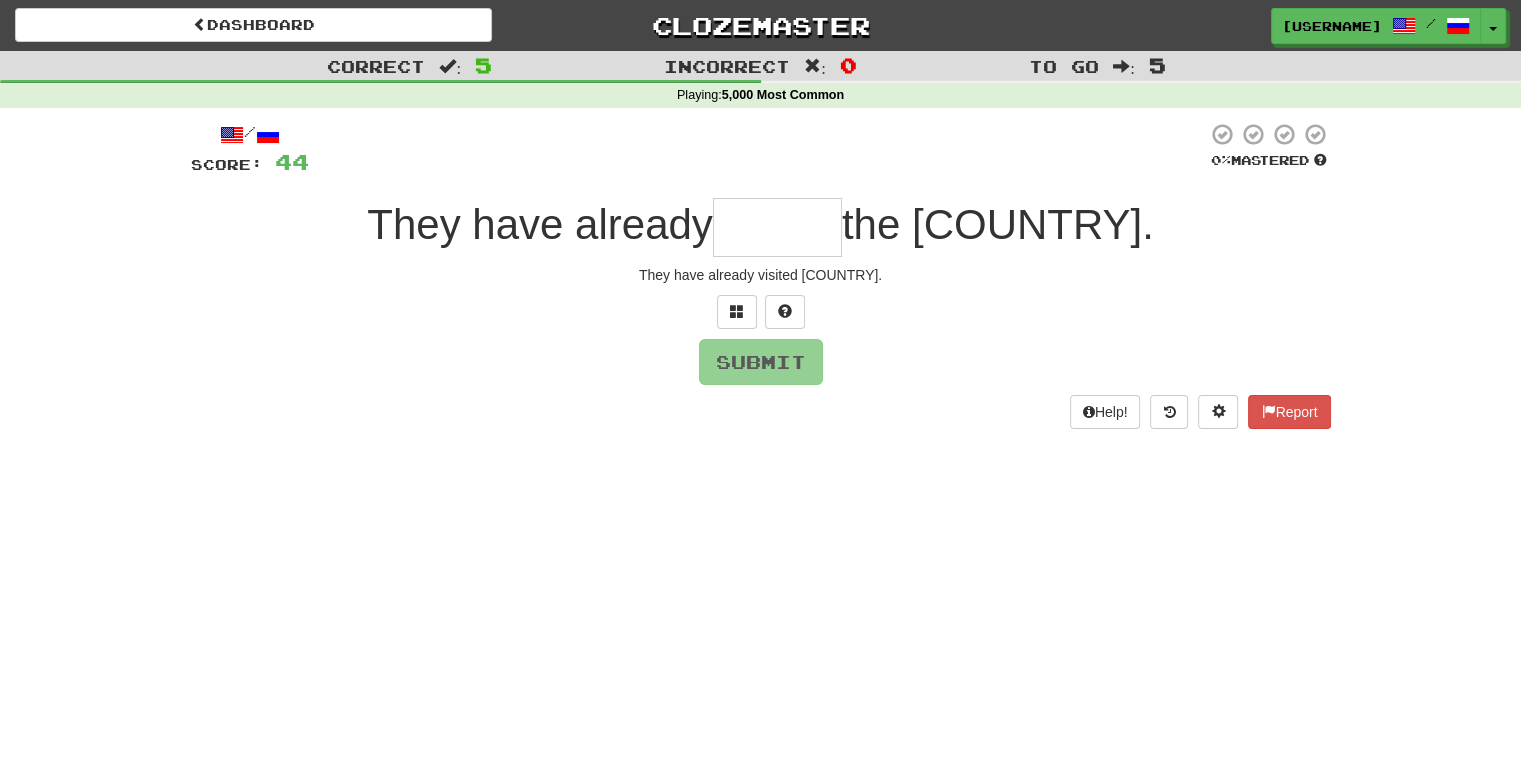 type on "*" 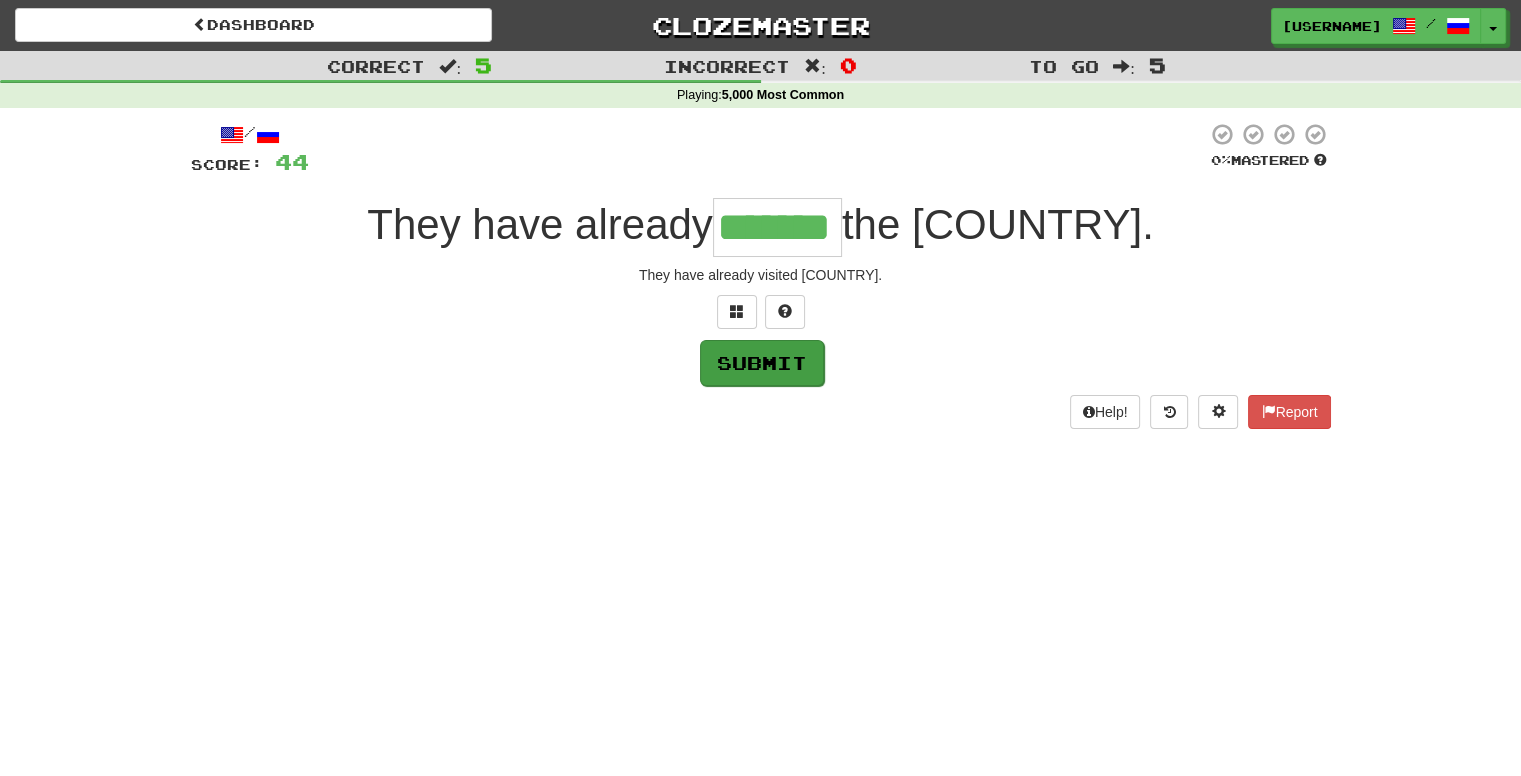 type on "*******" 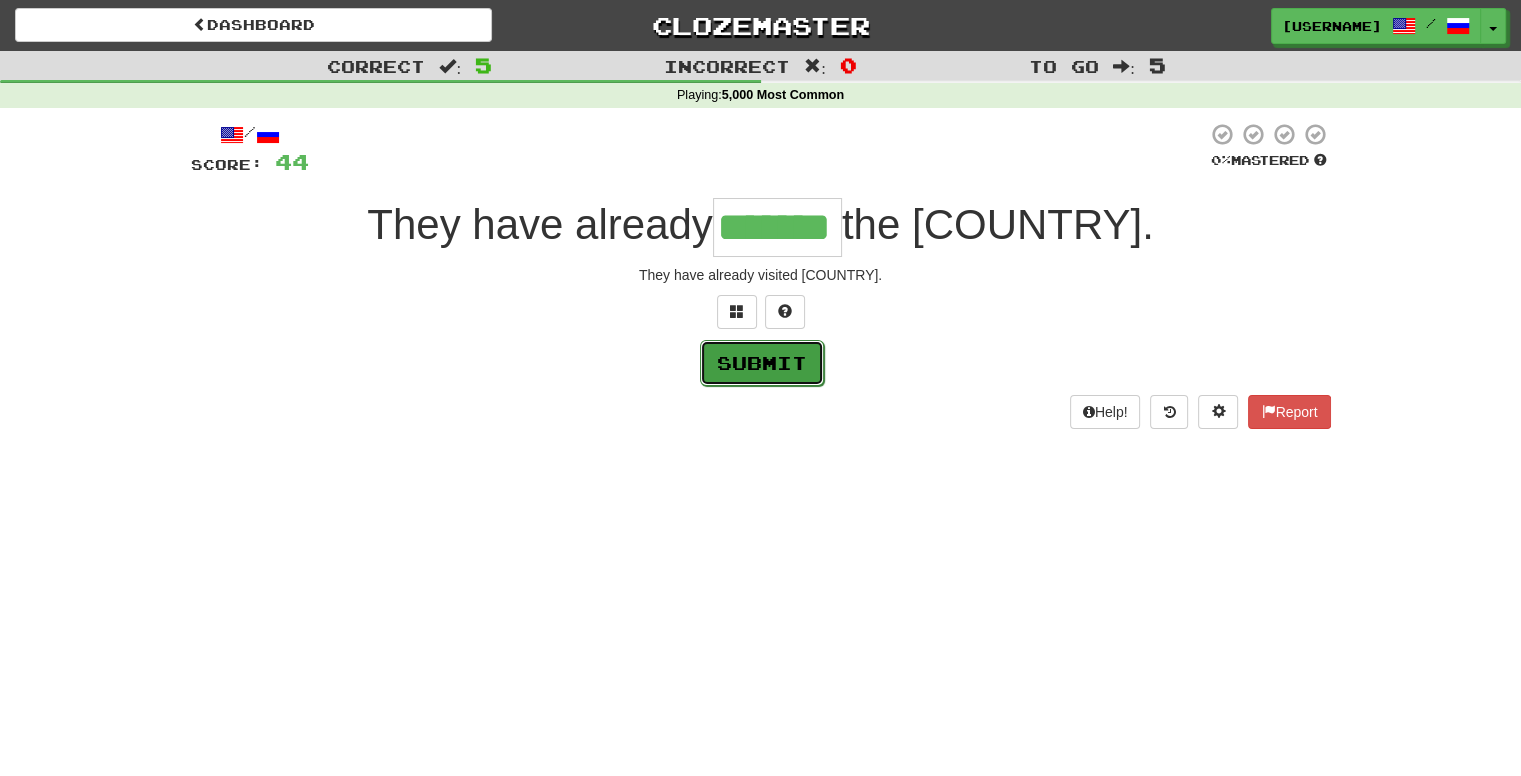 click on "Submit" at bounding box center (762, 363) 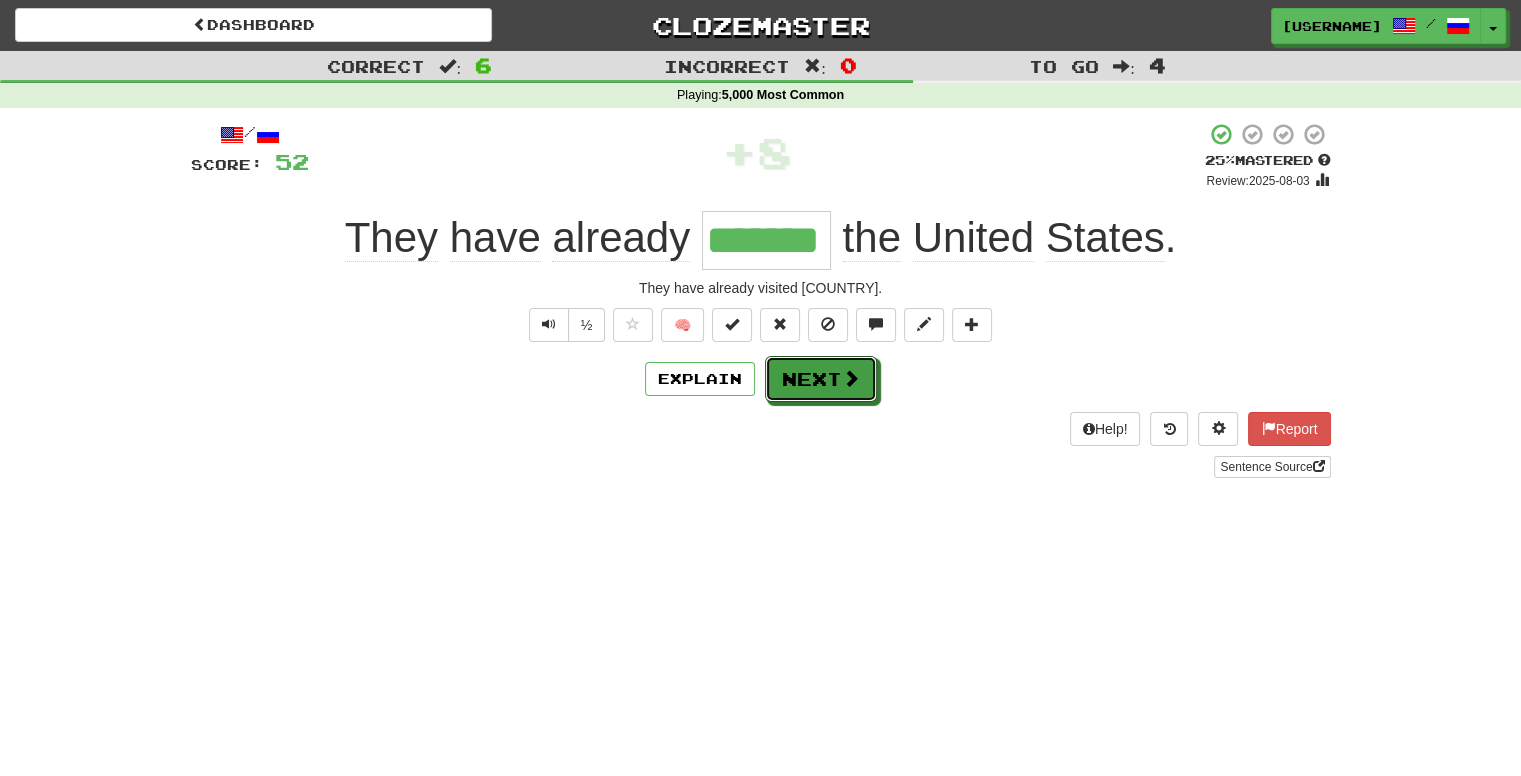 drag, startPoint x: 848, startPoint y: 385, endPoint x: 840, endPoint y: 400, distance: 17 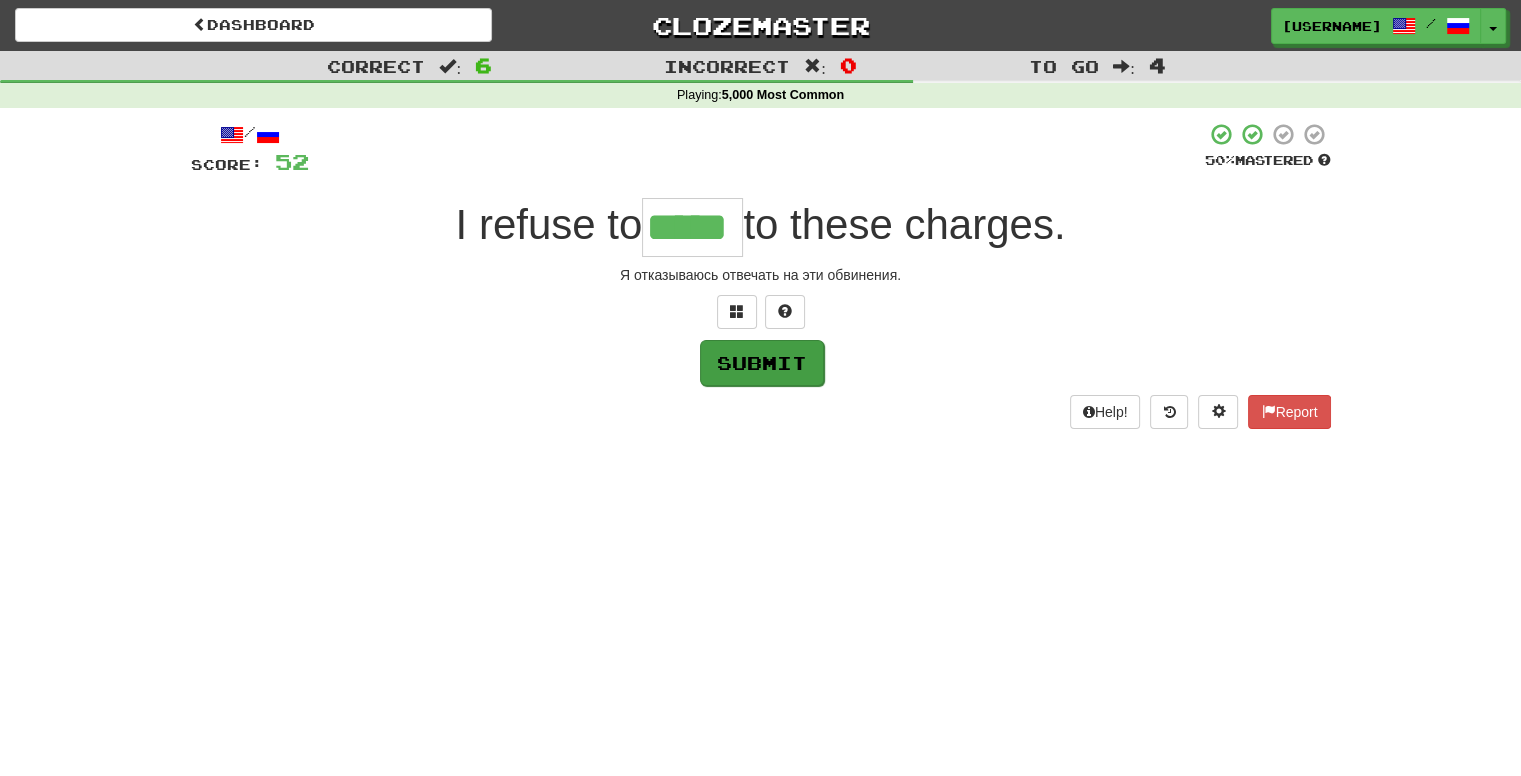 type on "*****" 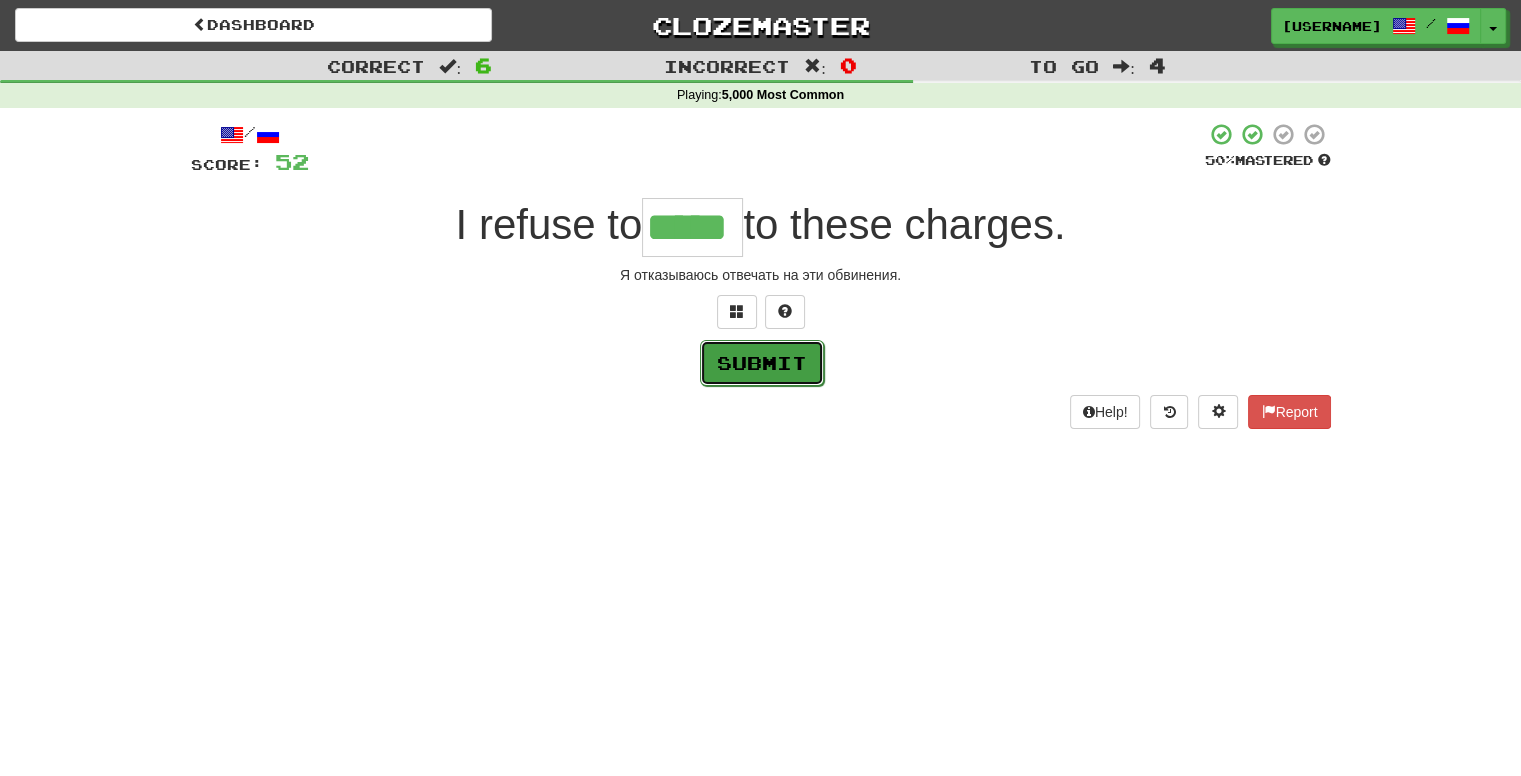 click on "Submit" at bounding box center [762, 363] 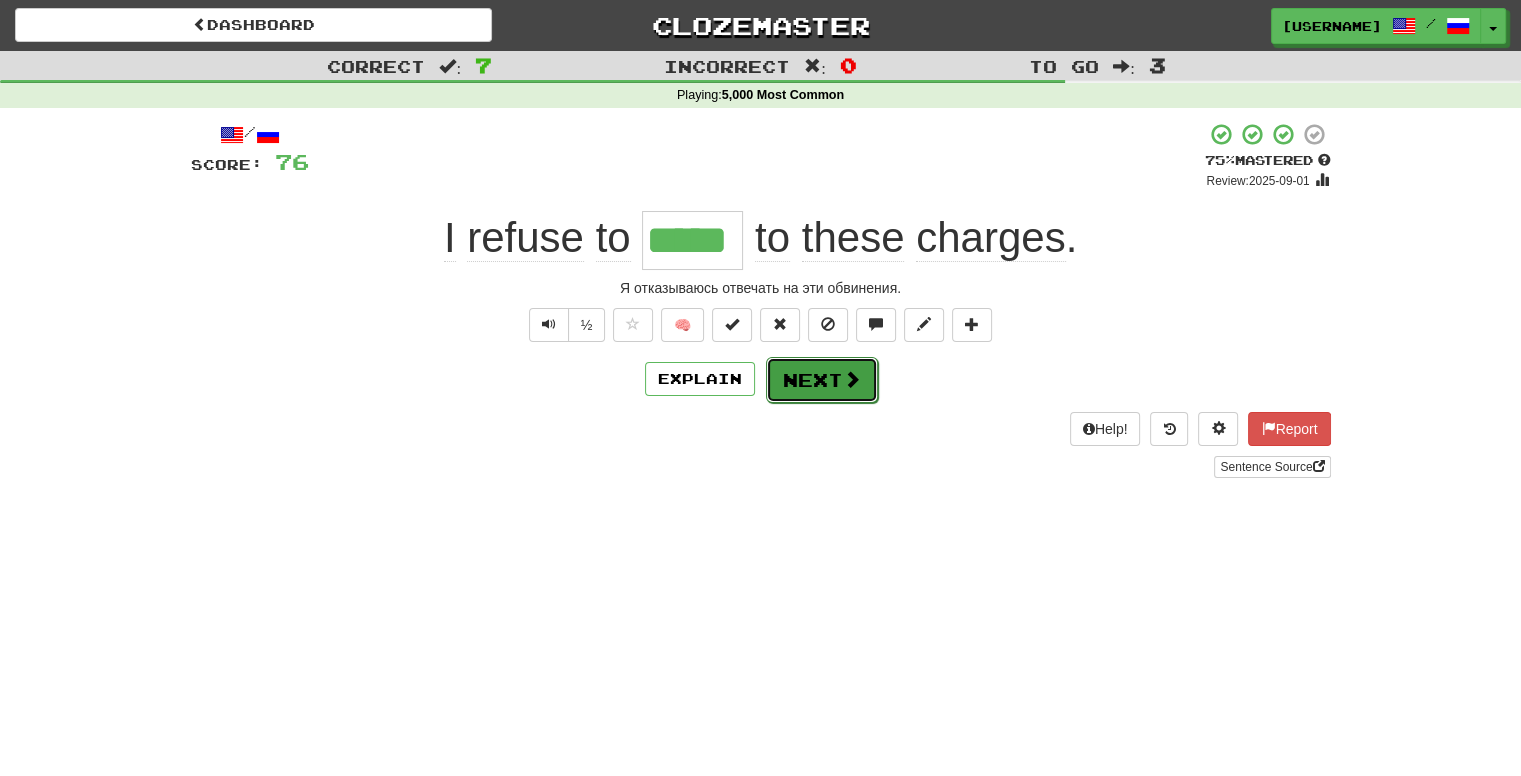 click on "Next" at bounding box center [822, 380] 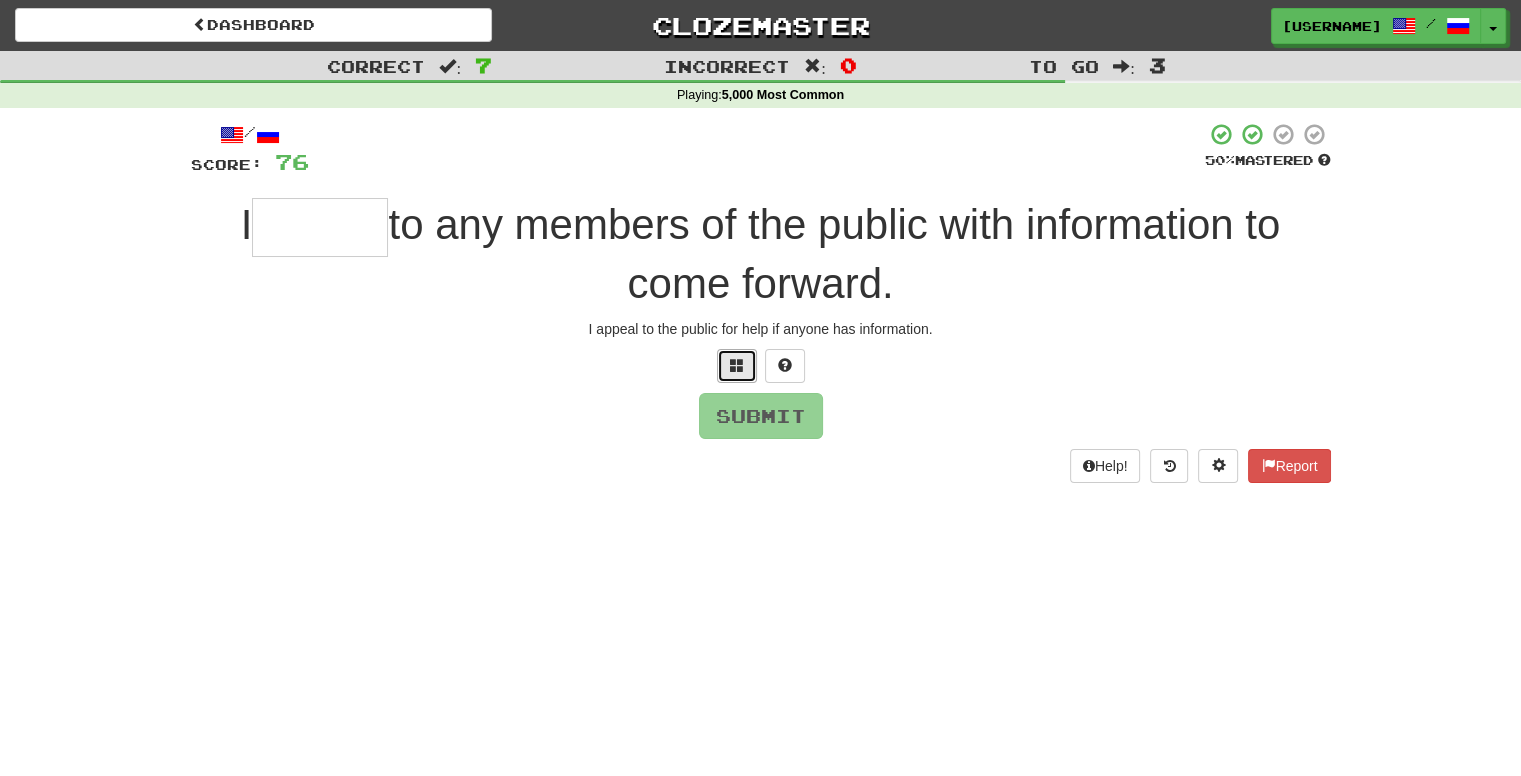 click at bounding box center (737, 365) 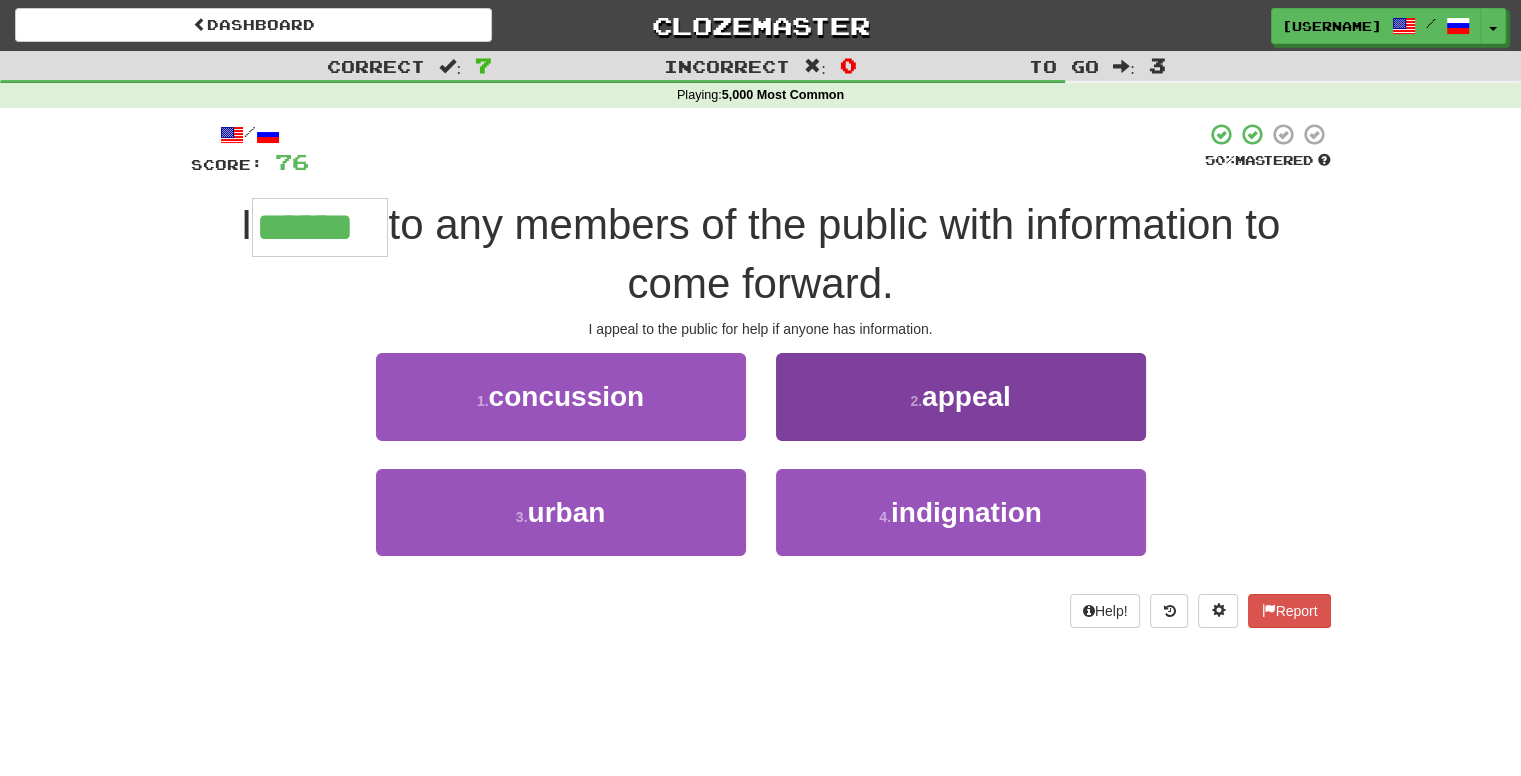 type on "******" 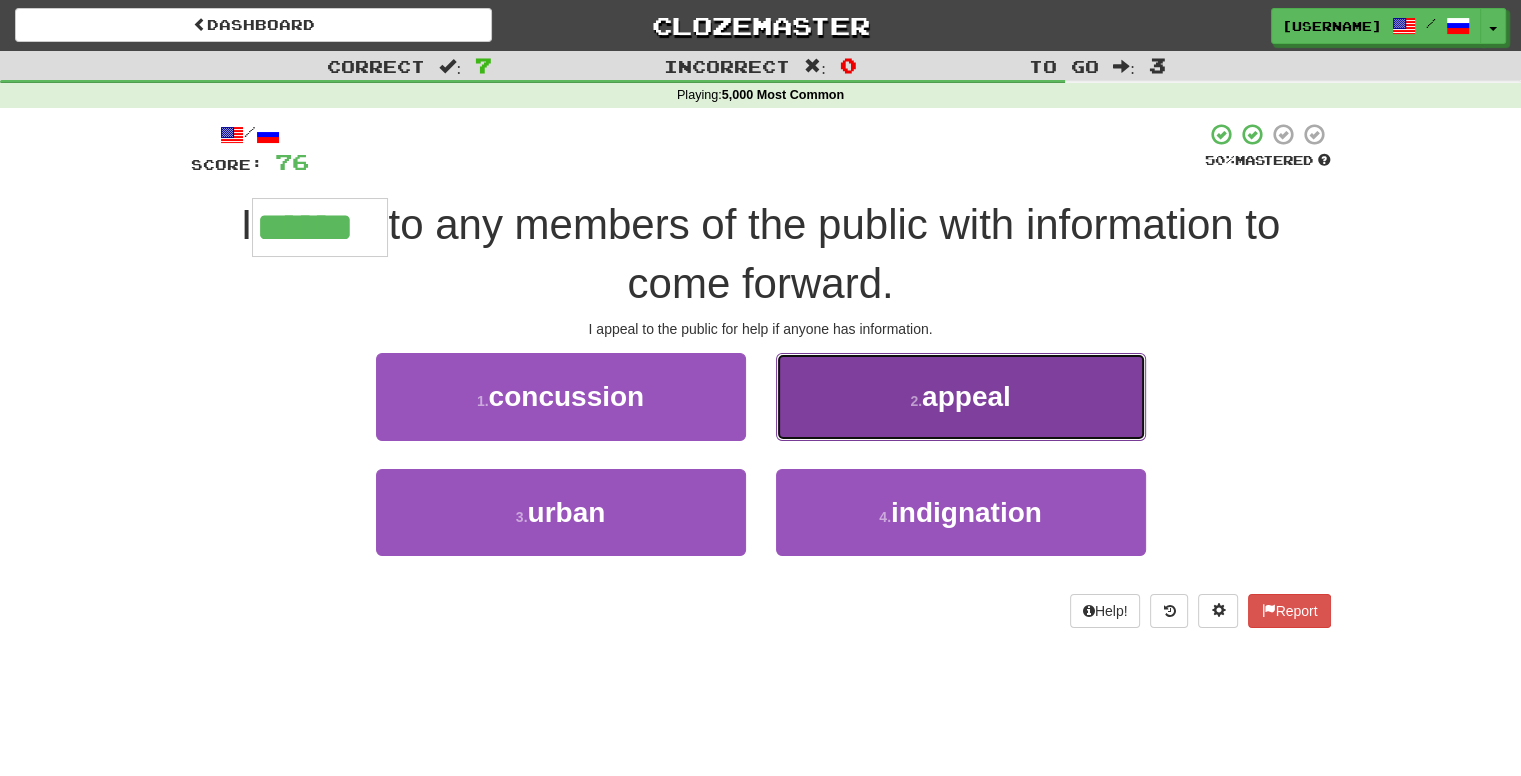 click on "appeal" at bounding box center (966, 396) 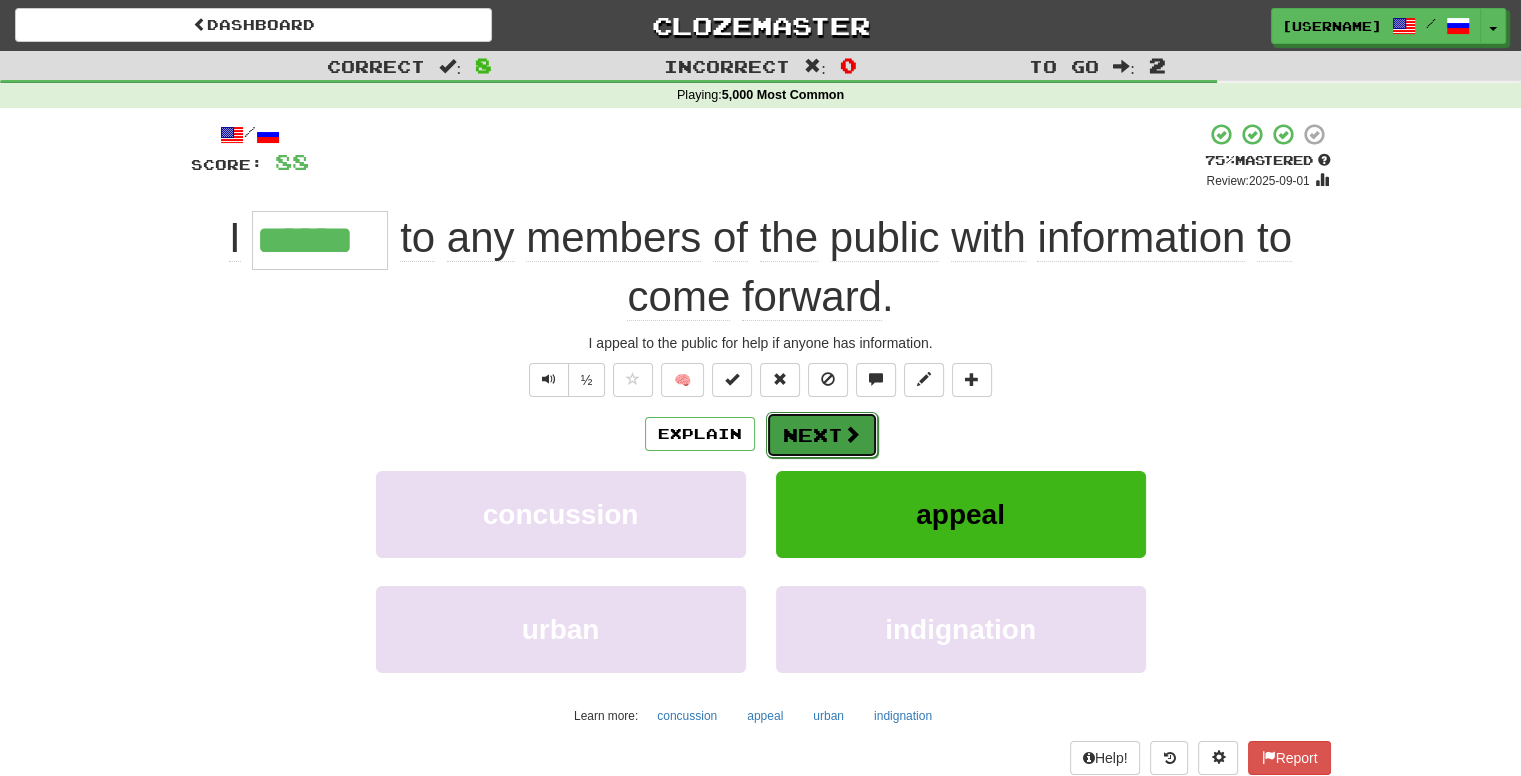 click on "Next" at bounding box center (822, 435) 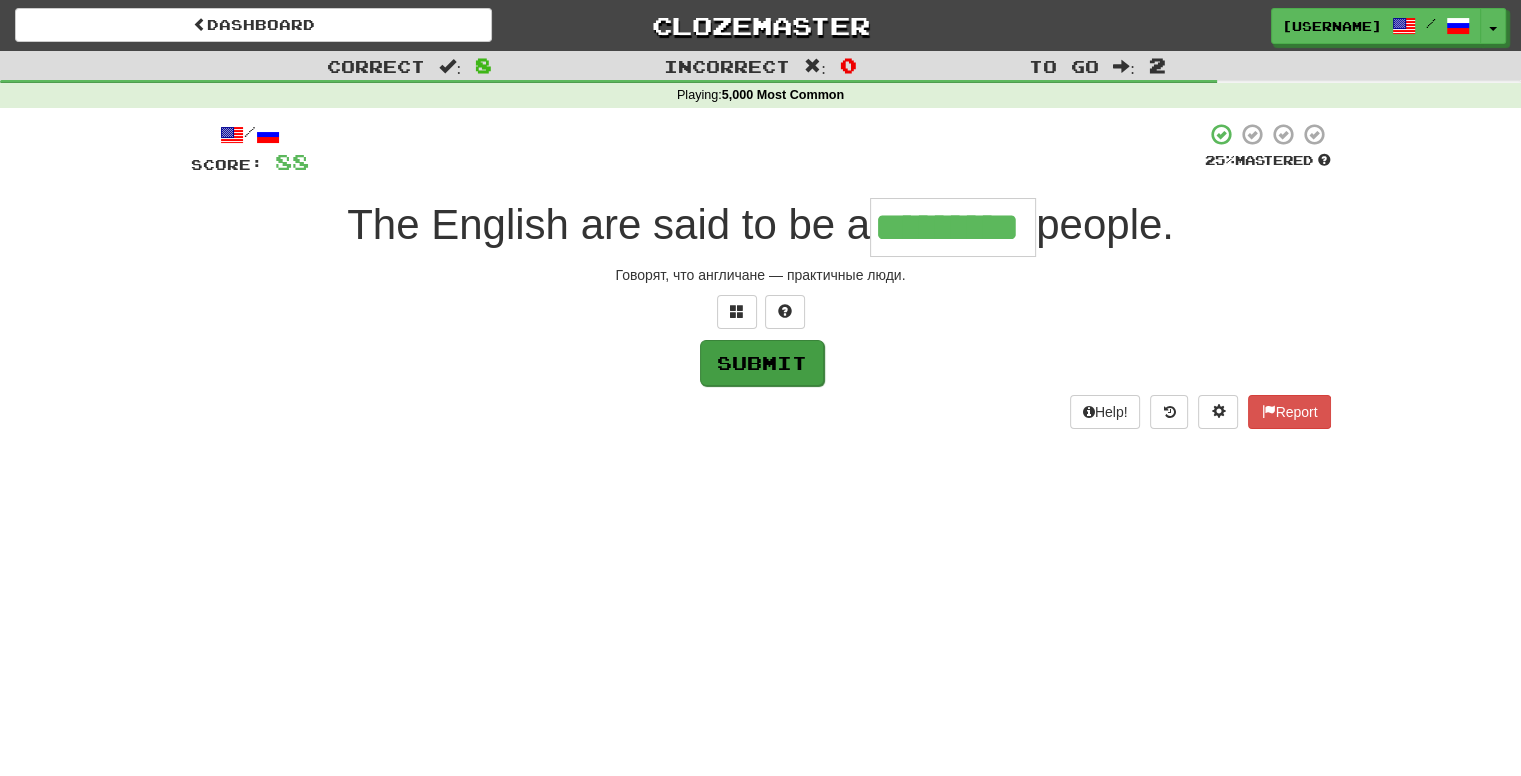 type on "*********" 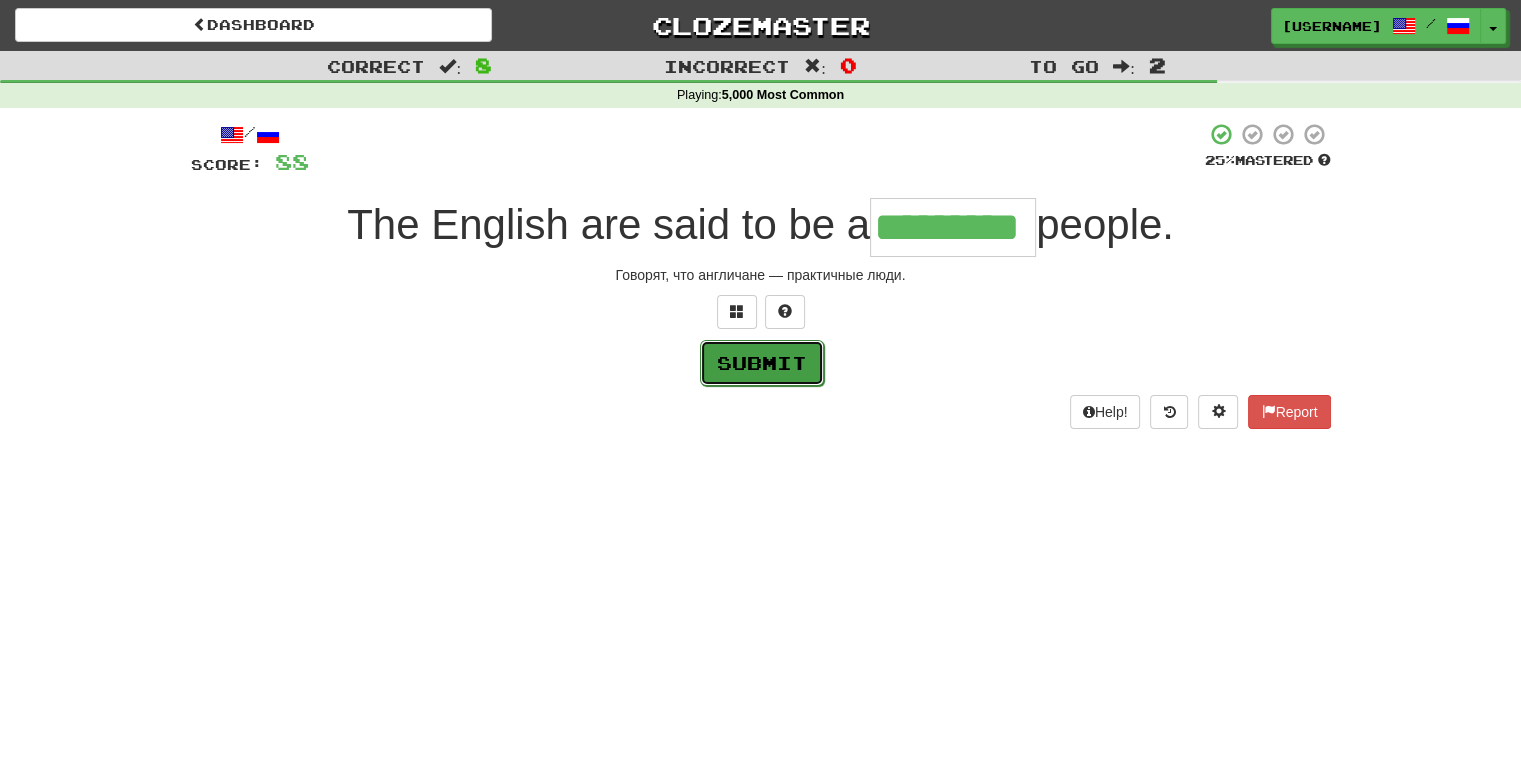 click on "Submit" at bounding box center (762, 363) 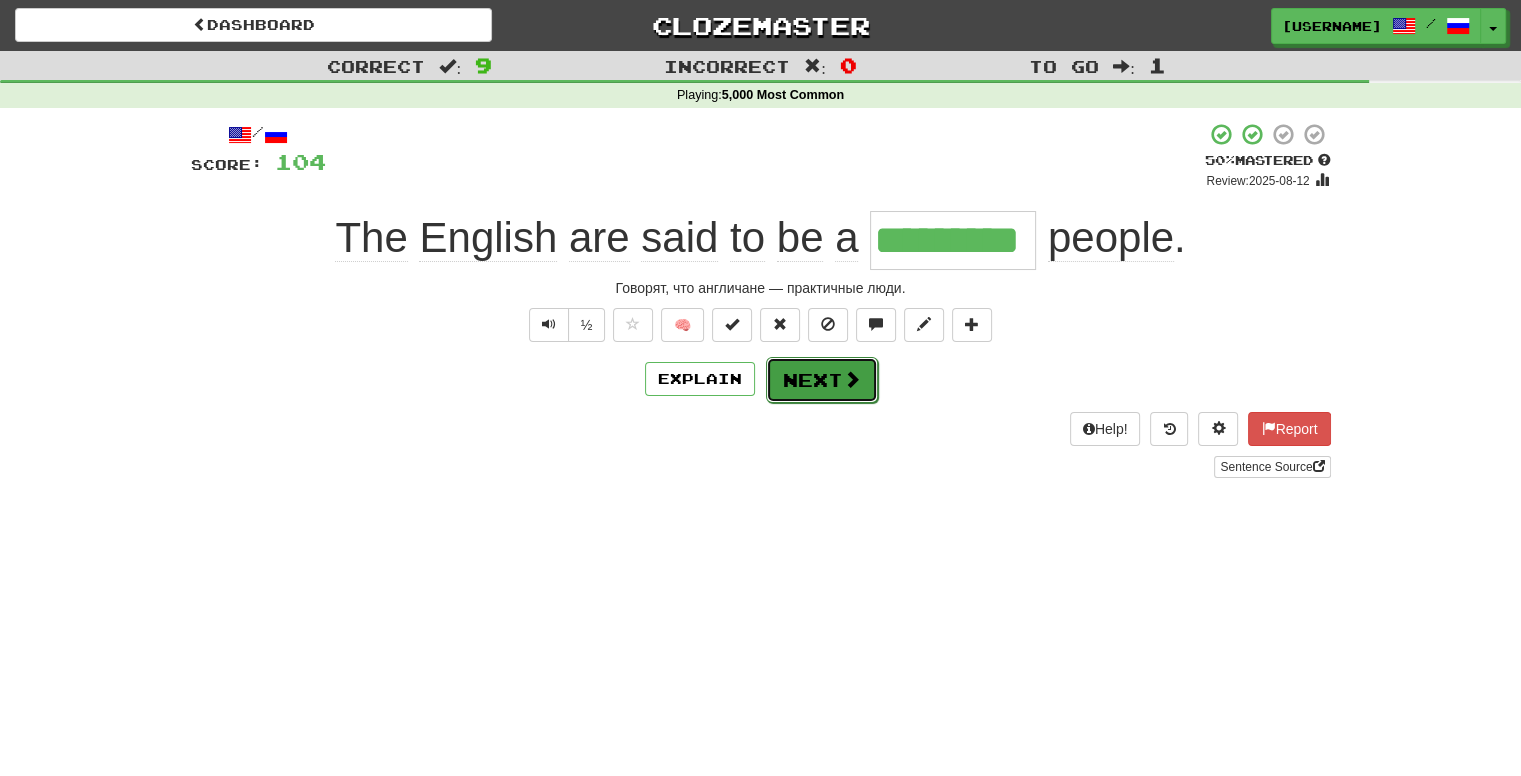 click on "Next" at bounding box center (822, 380) 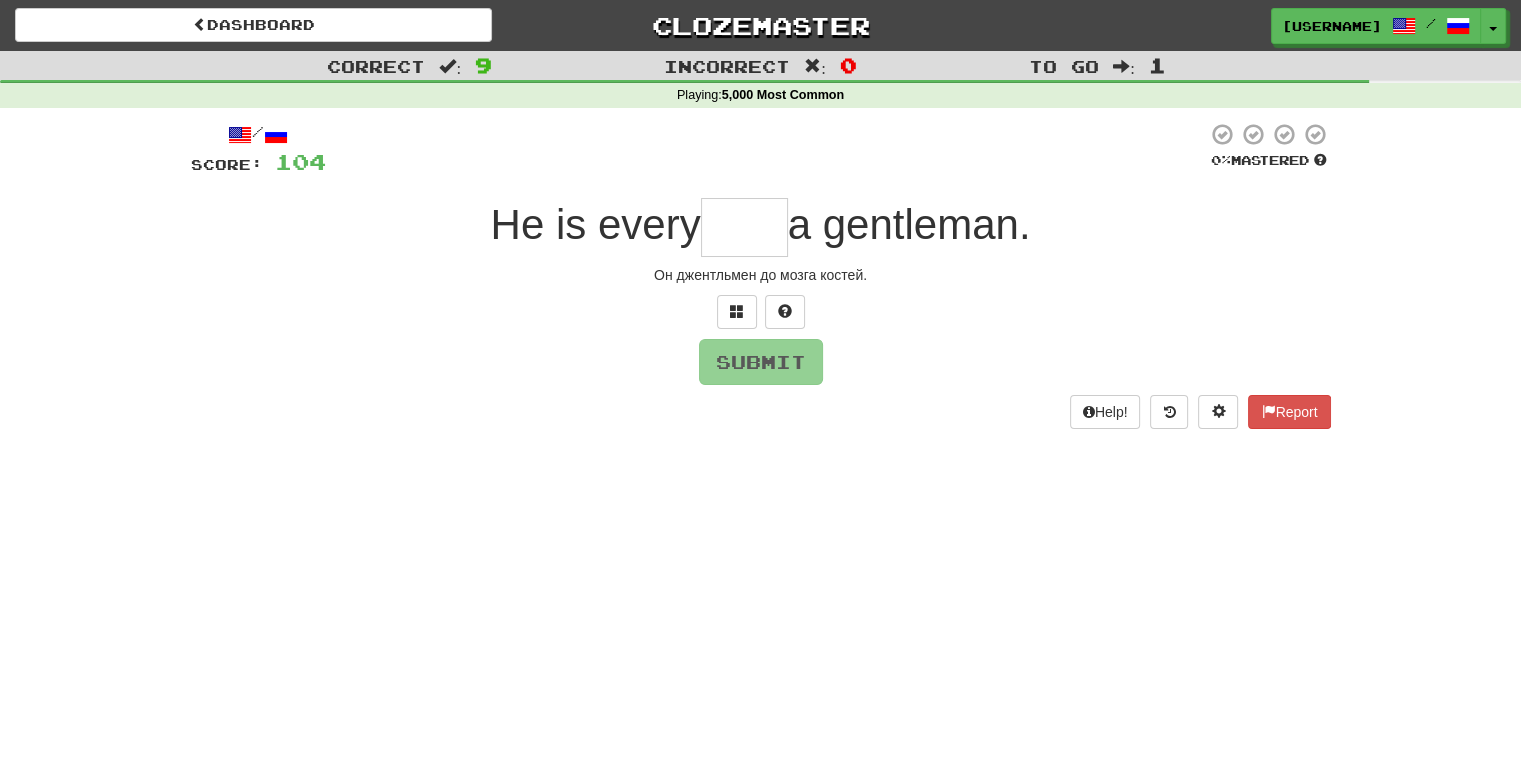 type on "*" 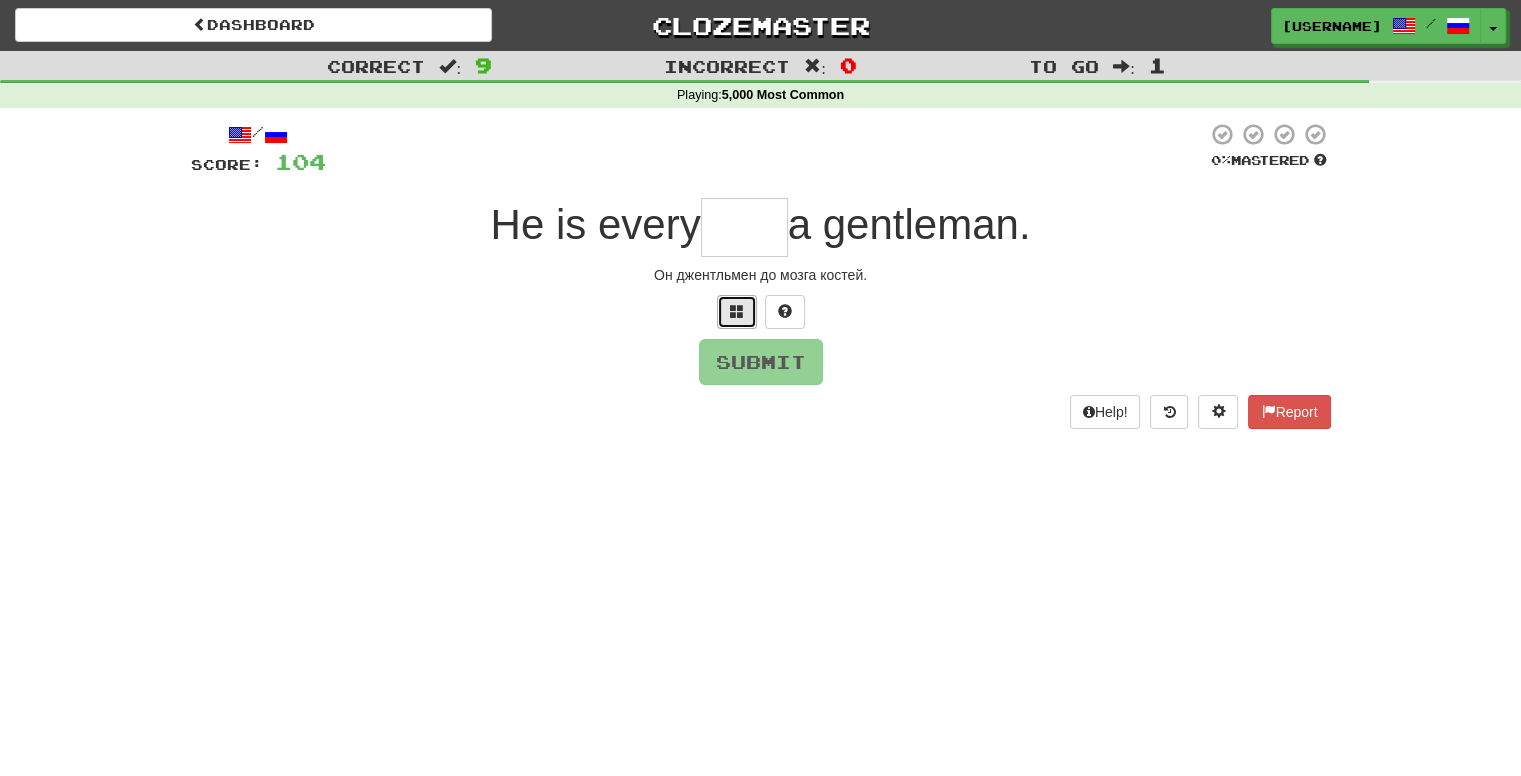 click at bounding box center [737, 312] 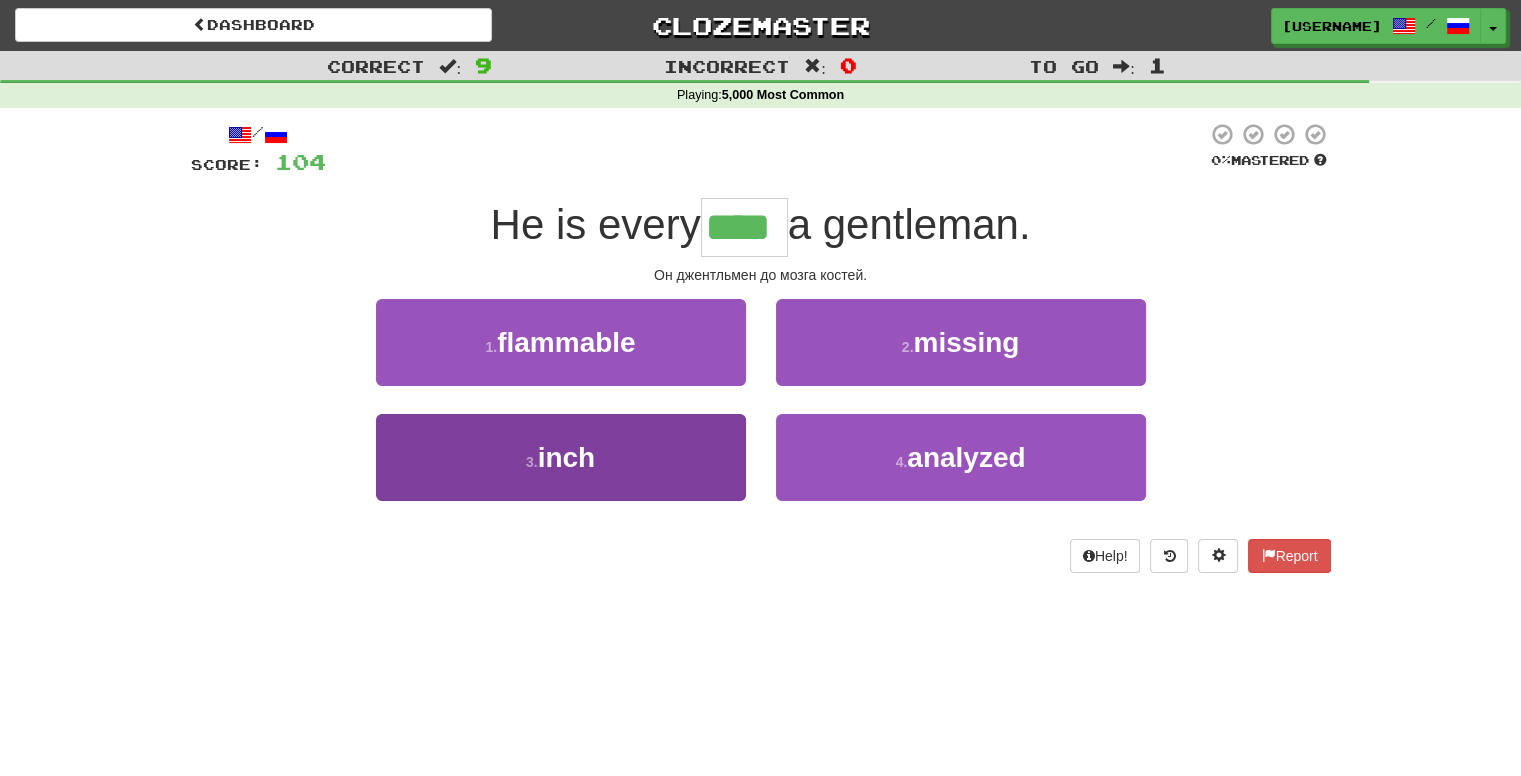 type on "****" 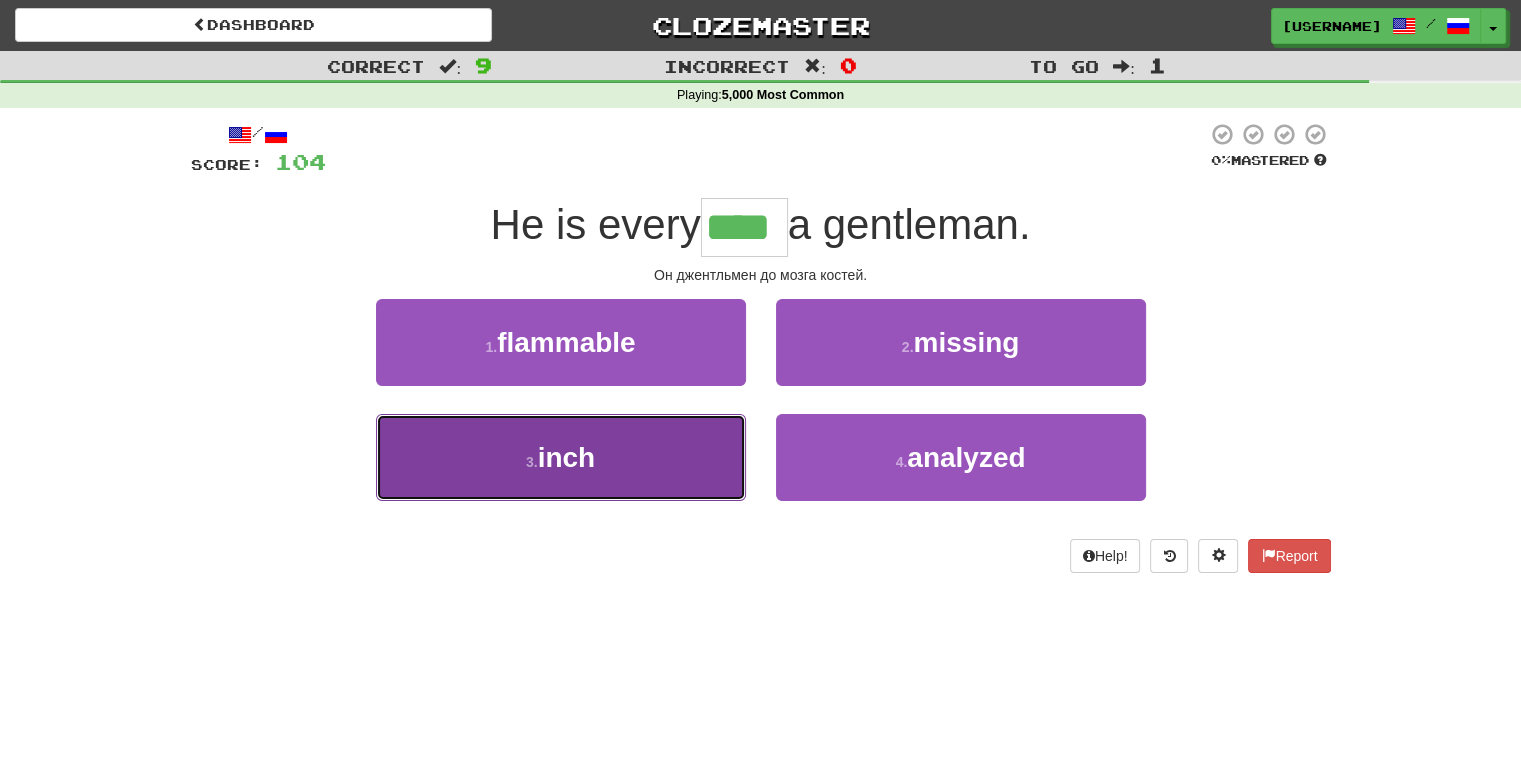 click on "3 .  inch" at bounding box center (561, 457) 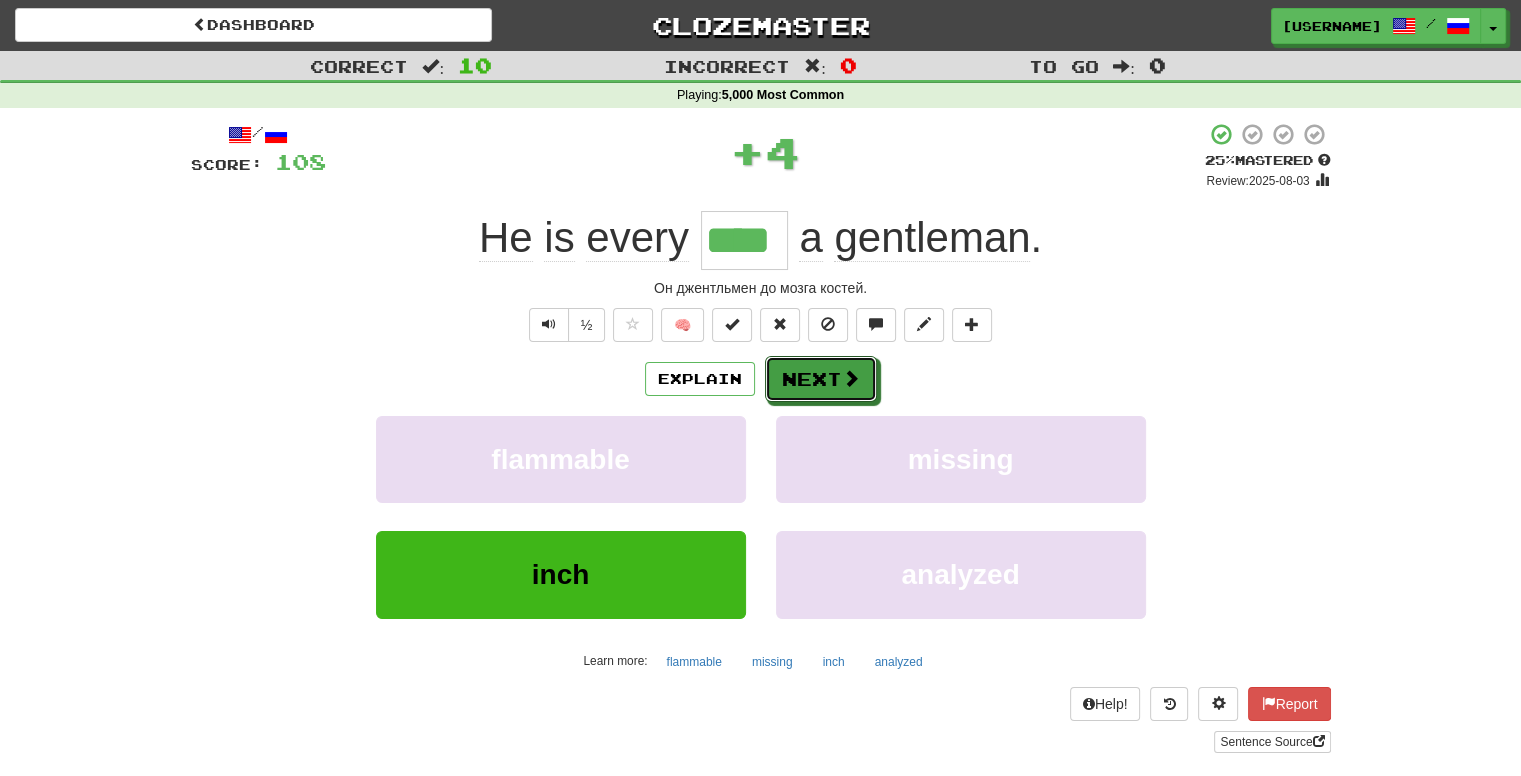 click at bounding box center [851, 378] 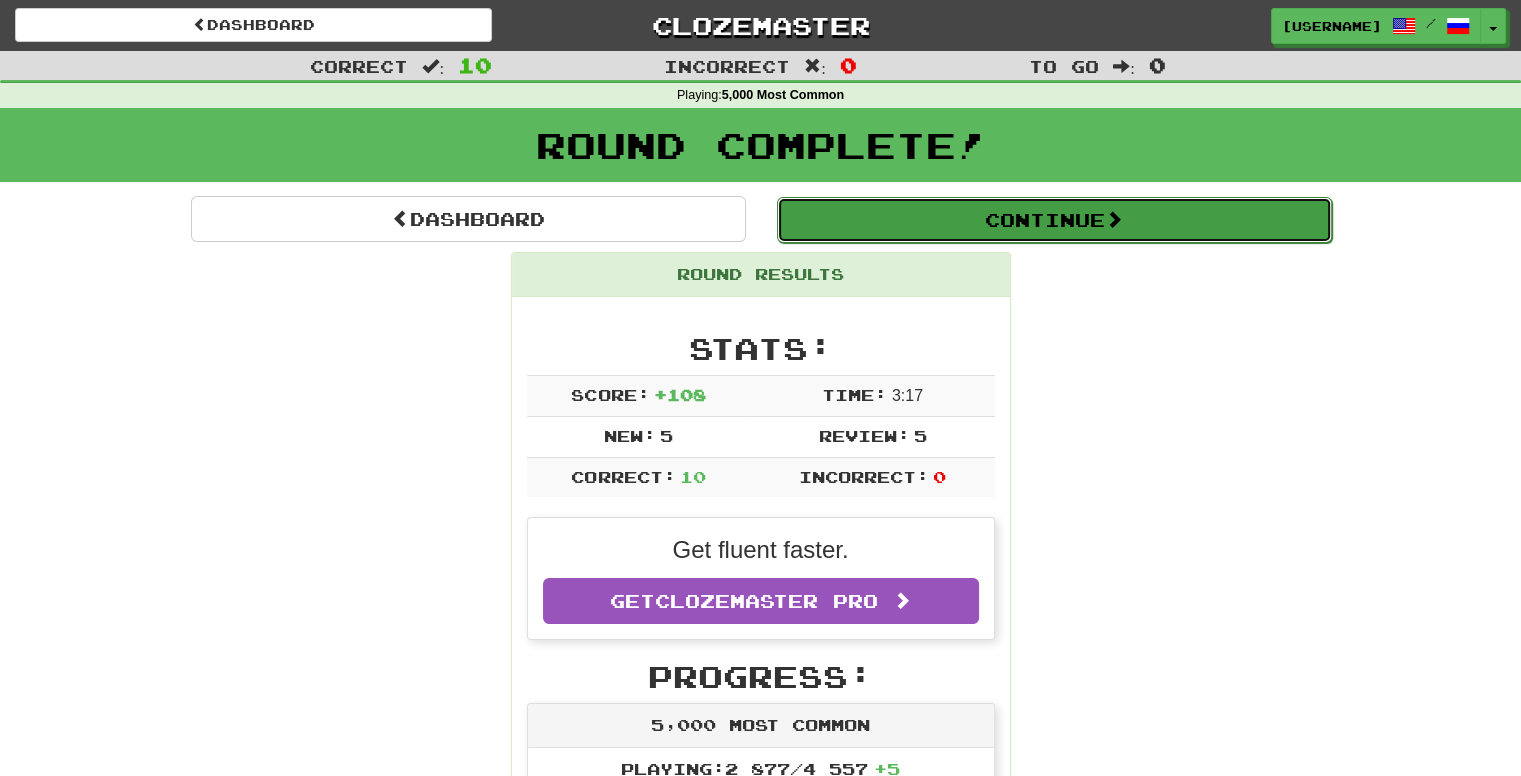 click on "Continue" at bounding box center [1054, 220] 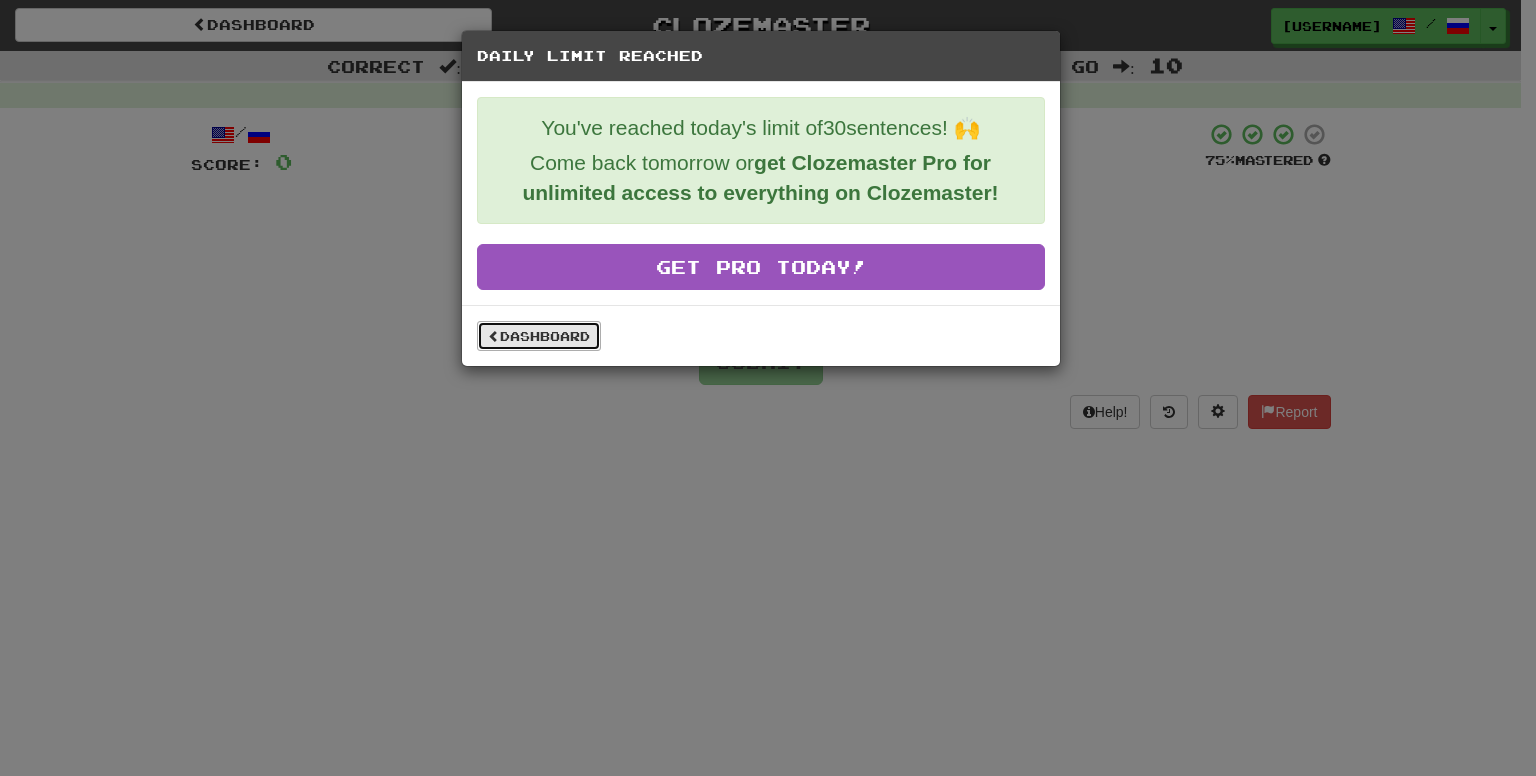 click on "Dashboard" at bounding box center [539, 336] 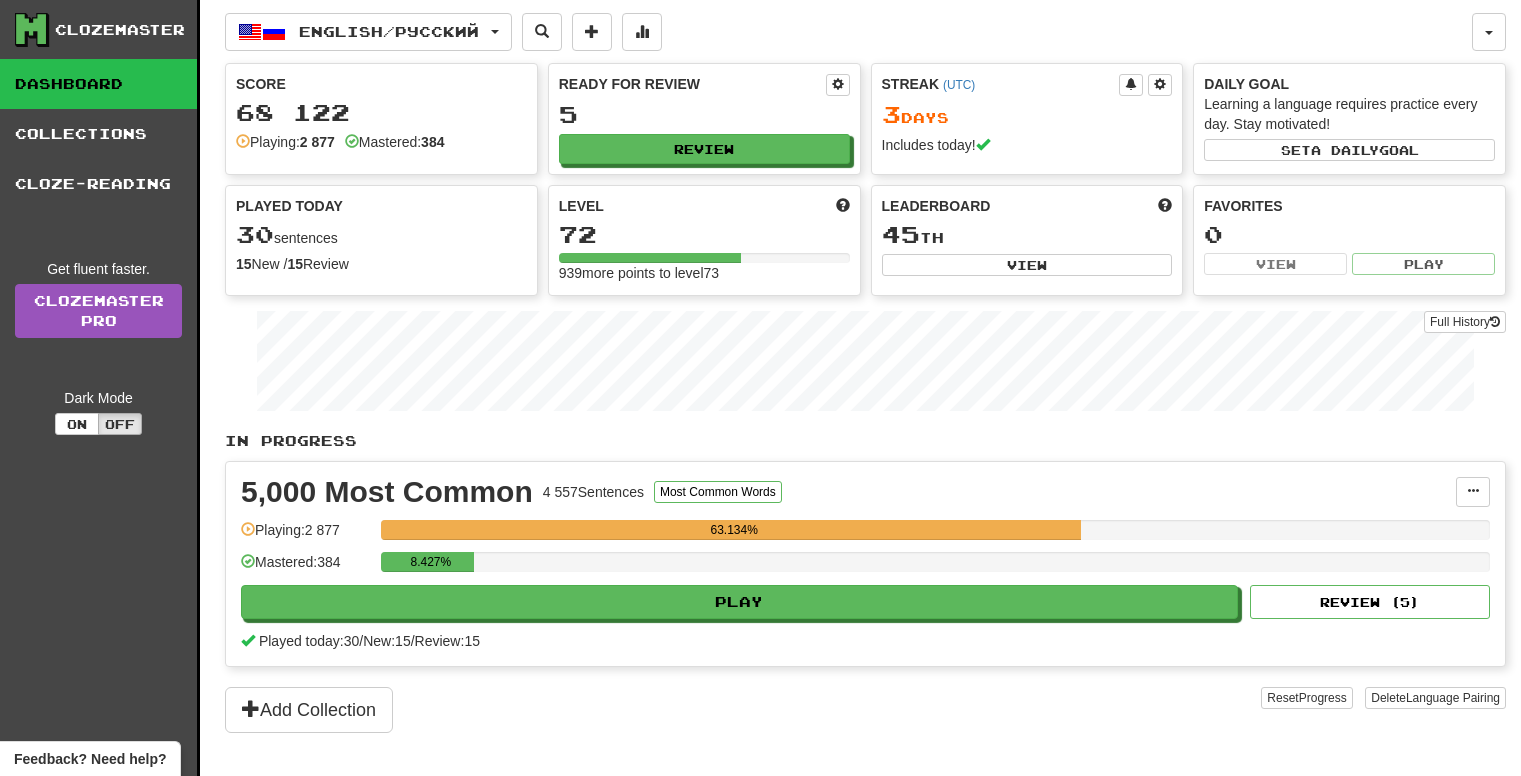 scroll, scrollTop: 0, scrollLeft: 0, axis: both 